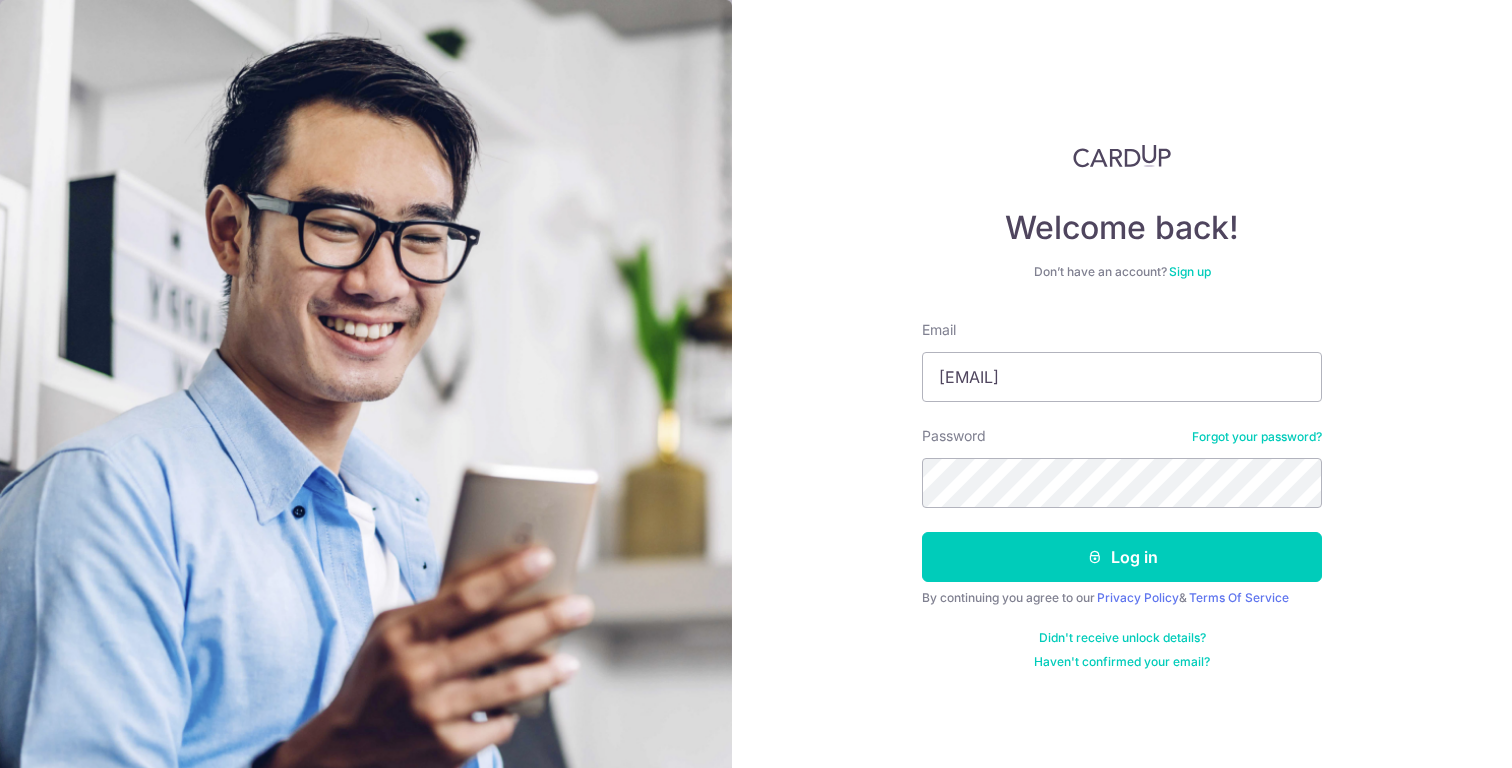 scroll, scrollTop: 0, scrollLeft: 0, axis: both 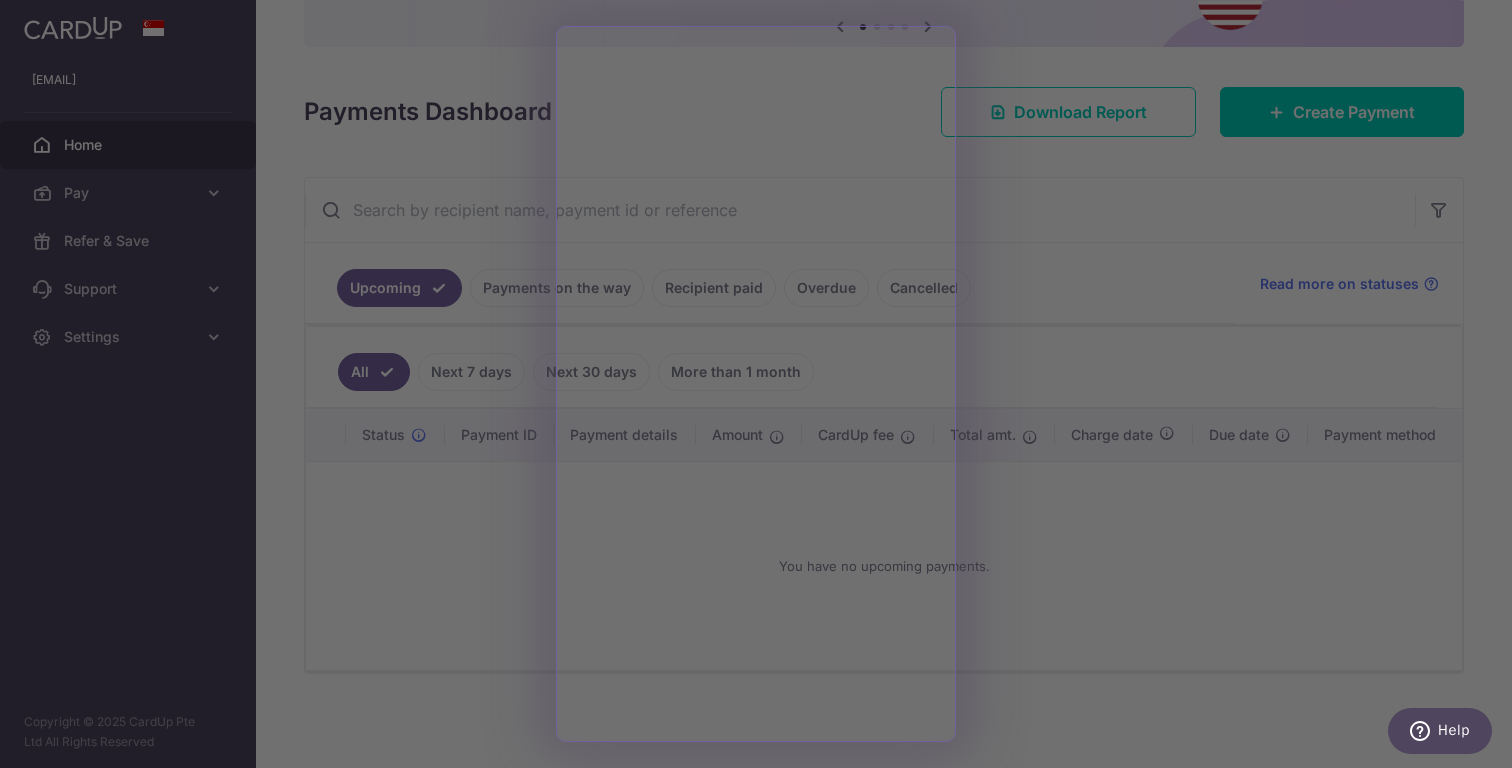 click at bounding box center [763, 388] 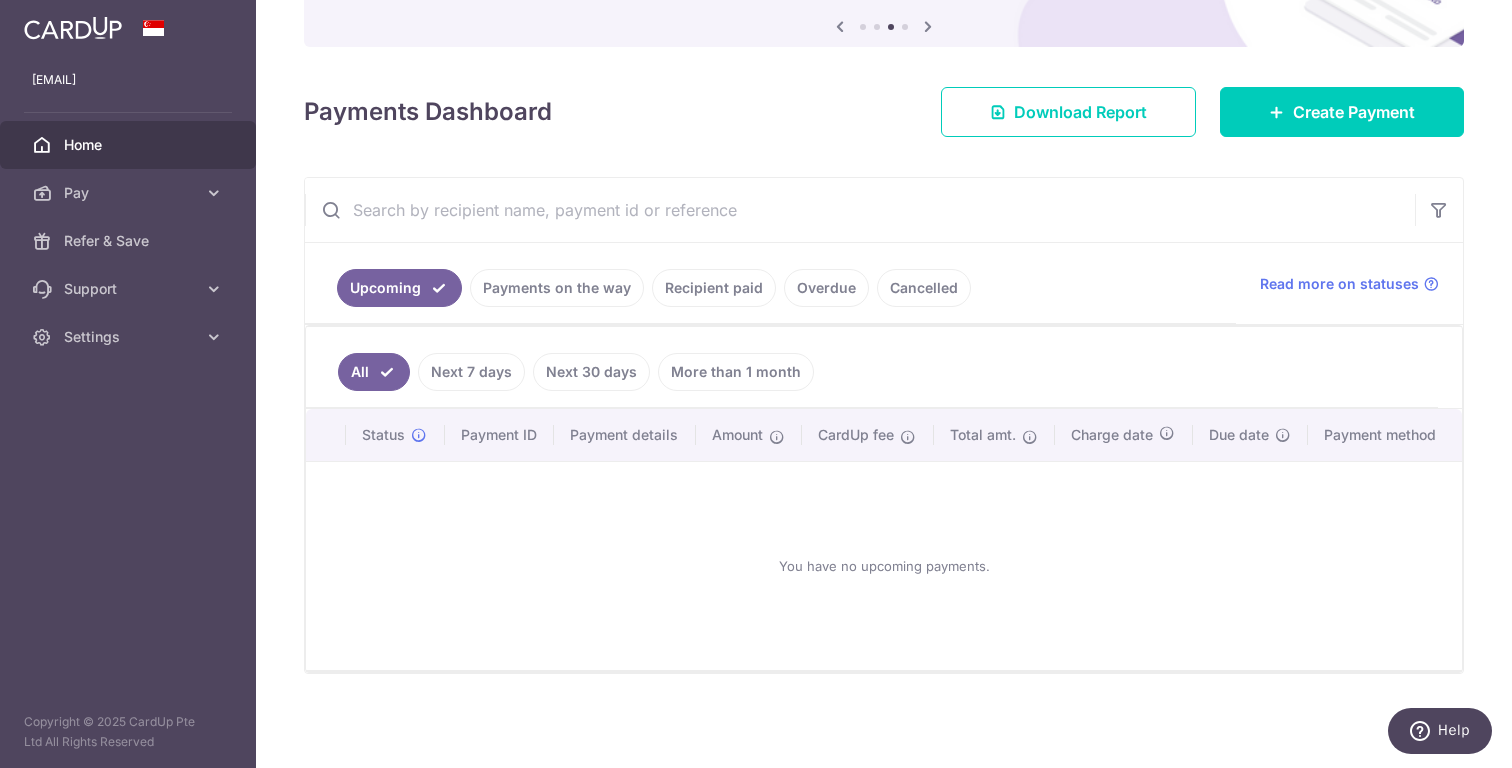 click on "Next 7 days" at bounding box center [471, 372] 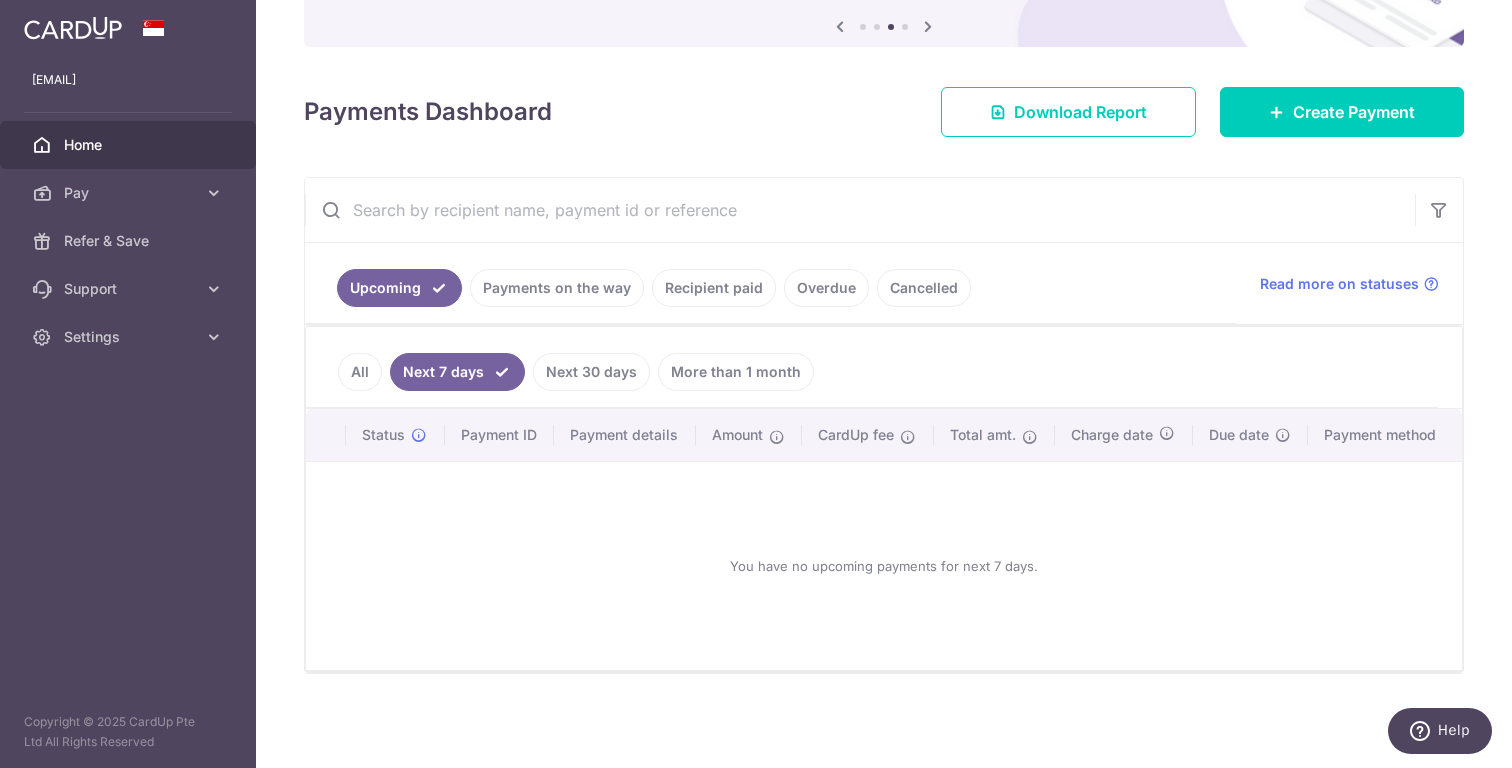 click on "Next 30 days" at bounding box center (591, 372) 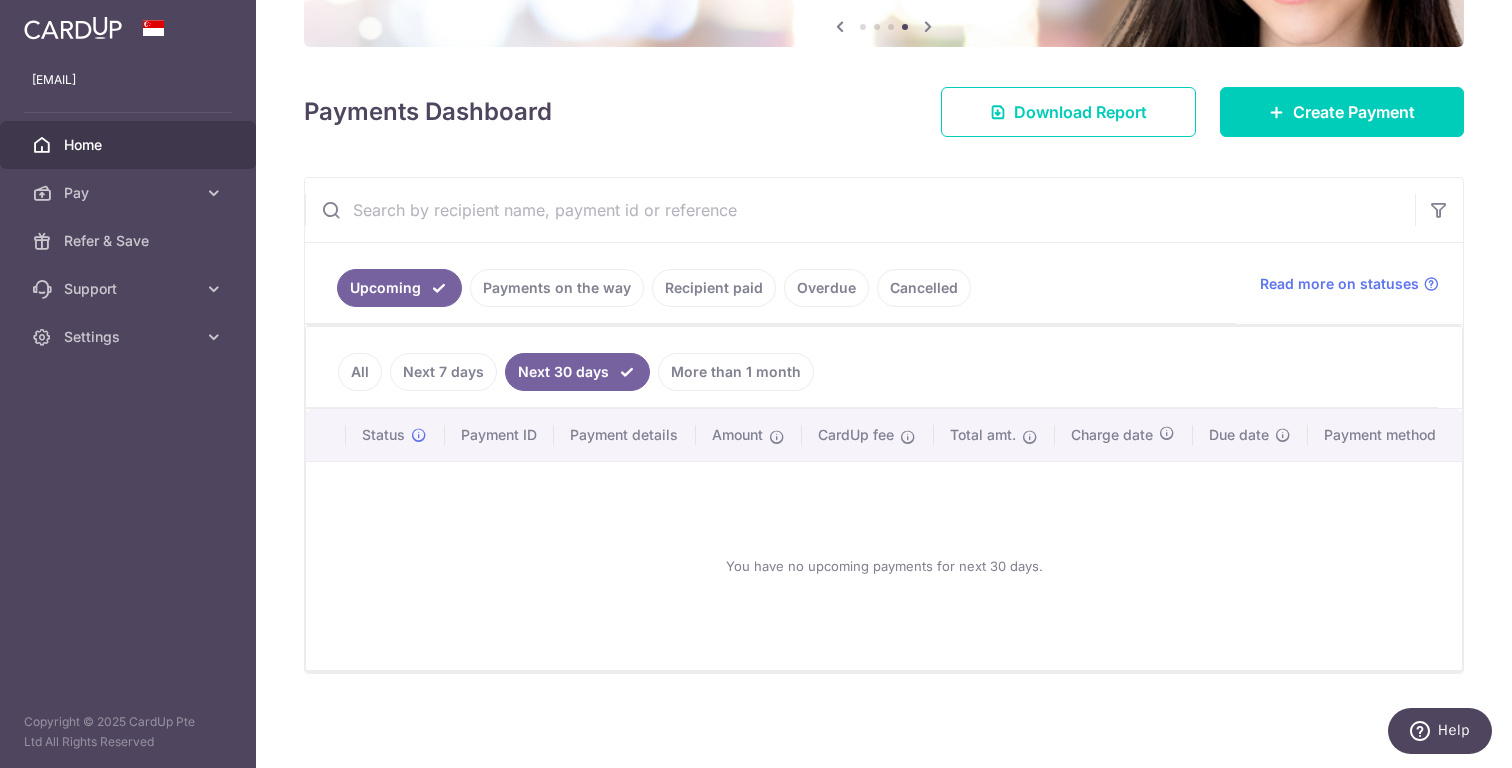 click on "More than 1 month" at bounding box center [736, 372] 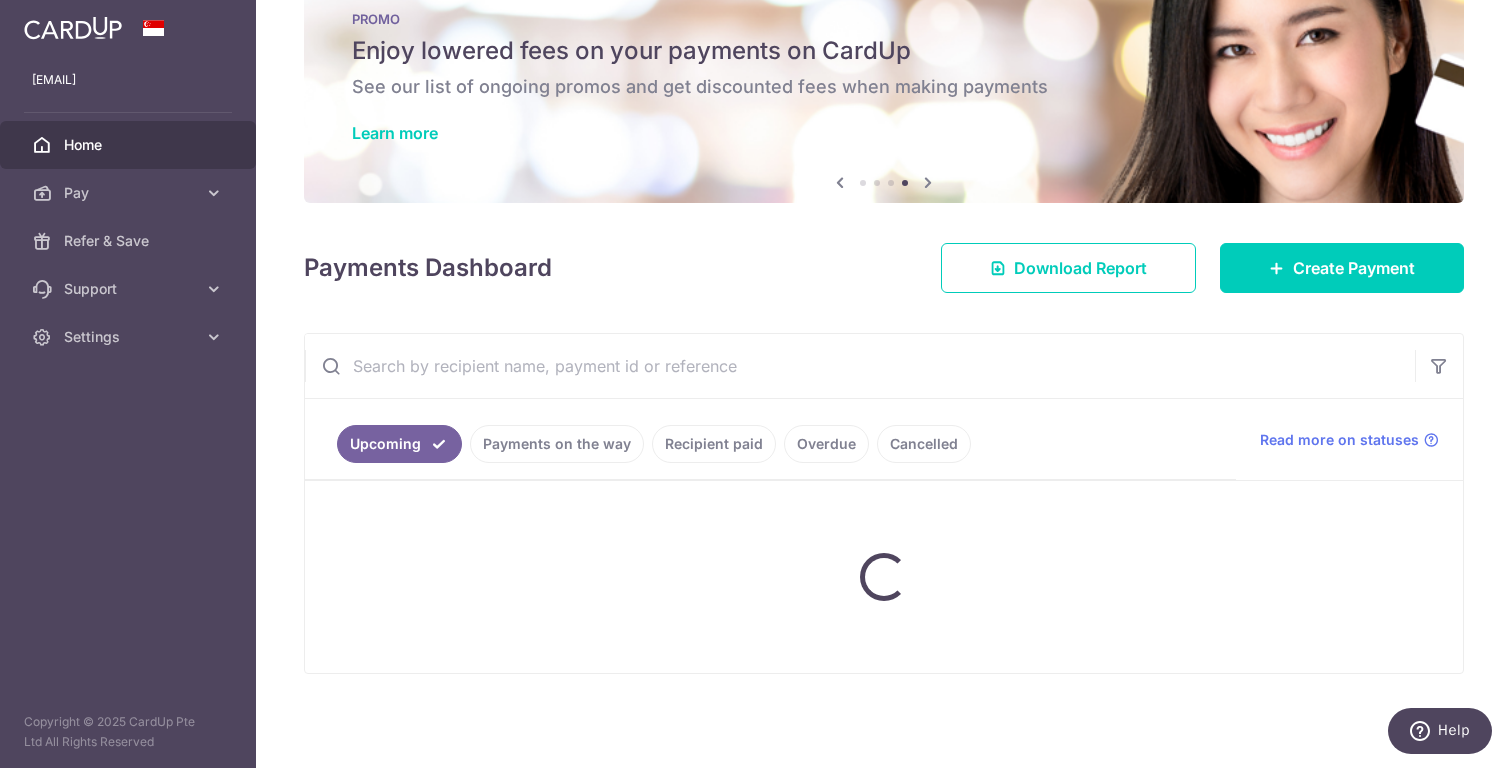 scroll, scrollTop: 53, scrollLeft: 0, axis: vertical 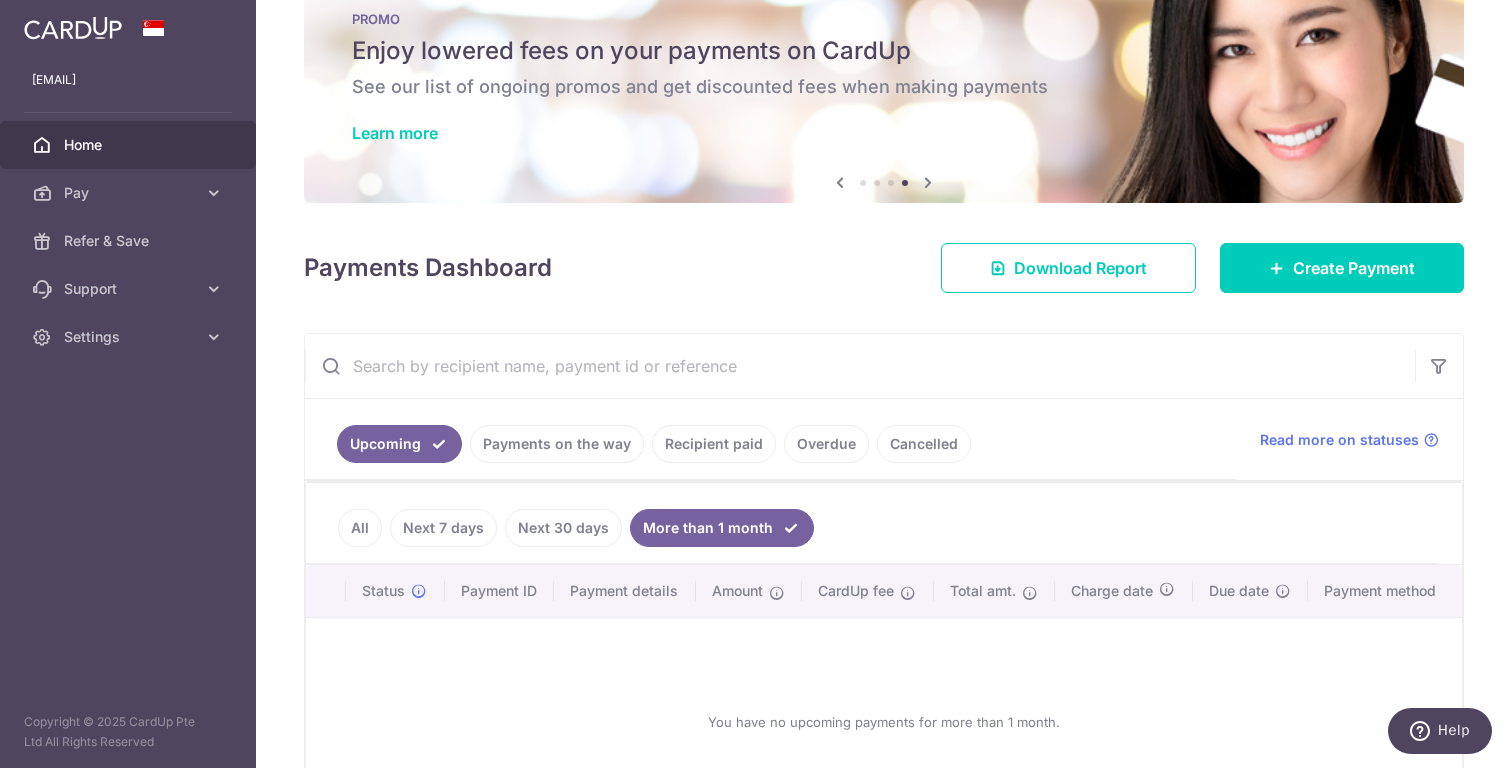 click on "Recipient paid" at bounding box center [714, 444] 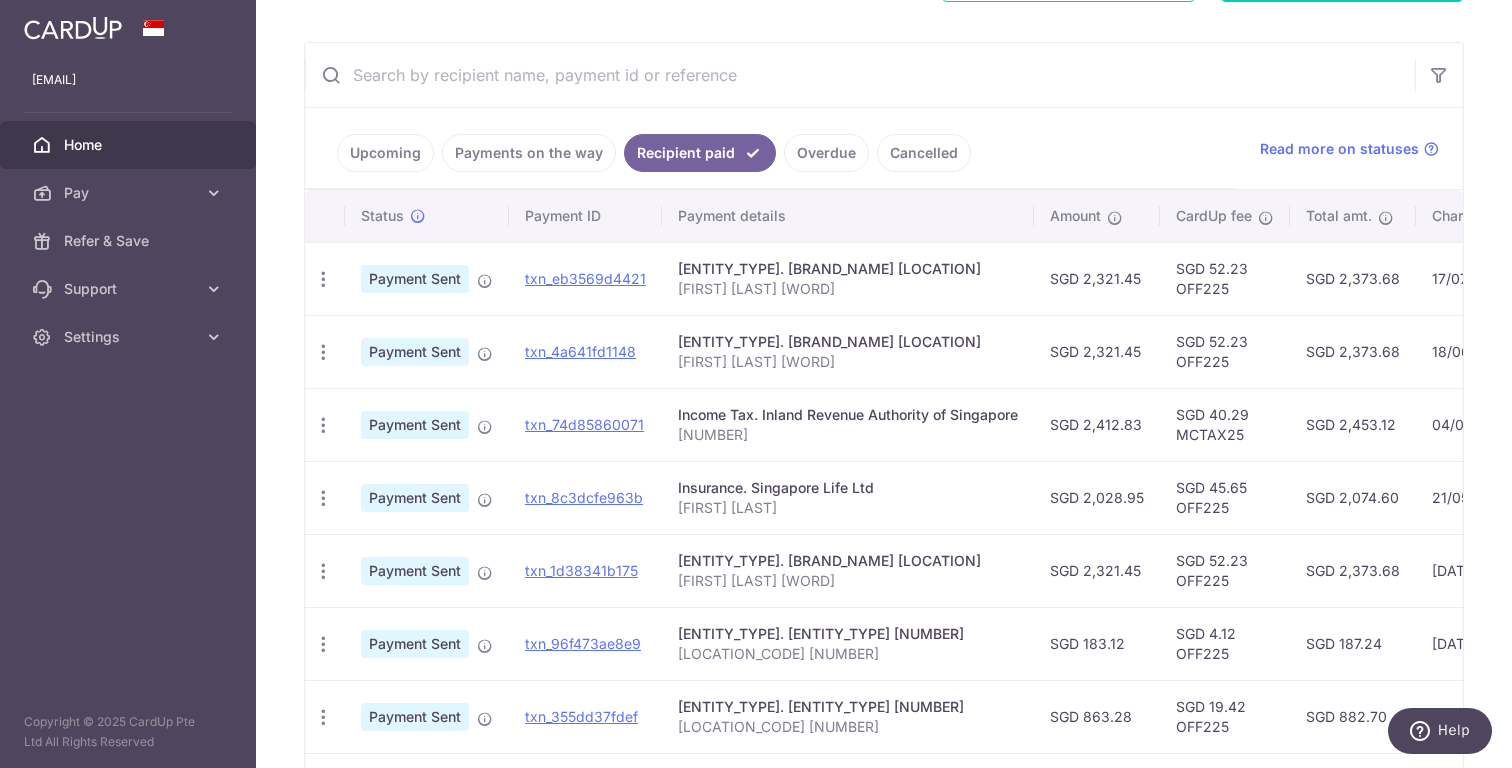 scroll, scrollTop: 340, scrollLeft: 0, axis: vertical 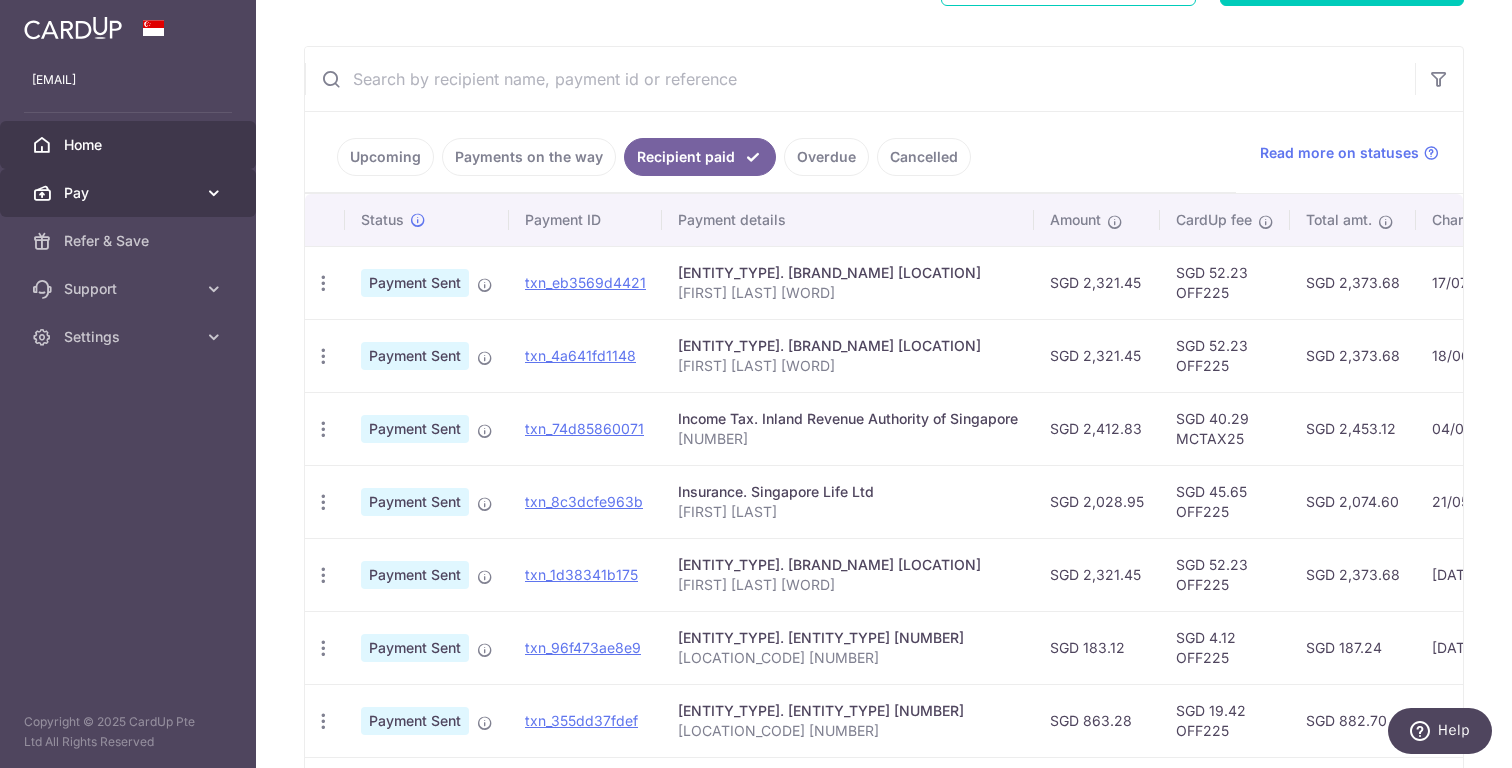click on "Pay" at bounding box center (128, 193) 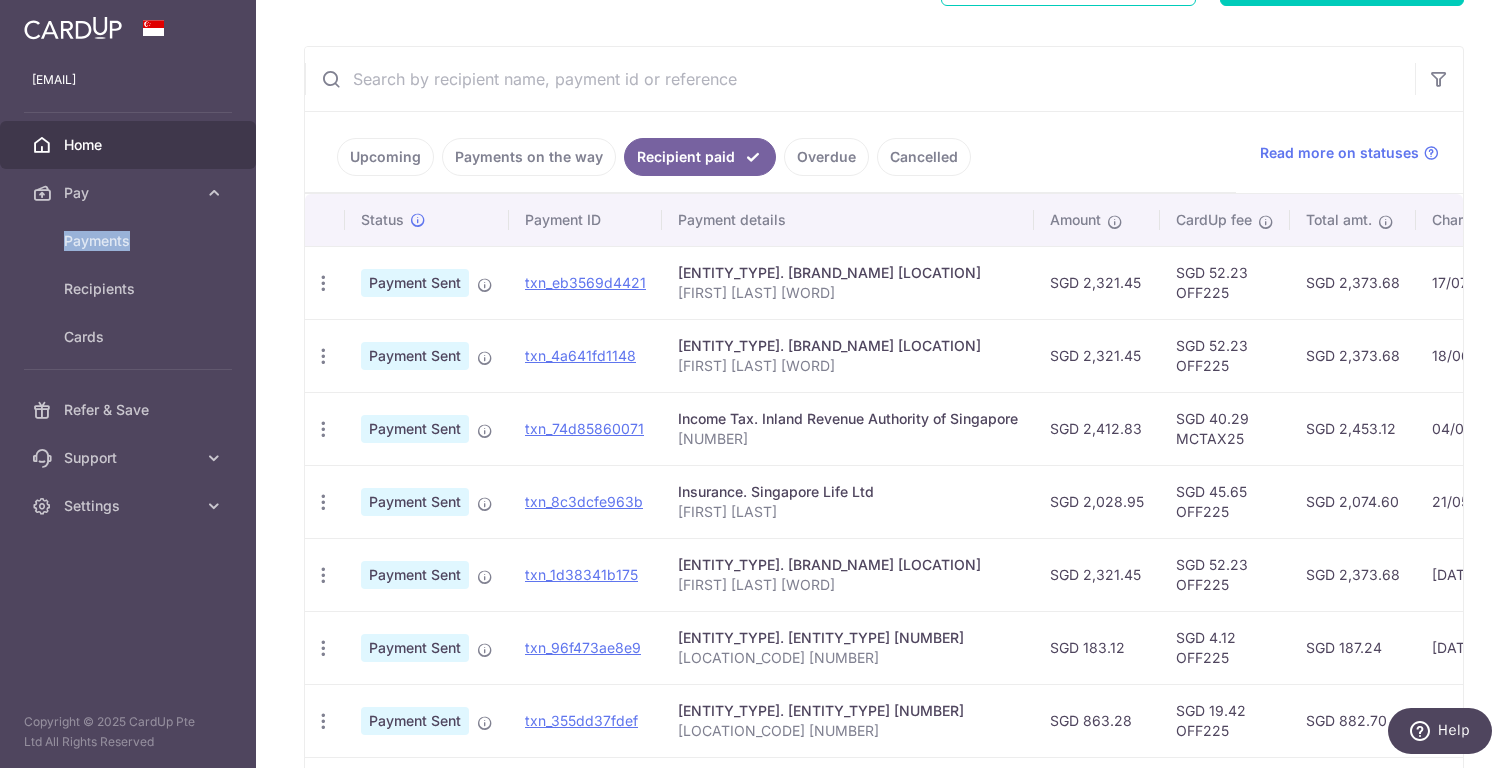 drag, startPoint x: 1386, startPoint y: 279, endPoint x: 1439, endPoint y: 279, distance: 53 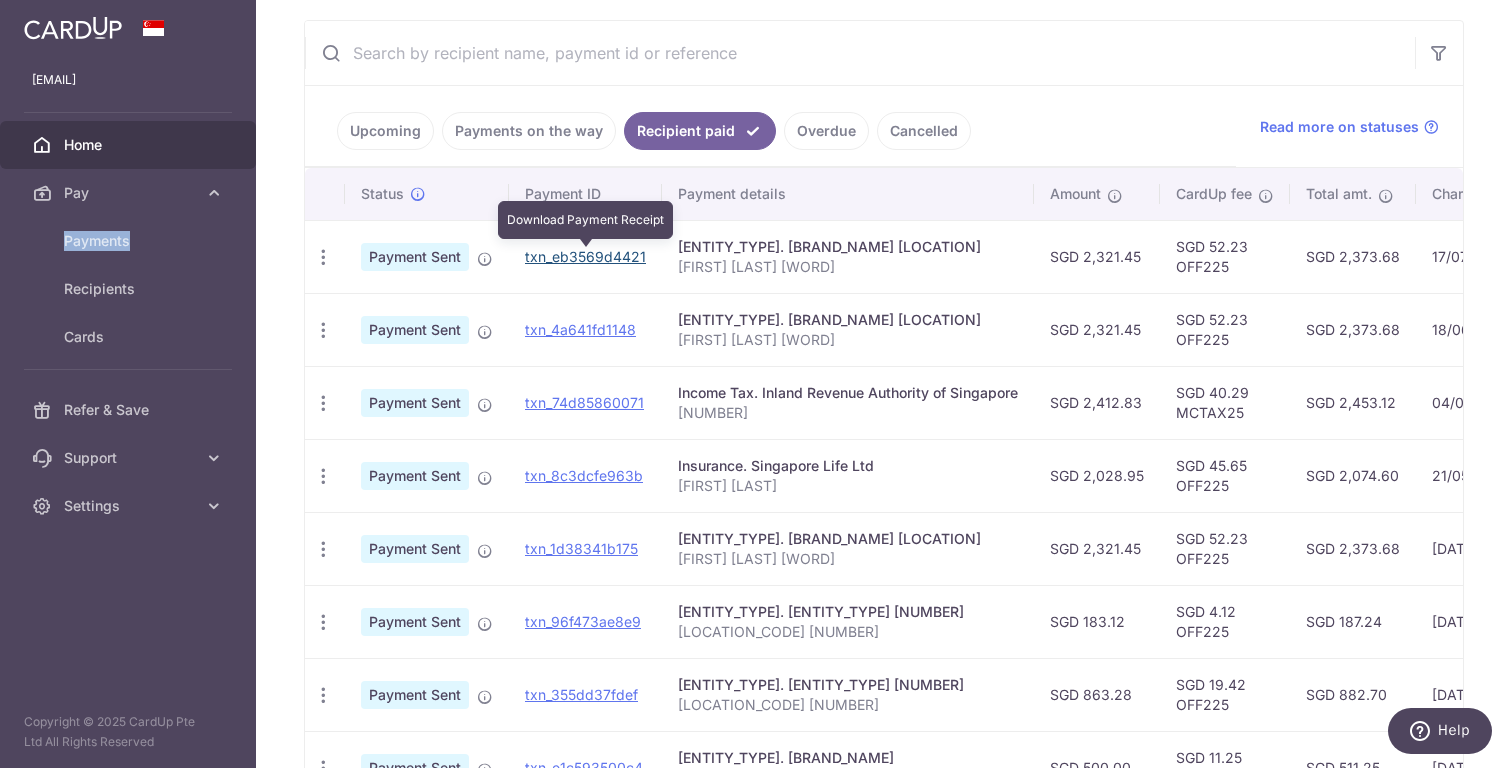 click on "txn_eb3569d4421" at bounding box center (585, 256) 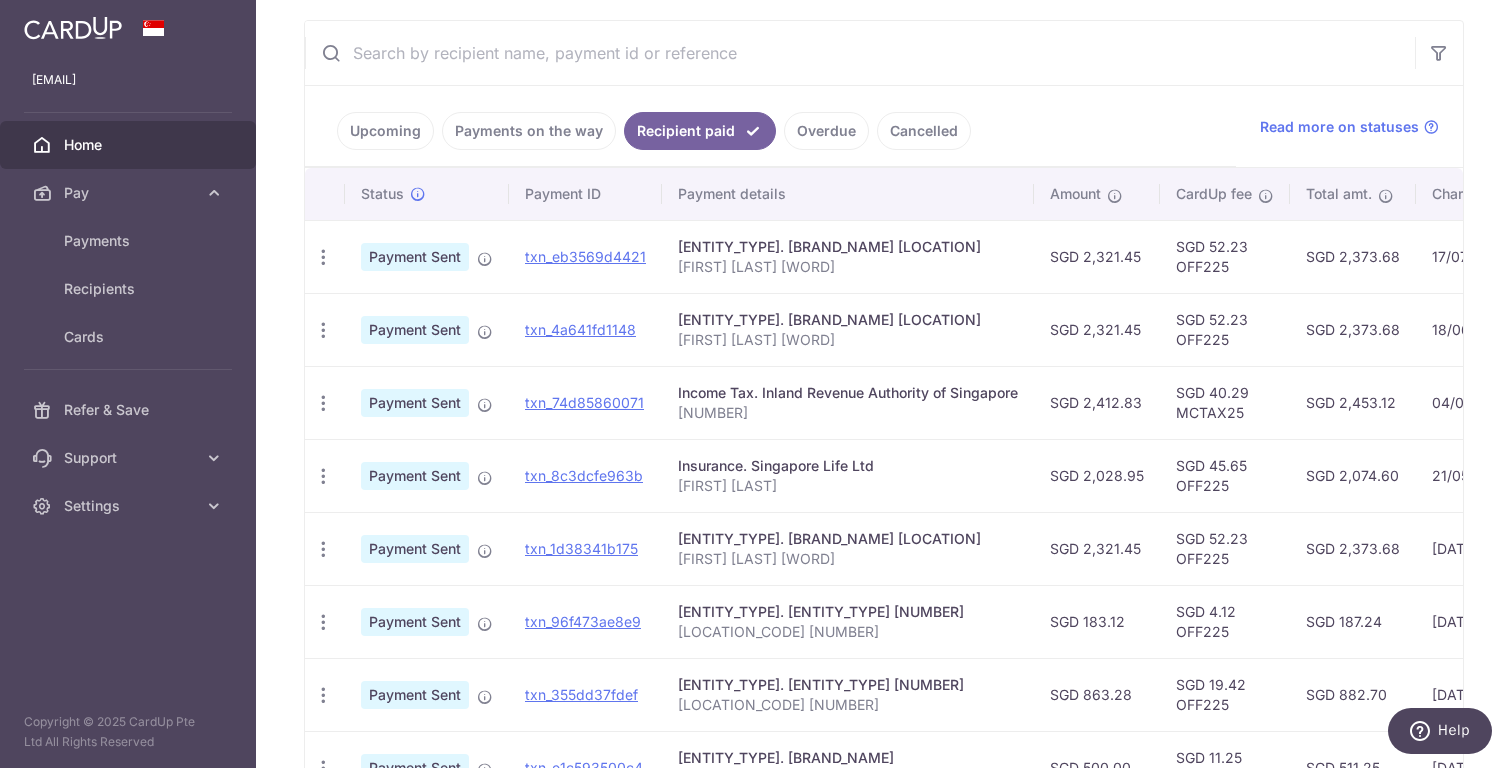 click on "Payment Sent" at bounding box center (415, 257) 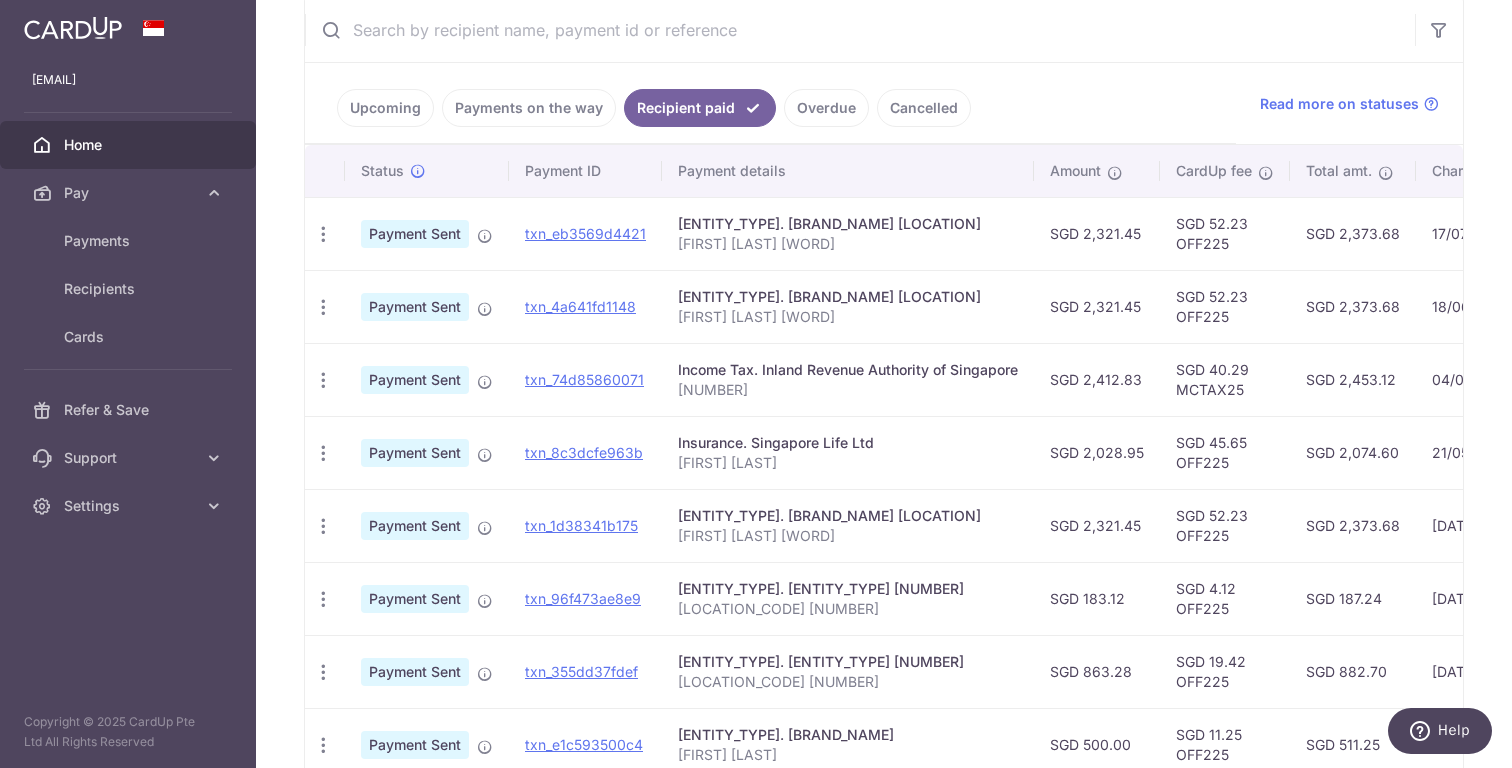 scroll, scrollTop: 393, scrollLeft: 0, axis: vertical 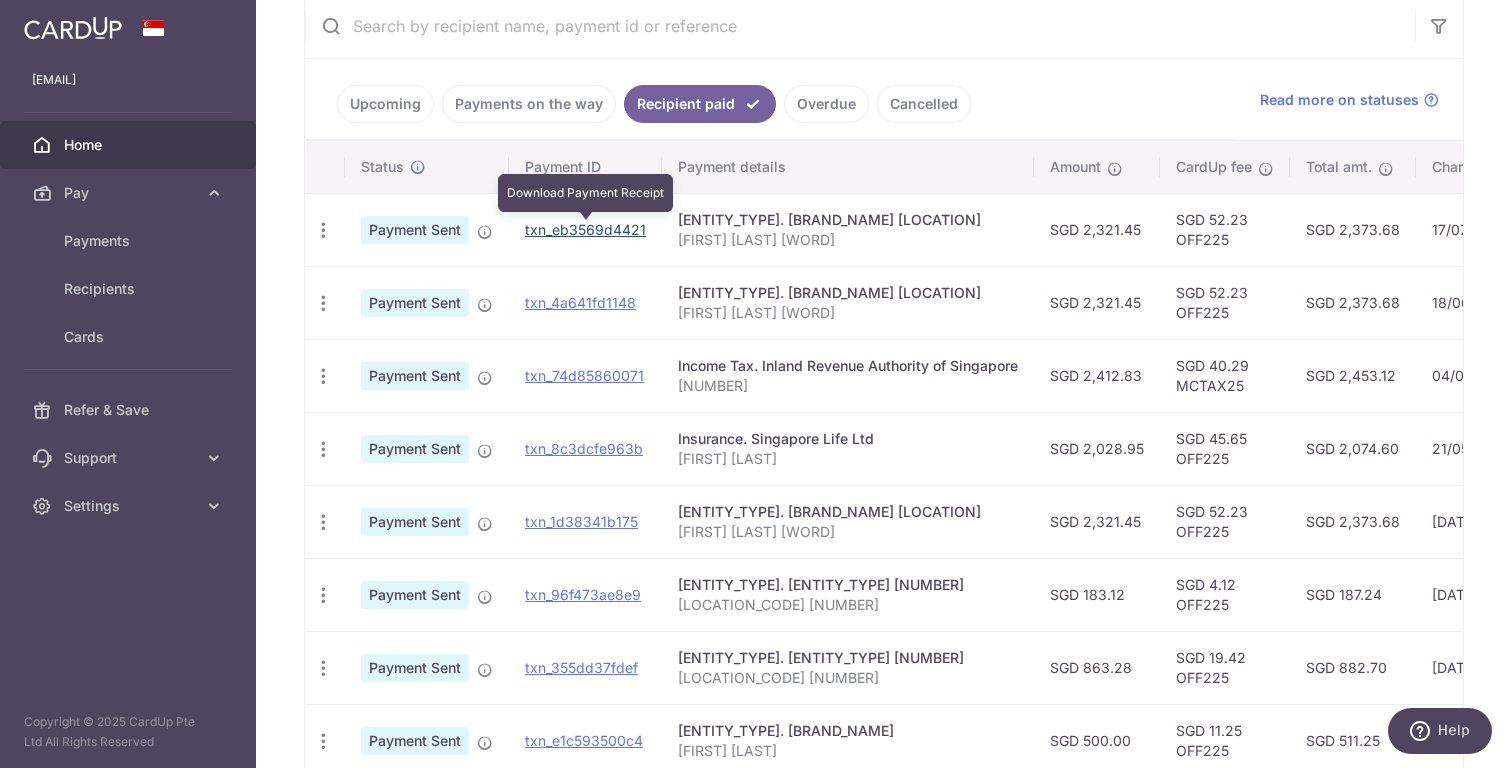 click on "txn_eb3569d4421" at bounding box center [585, 229] 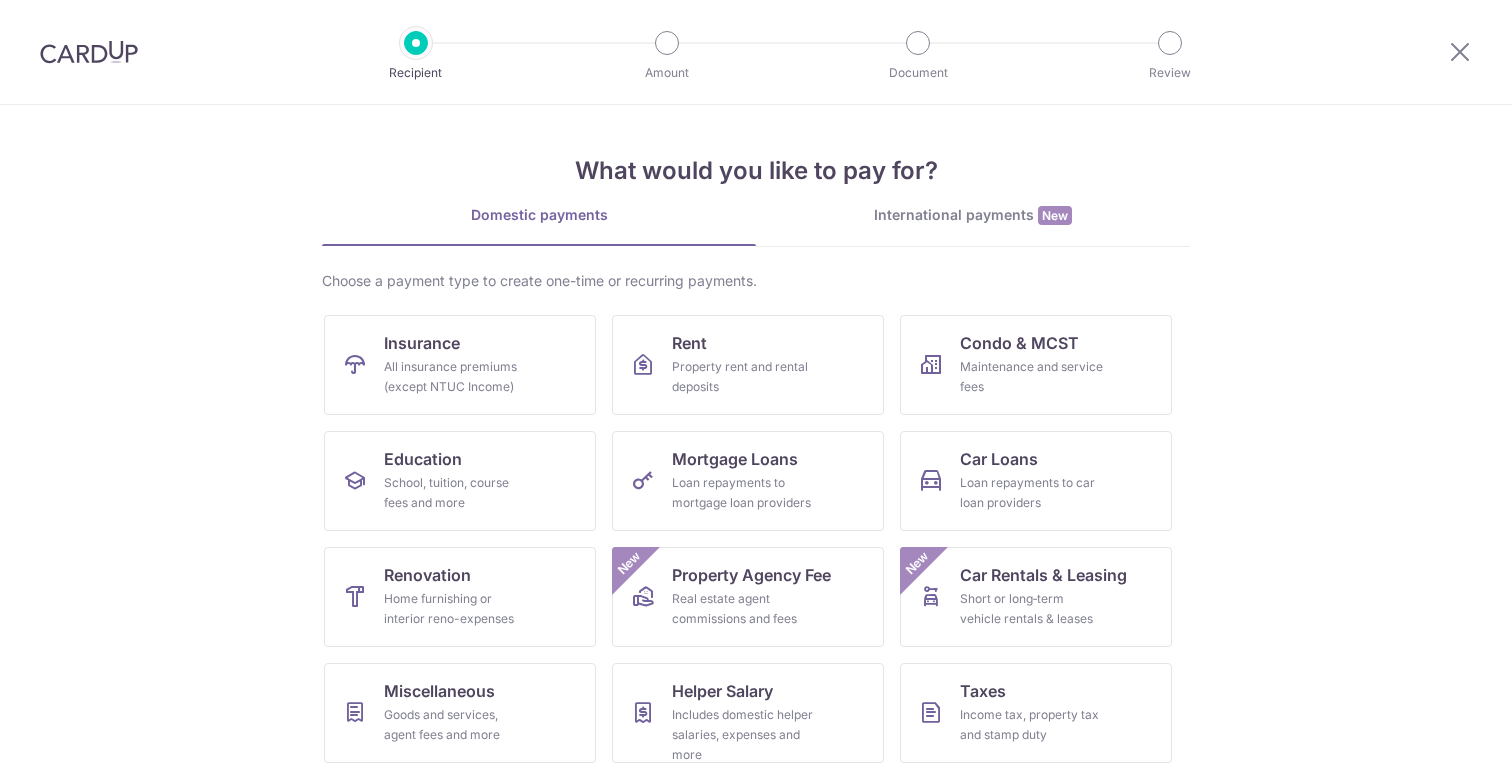scroll, scrollTop: 0, scrollLeft: 0, axis: both 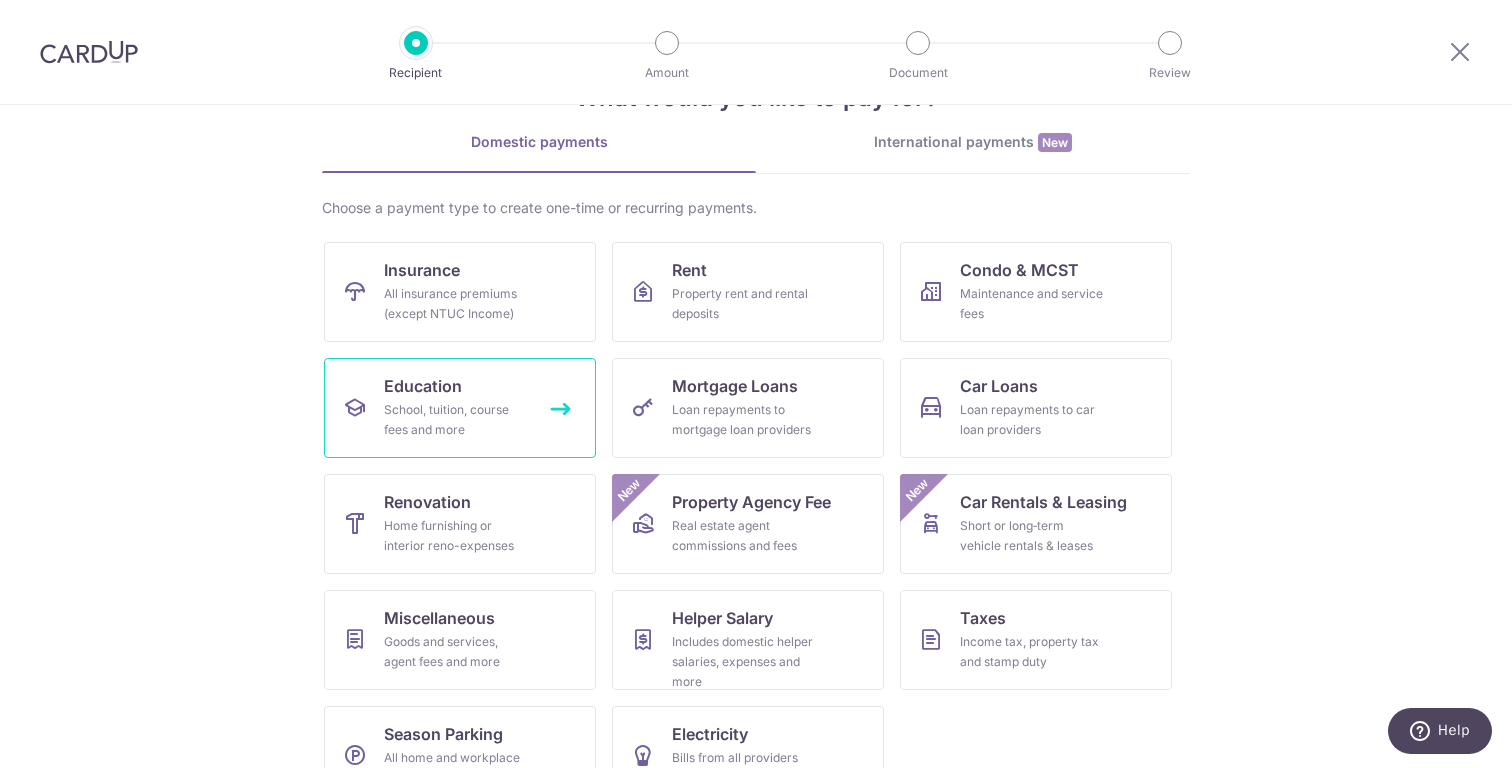 click on "Education School, tuition, course fees and more" at bounding box center [460, 408] 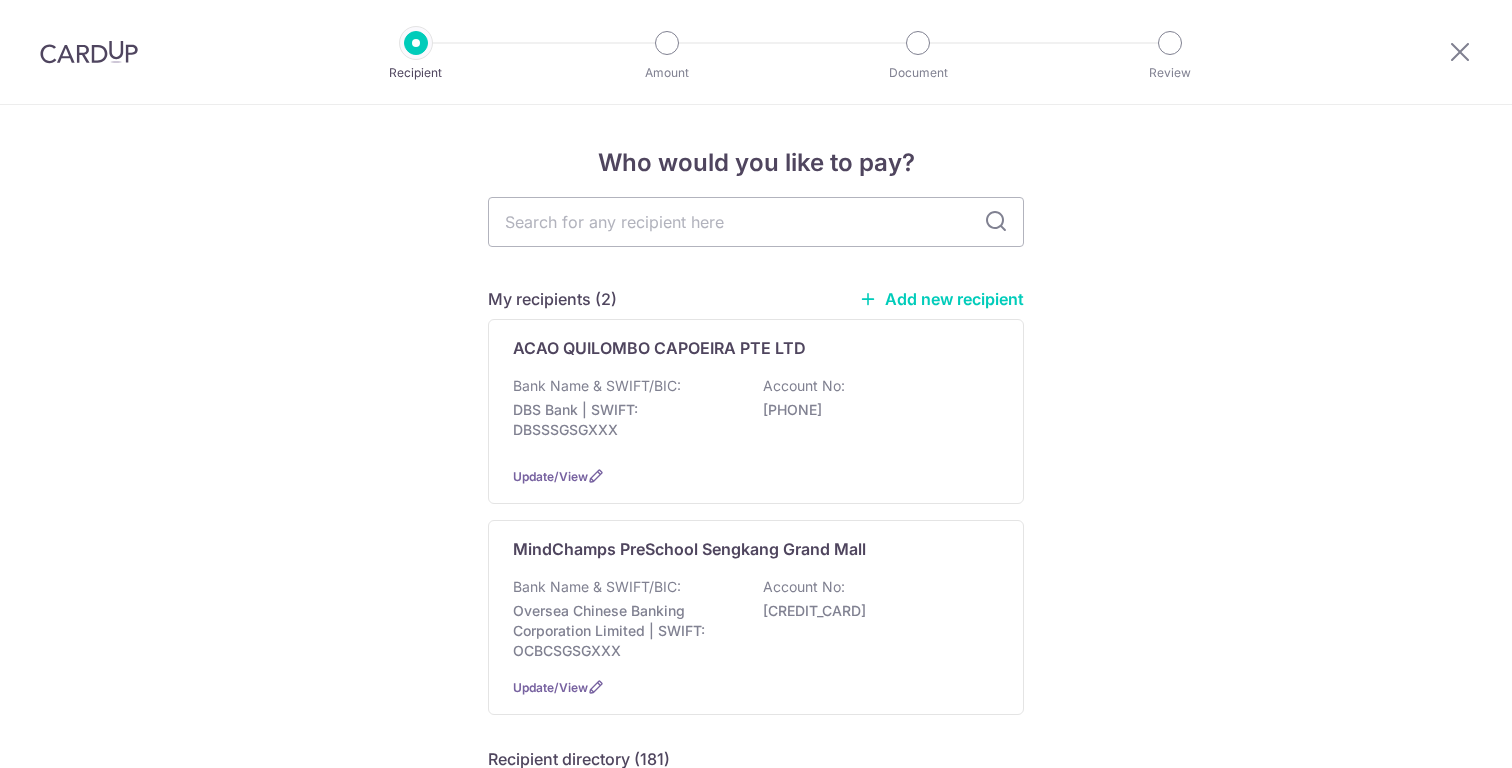 scroll, scrollTop: 0, scrollLeft: 0, axis: both 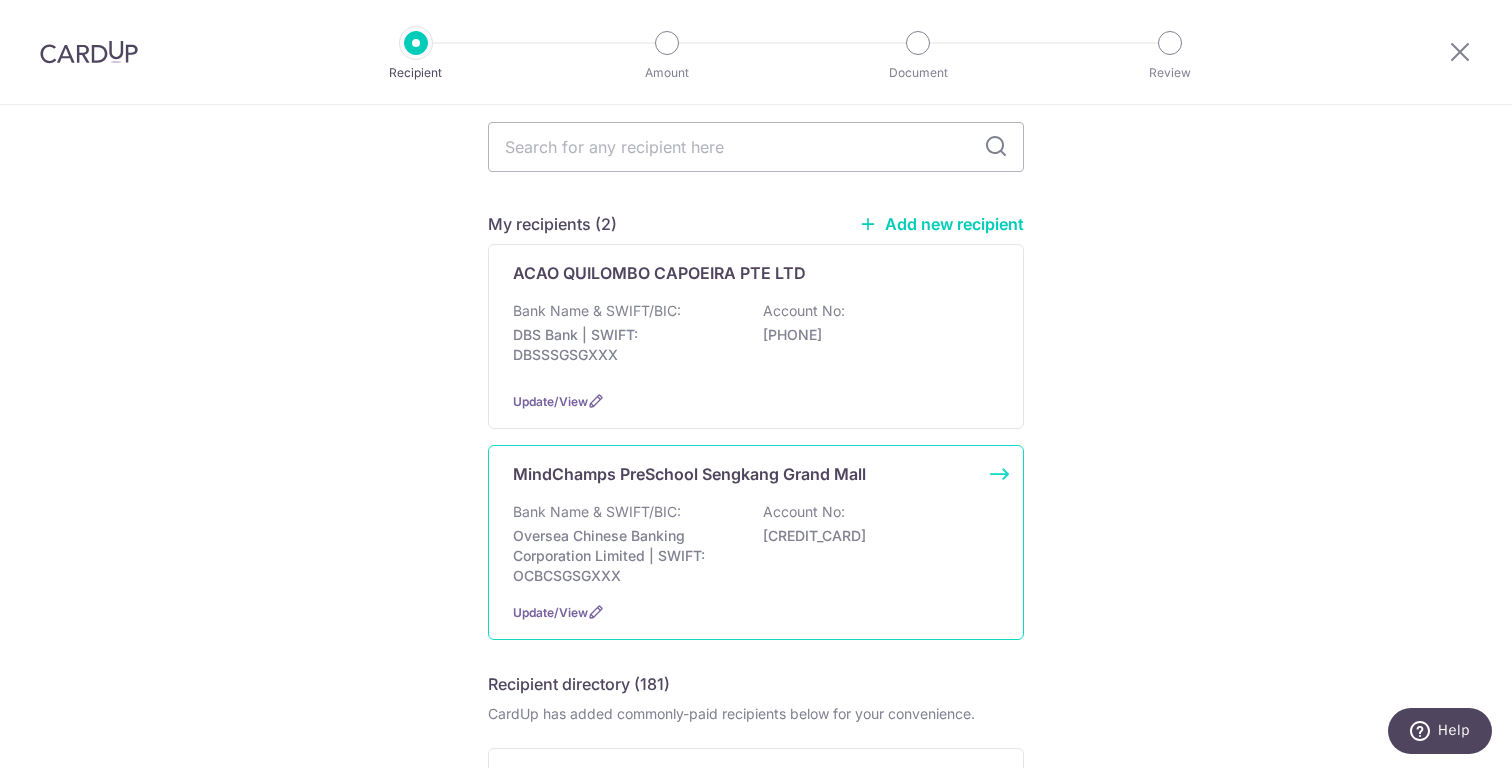 click on "Bank Name & SWIFT/BIC:" at bounding box center (597, 512) 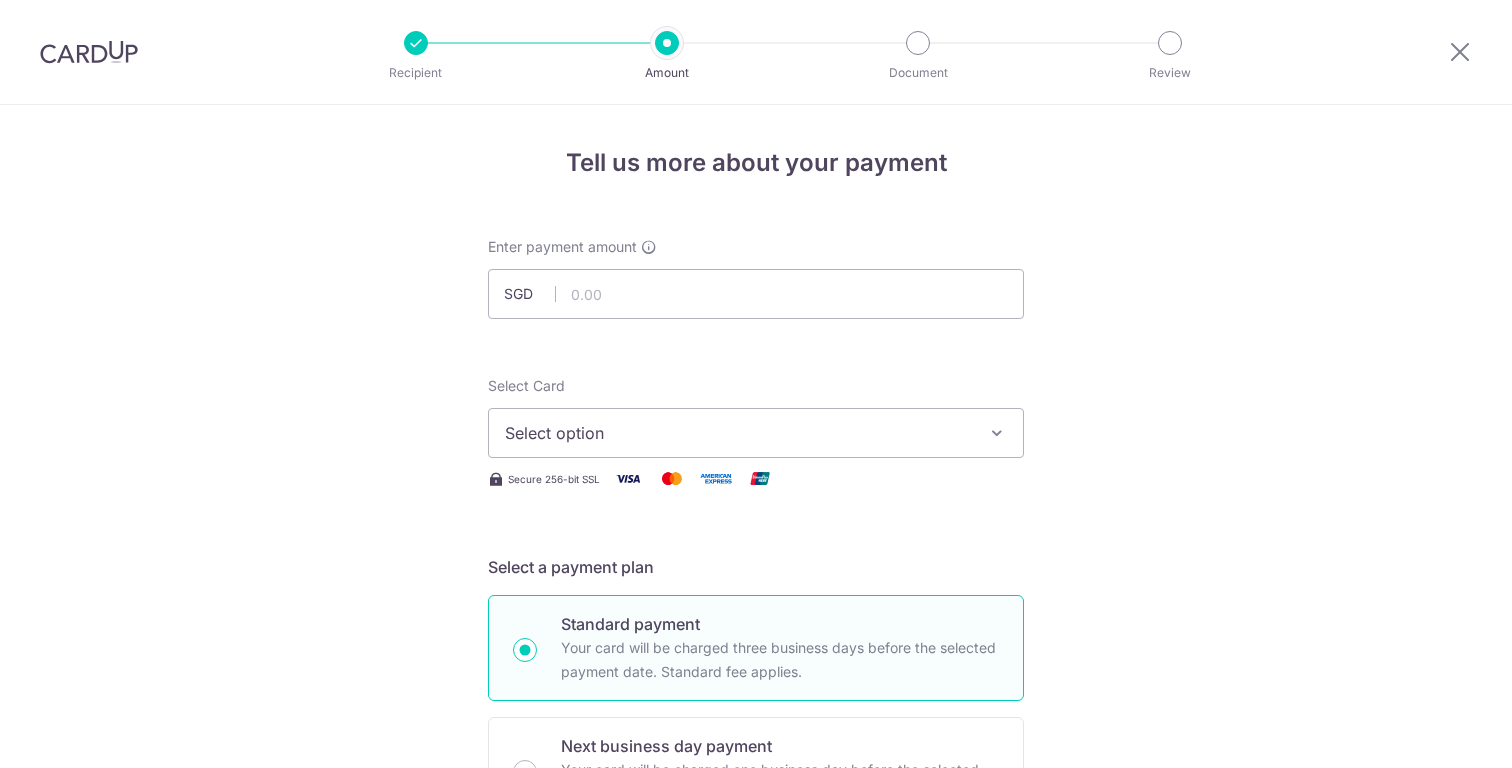 scroll, scrollTop: 0, scrollLeft: 0, axis: both 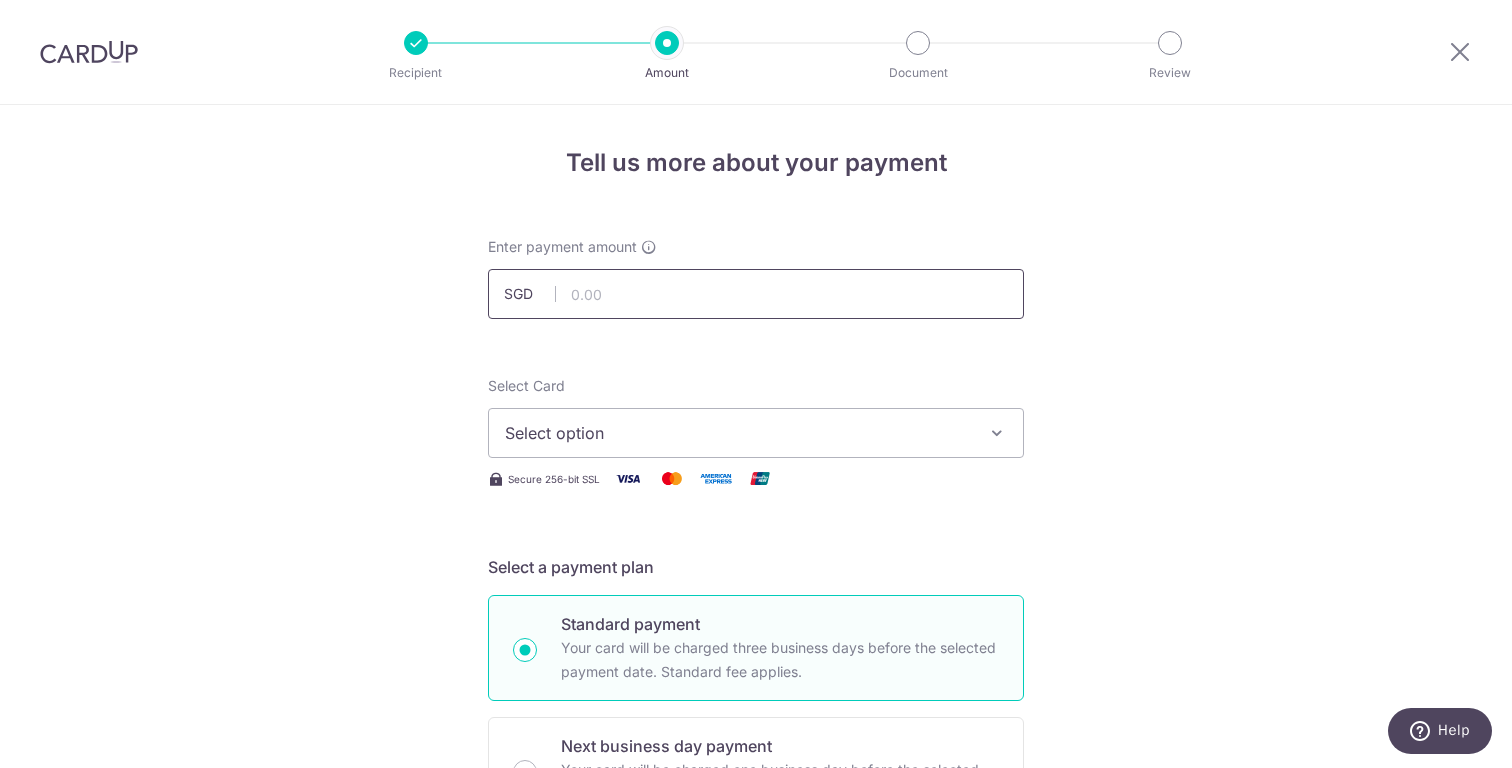 click at bounding box center (756, 294) 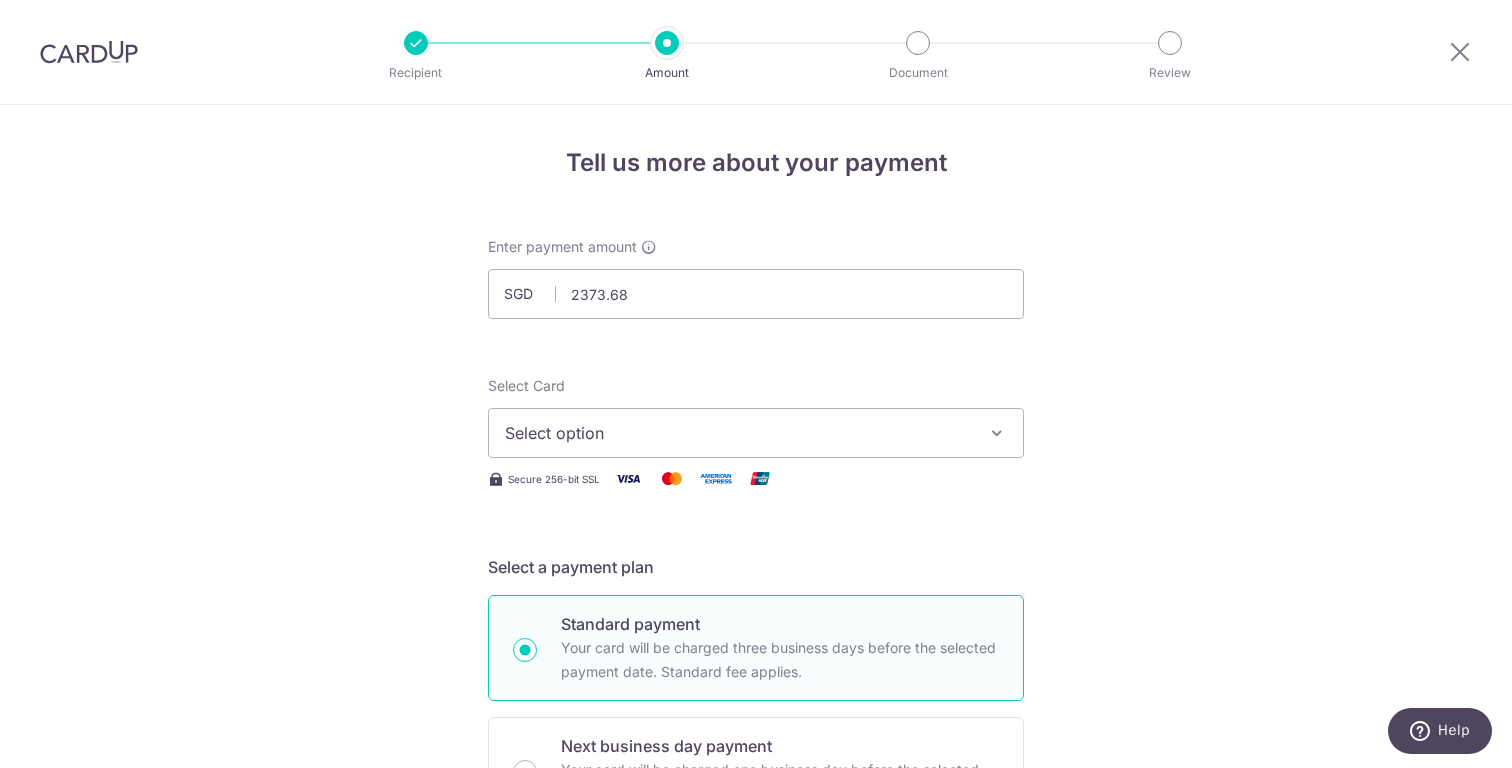 type on "2,373.68" 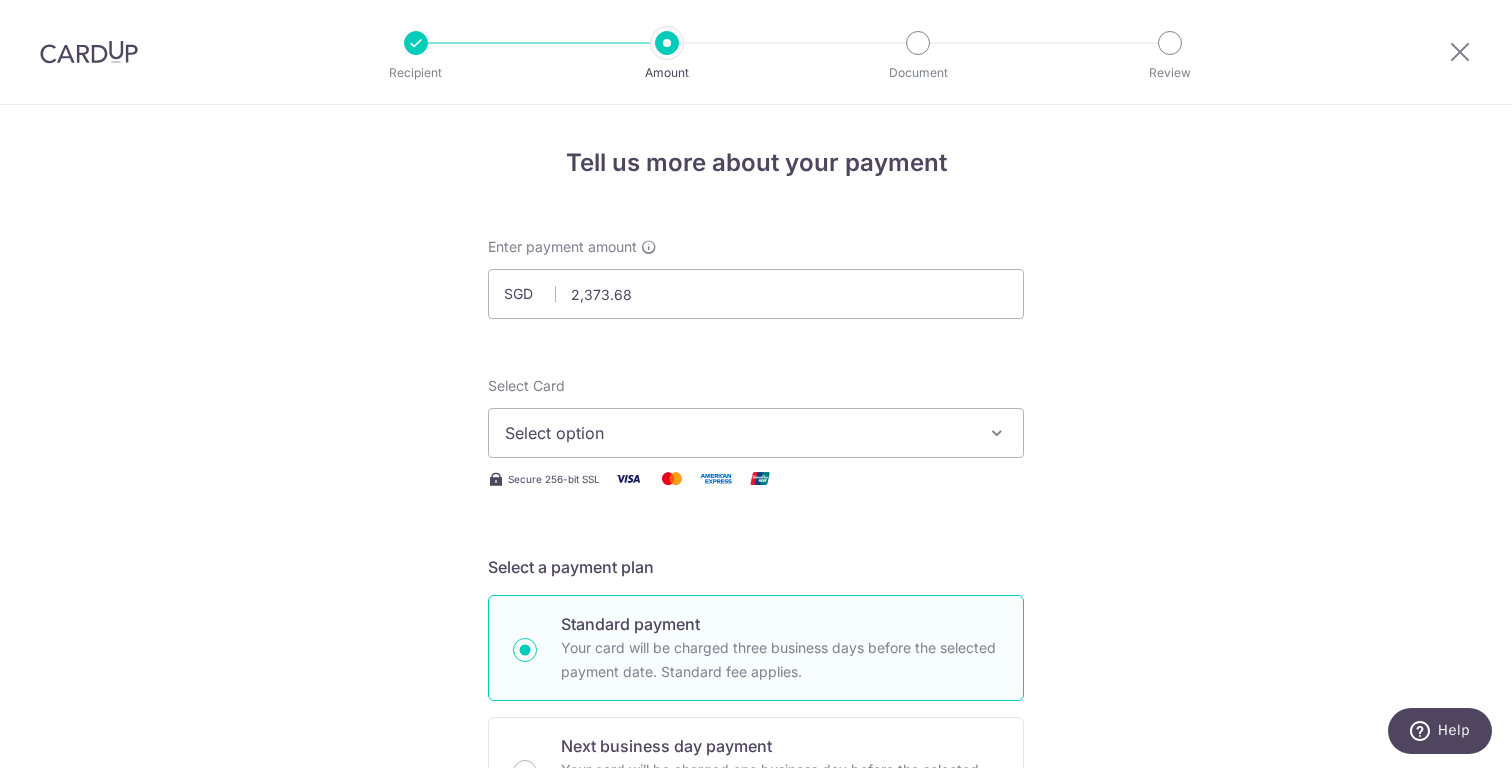 click on "Select option" at bounding box center [756, 433] 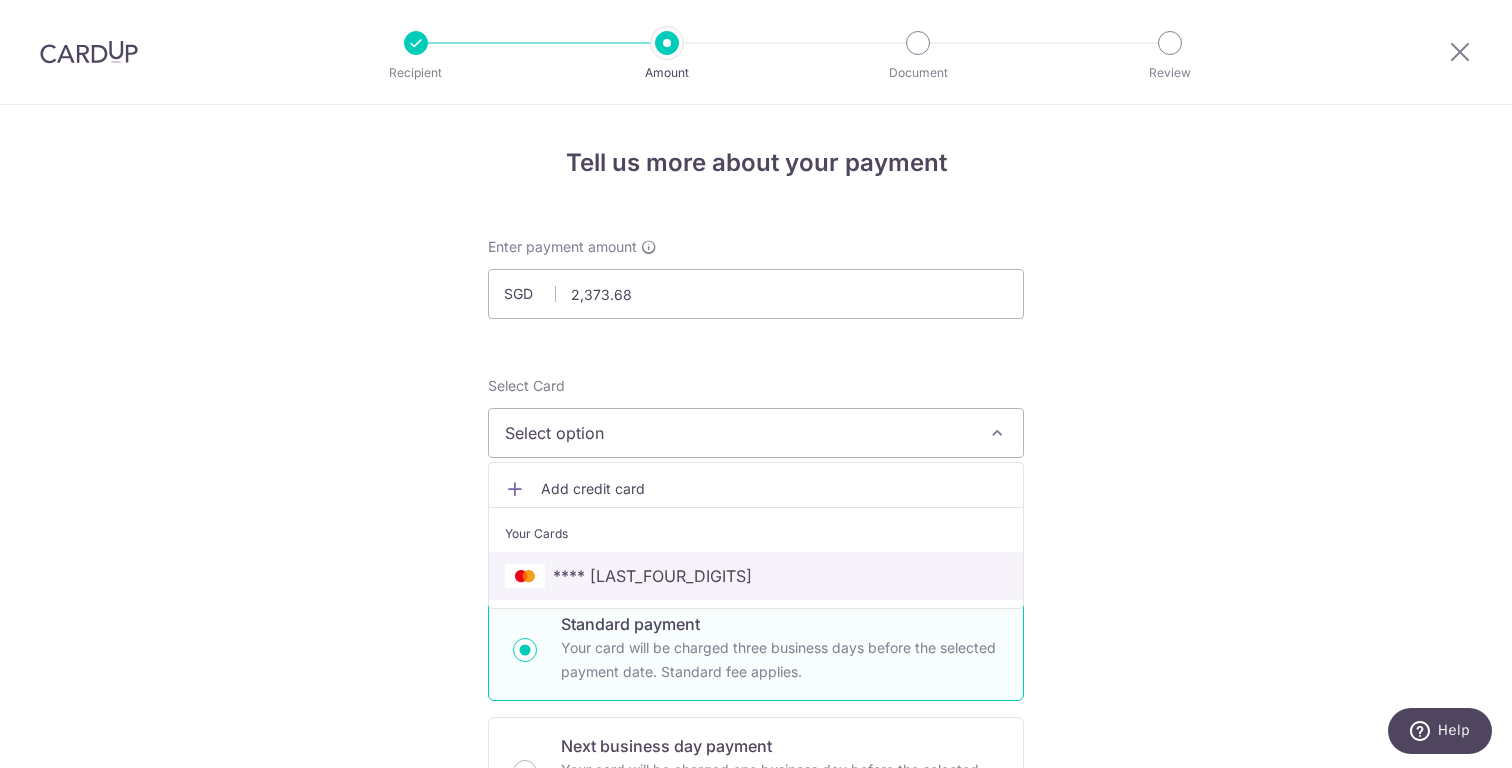 click on "**** 0711" at bounding box center [756, 576] 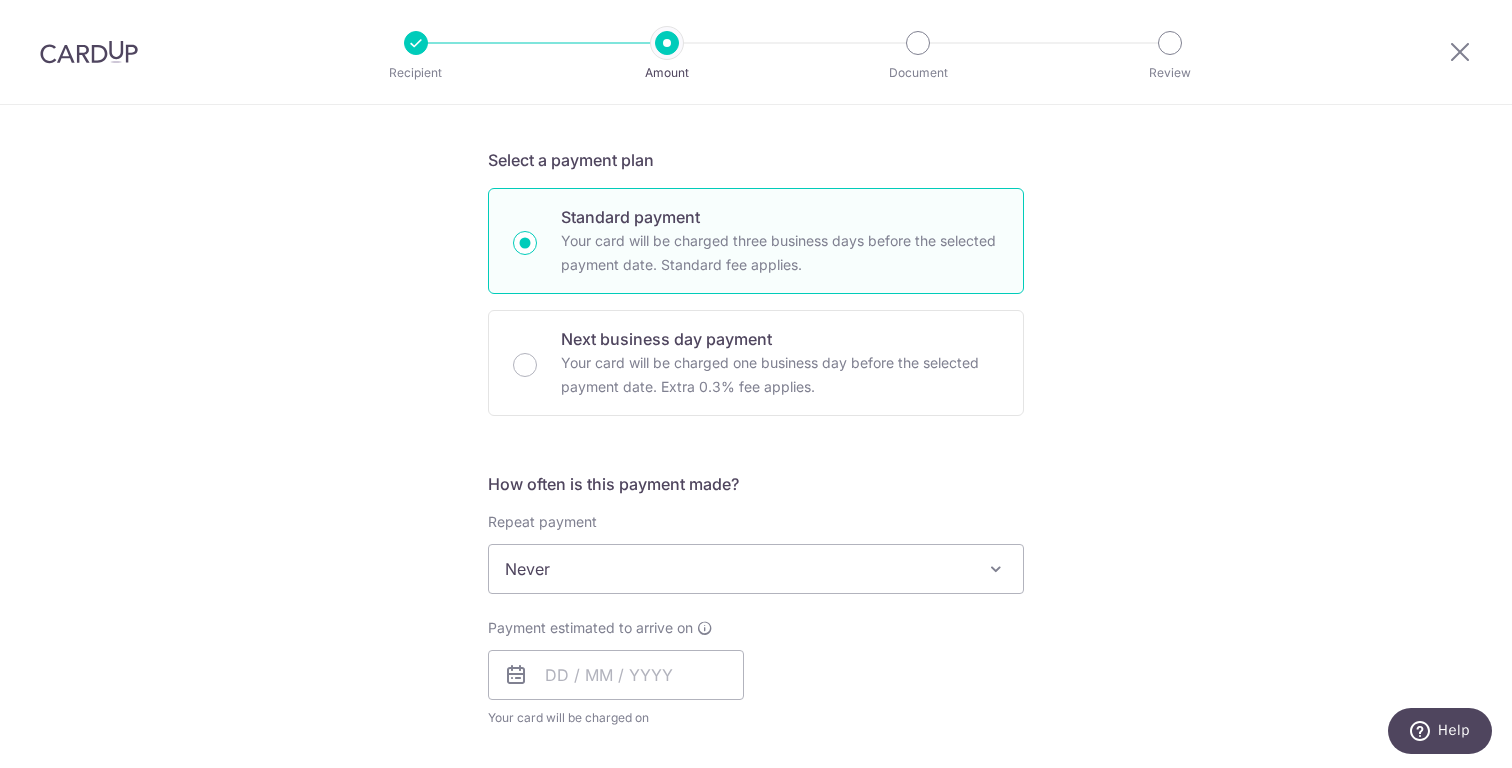 scroll, scrollTop: 439, scrollLeft: 0, axis: vertical 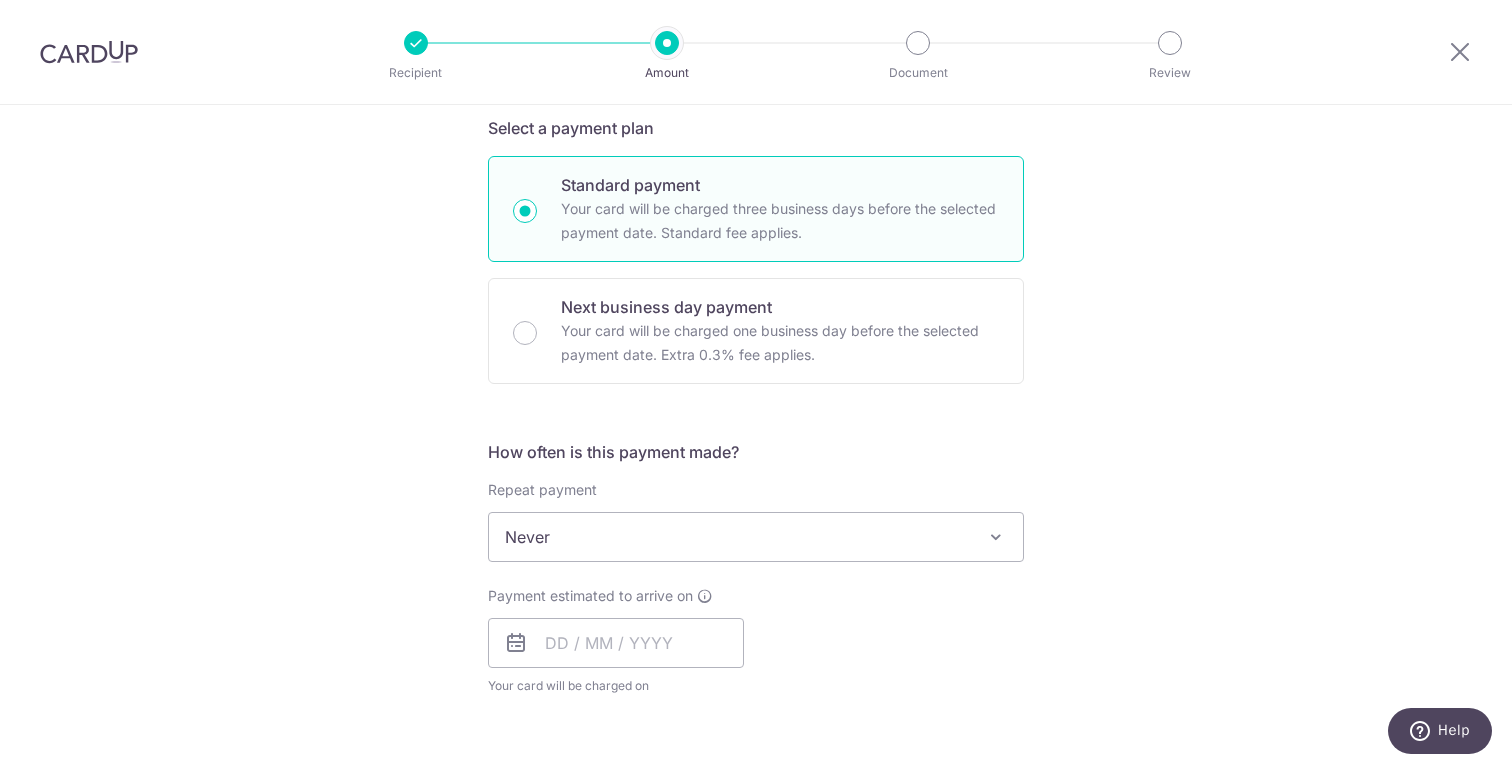 click on "Never" at bounding box center [756, 537] 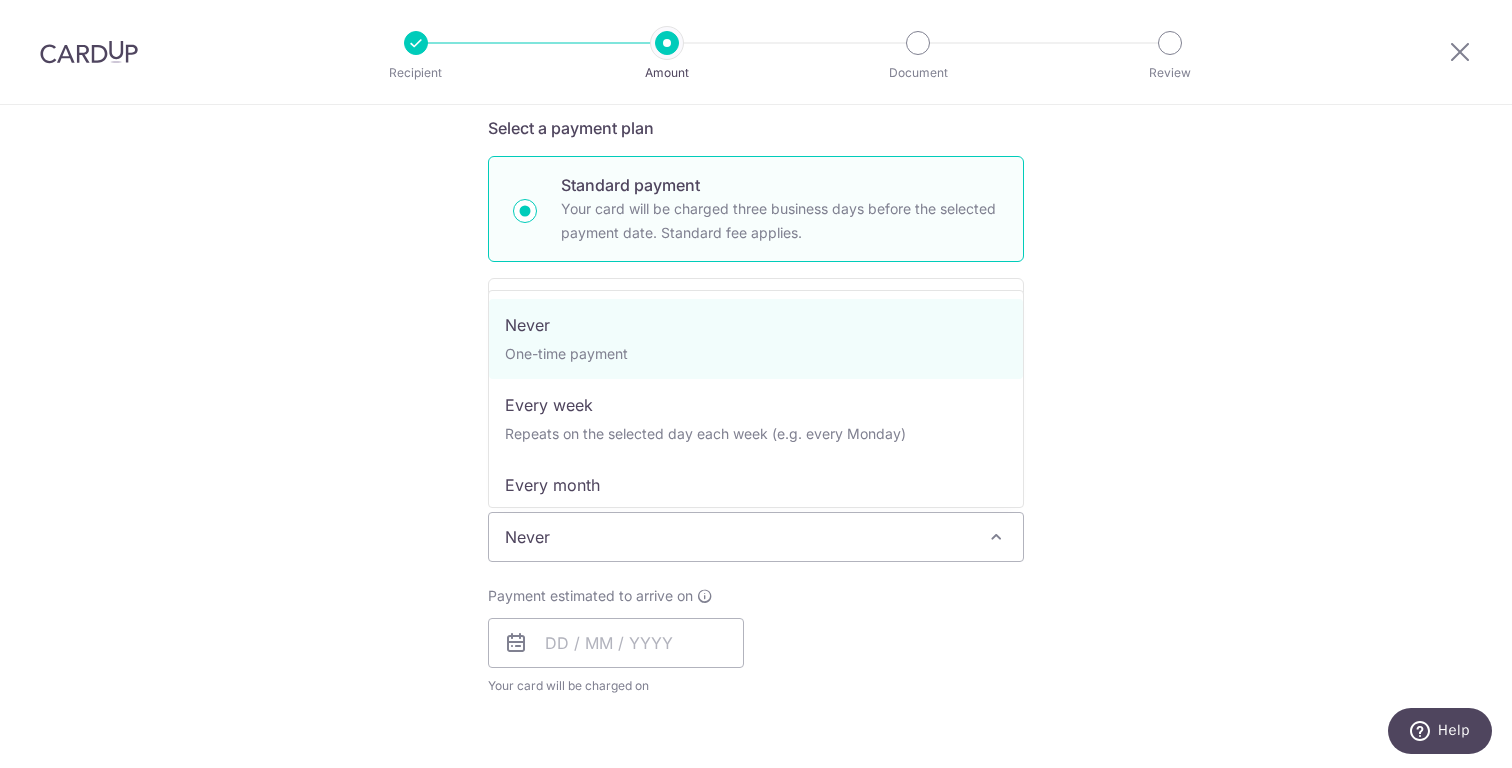 click on "Payment estimated to arrive on
Your card will be charged on   for the first payment
* If your payment is funded by  9:00am SGT on Thursday 07/08/2025
07/08/2025" at bounding box center [616, 641] 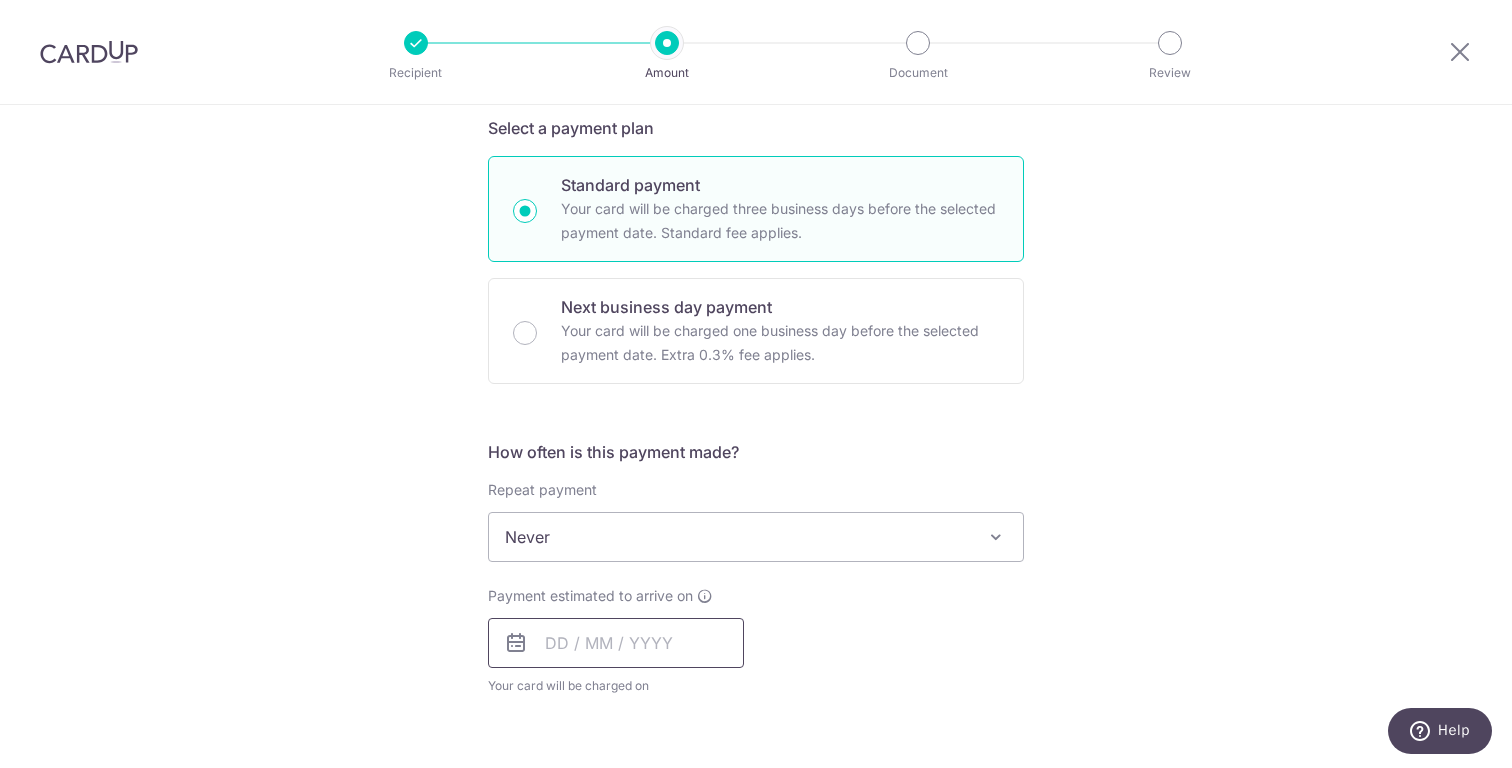 click at bounding box center [616, 643] 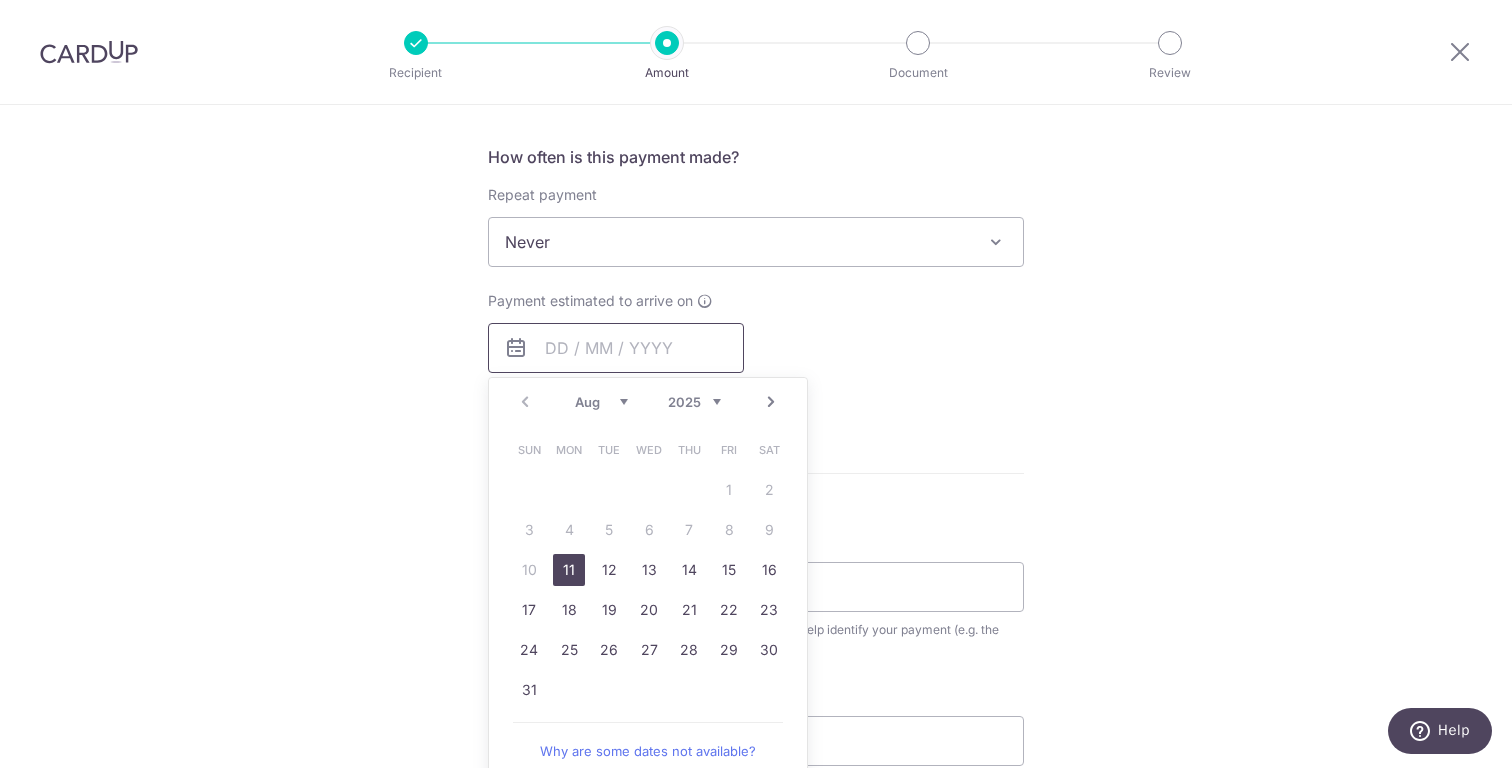 scroll, scrollTop: 755, scrollLeft: 0, axis: vertical 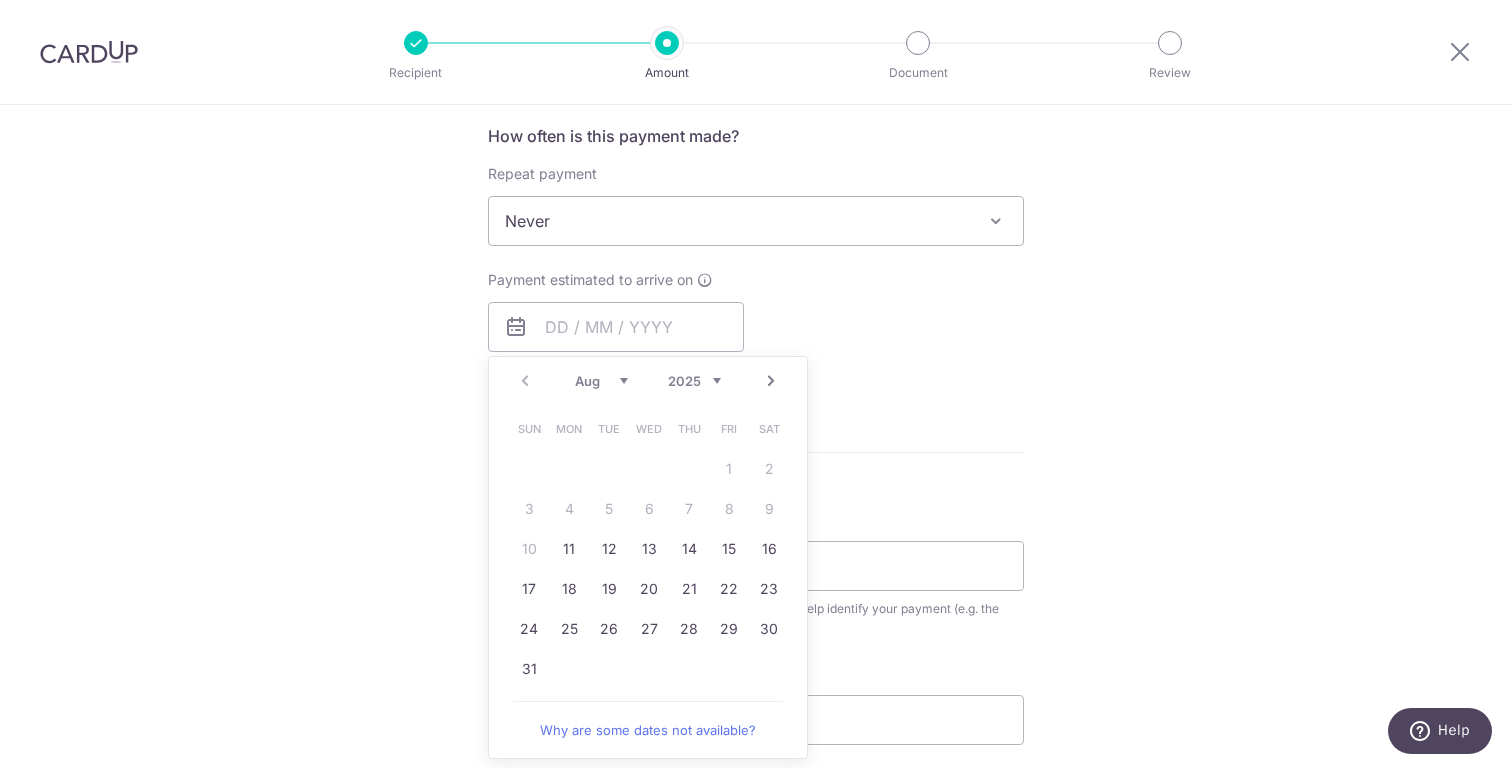 click on "22" at bounding box center [729, 589] 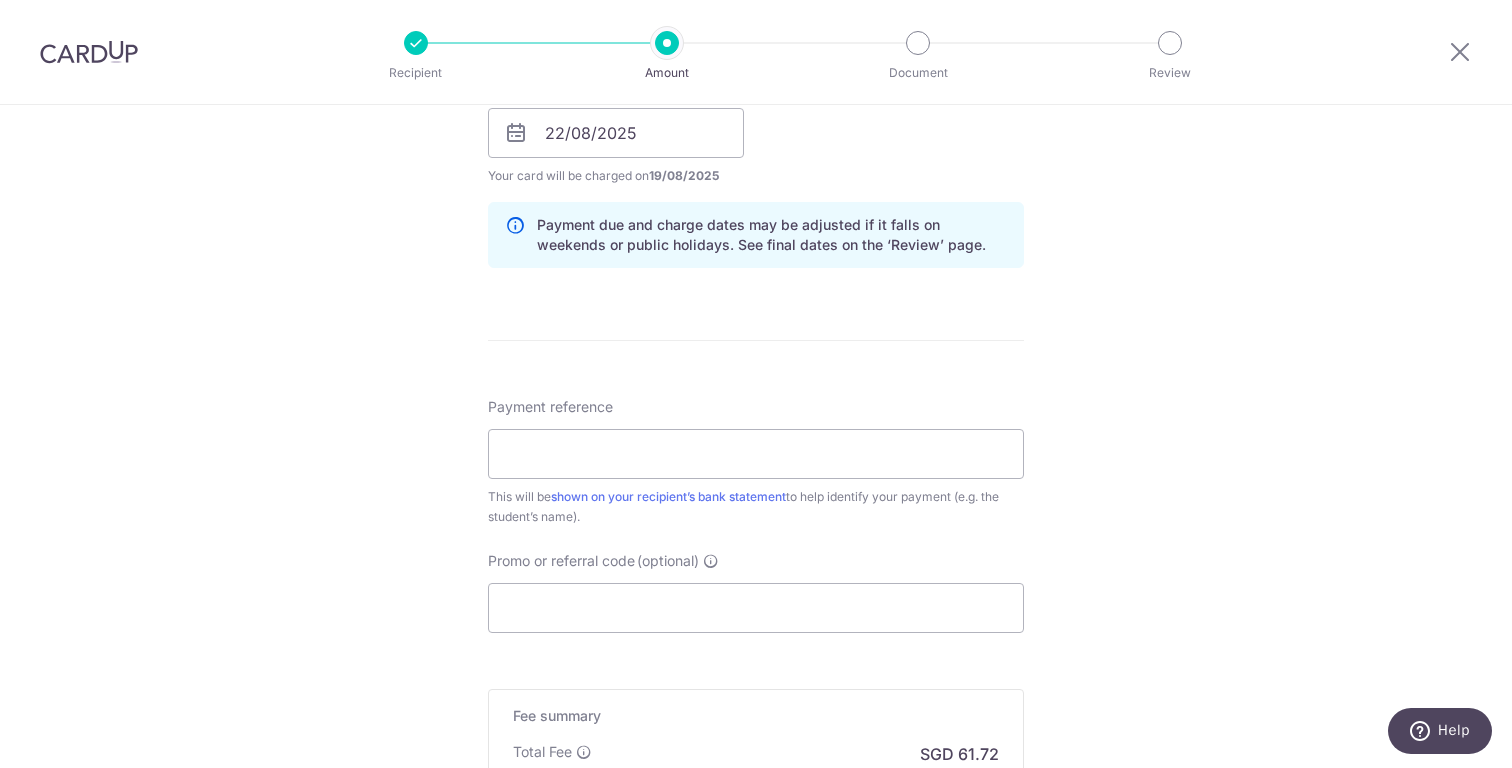 scroll, scrollTop: 970, scrollLeft: 0, axis: vertical 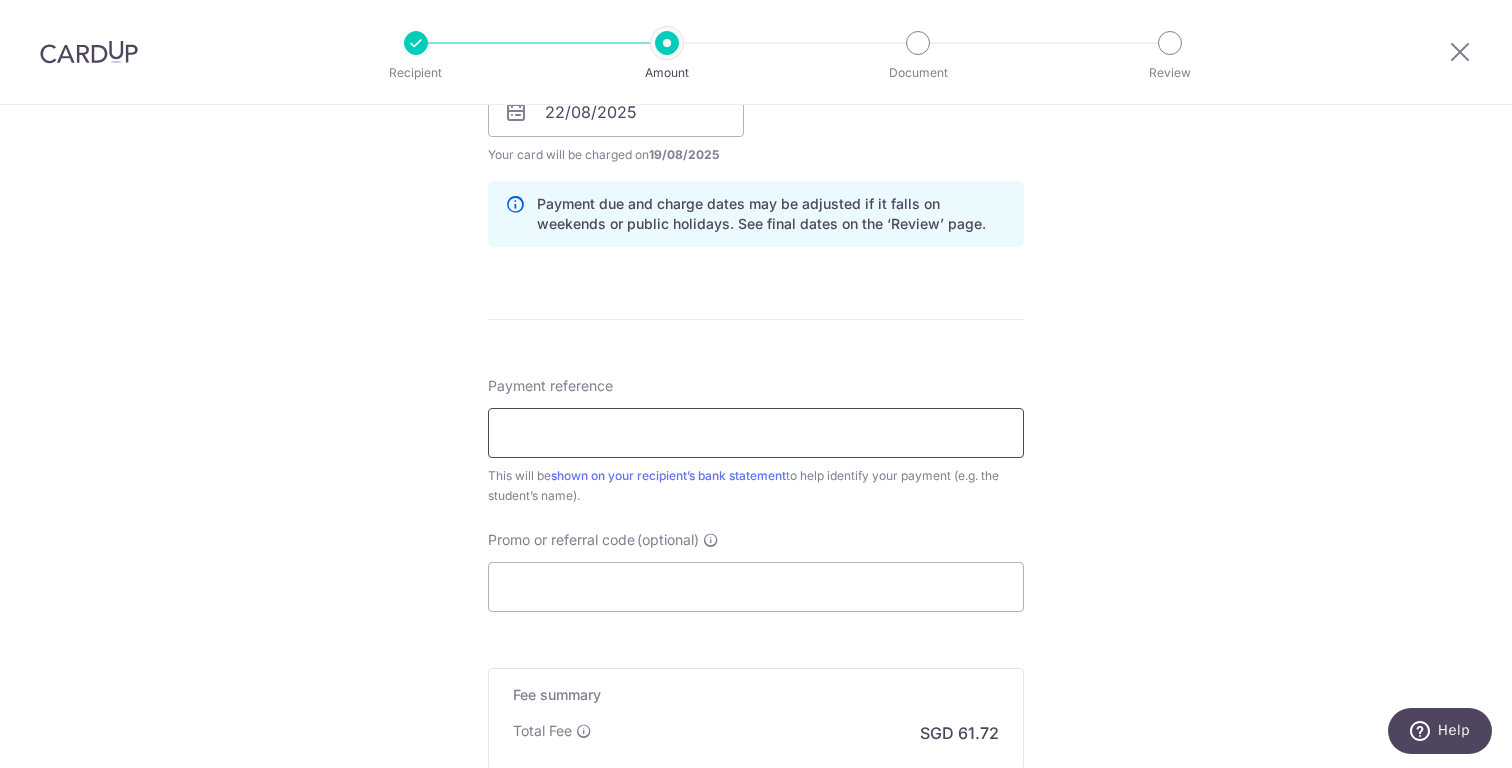 click on "Payment reference" at bounding box center (756, 433) 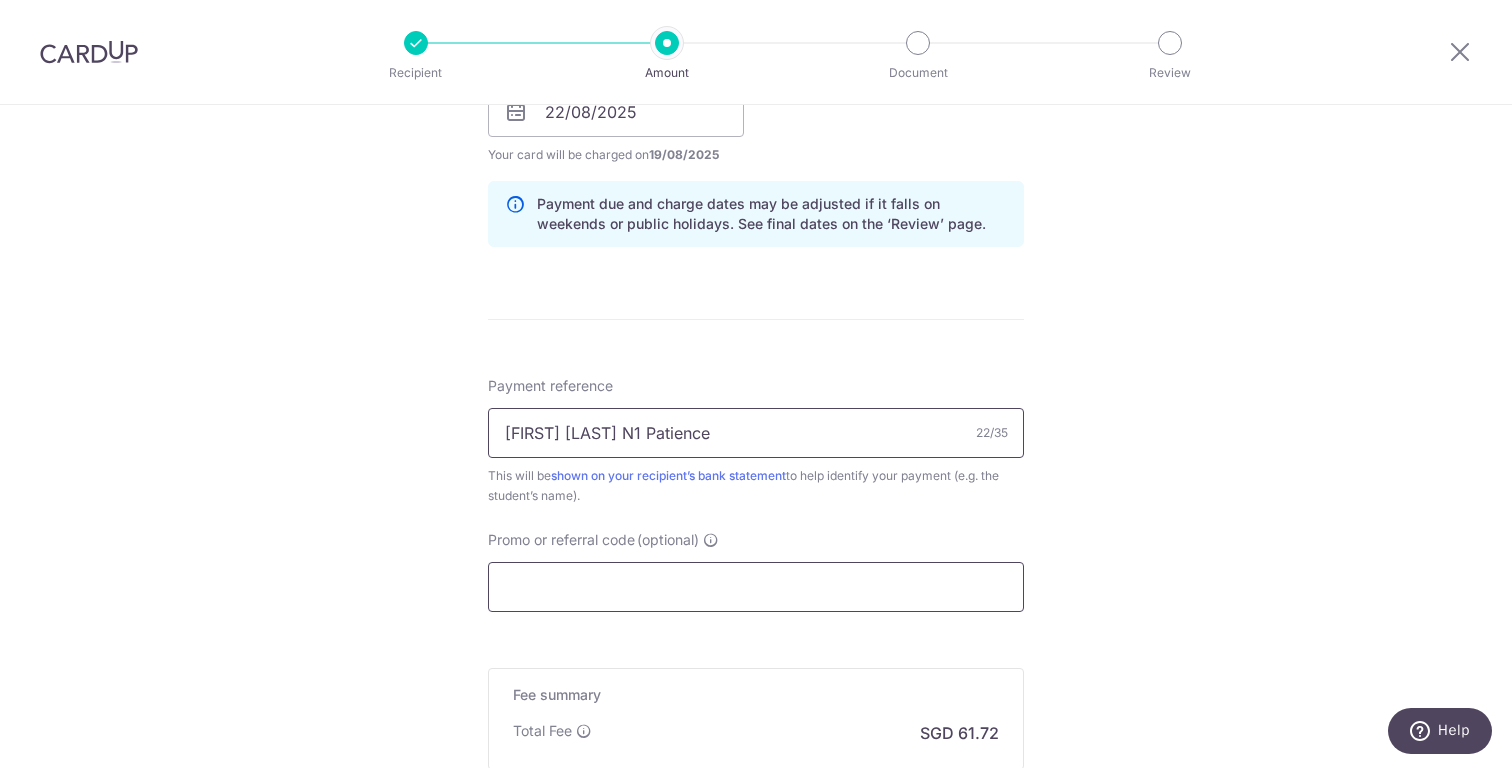type on "Evan Huang N1 Patience" 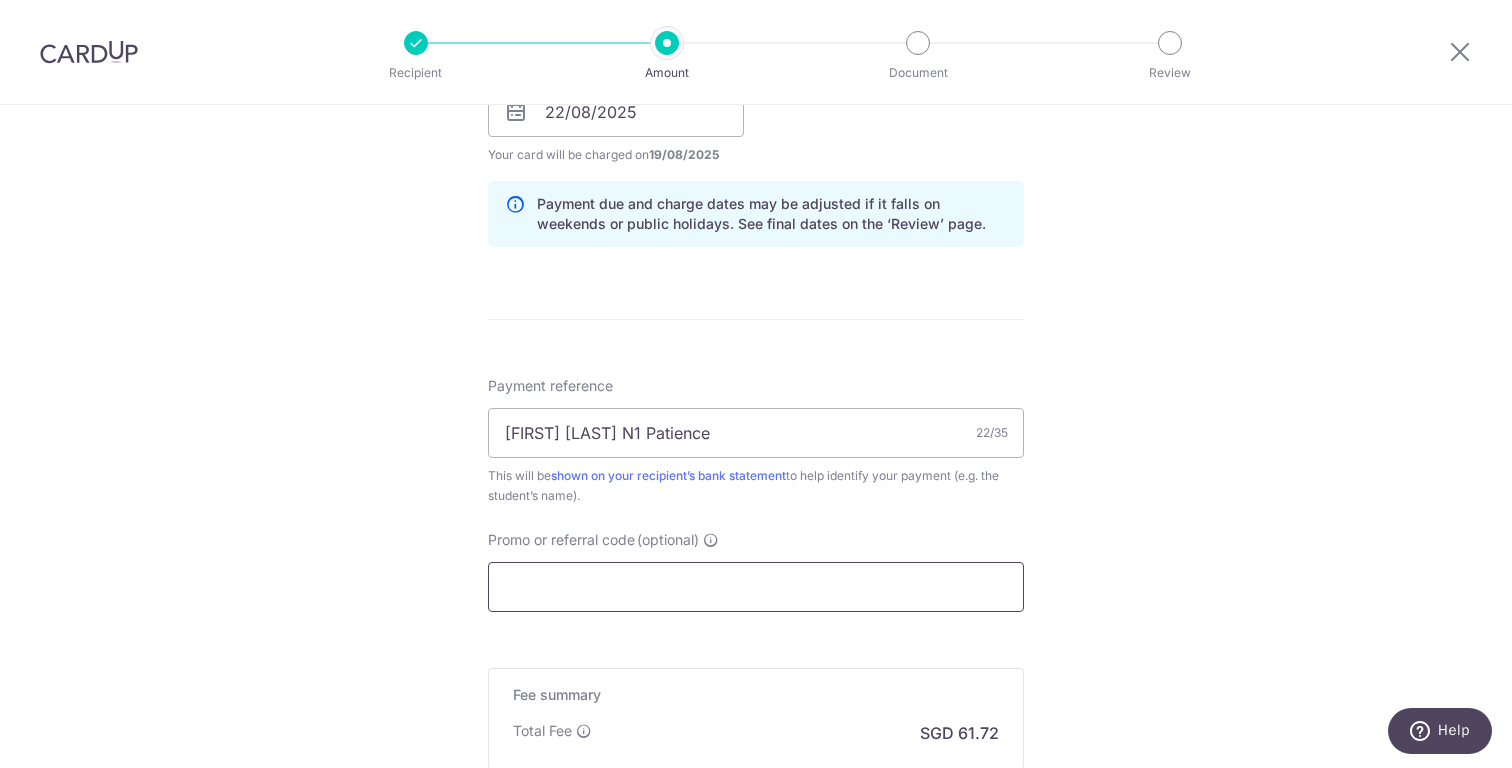 click on "Promo or referral code
(optional)" at bounding box center [756, 587] 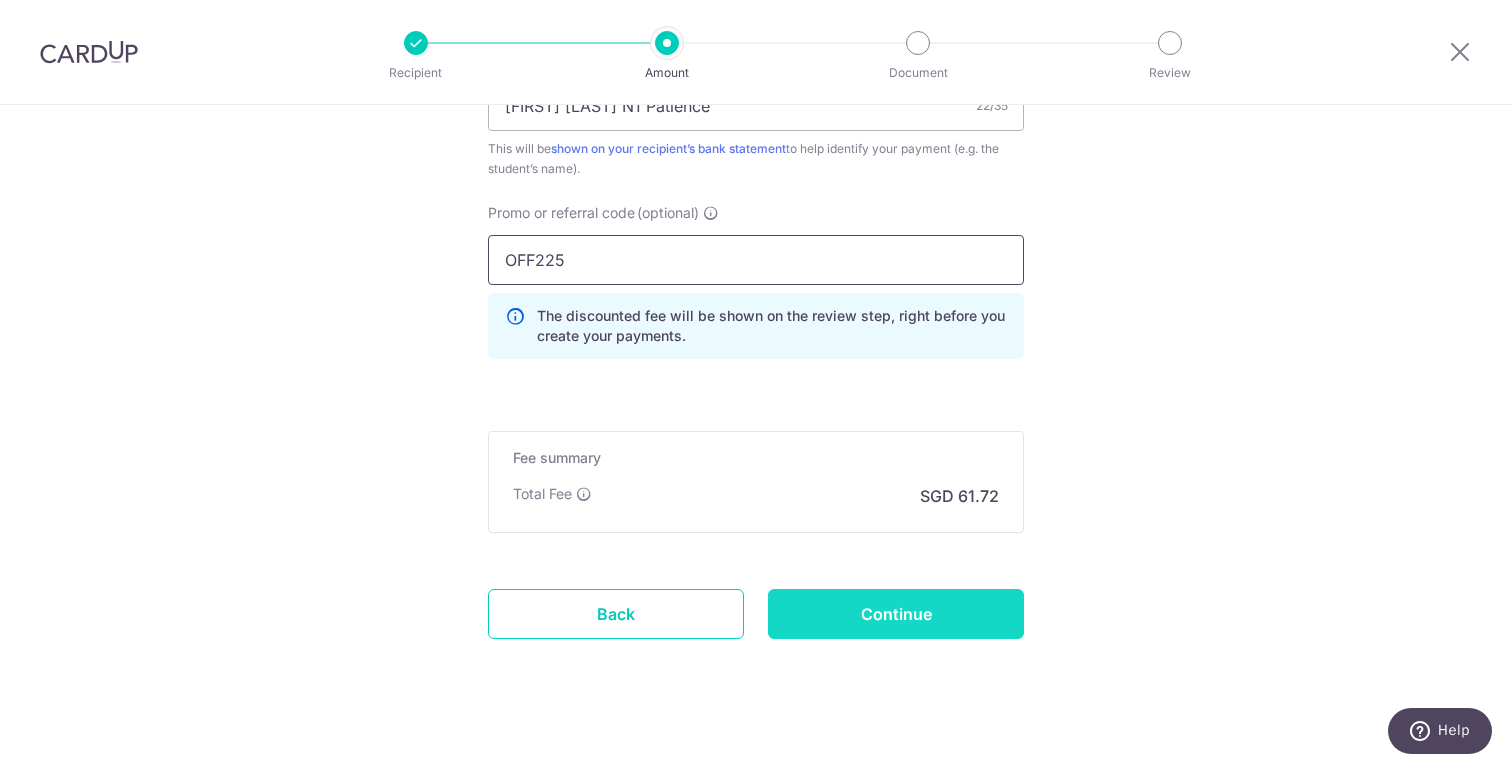 scroll, scrollTop: 1318, scrollLeft: 0, axis: vertical 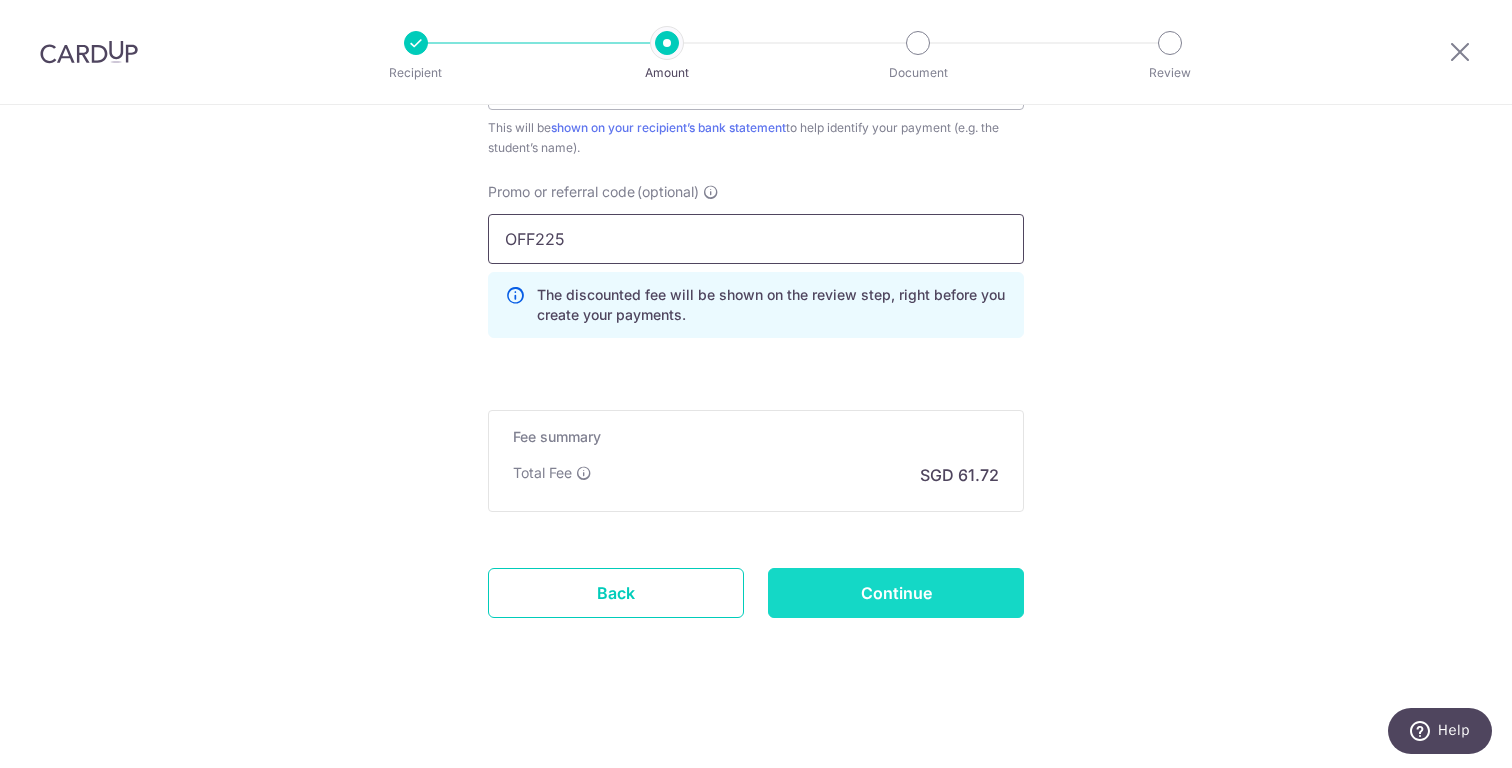 type on "OFF225" 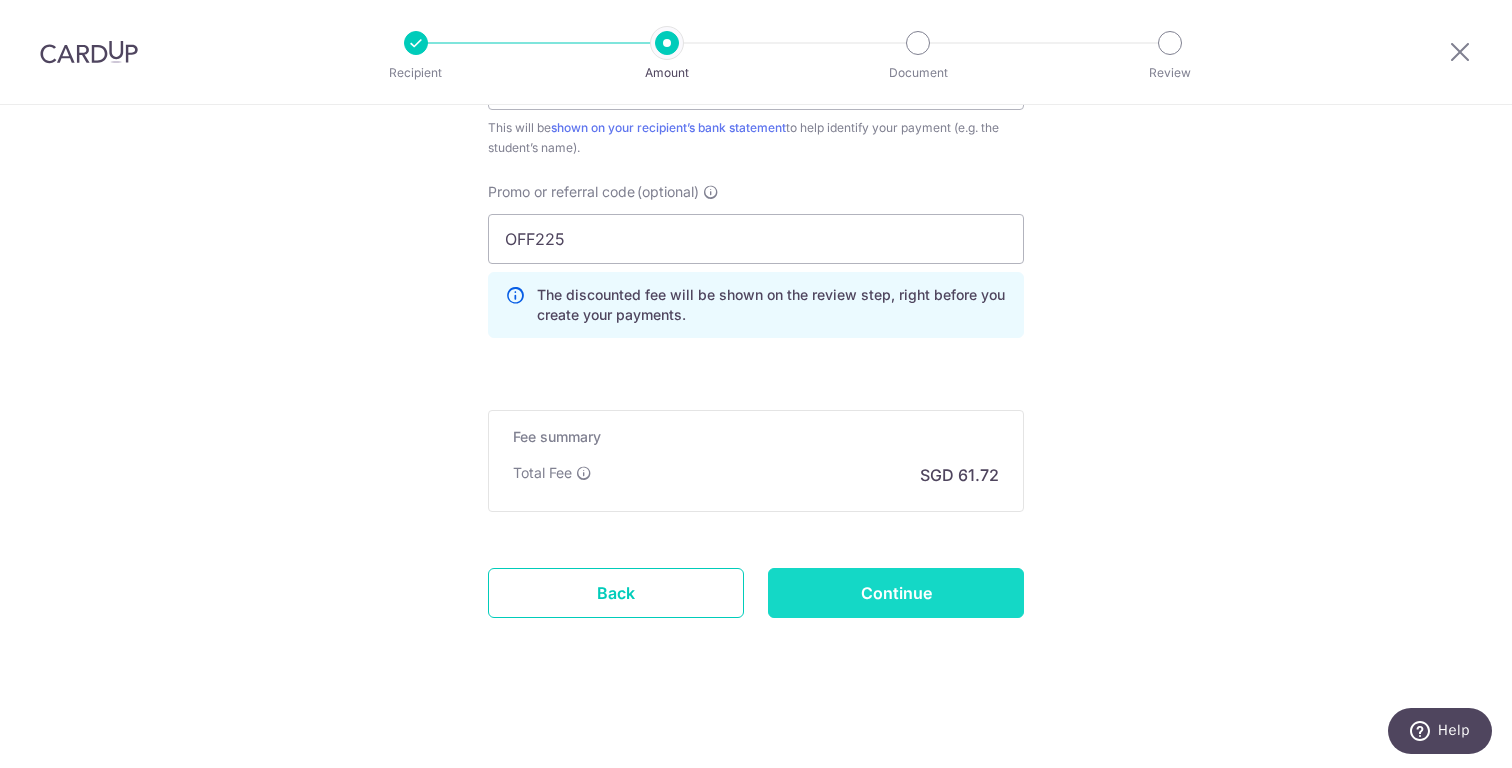 click on "Continue" at bounding box center [896, 593] 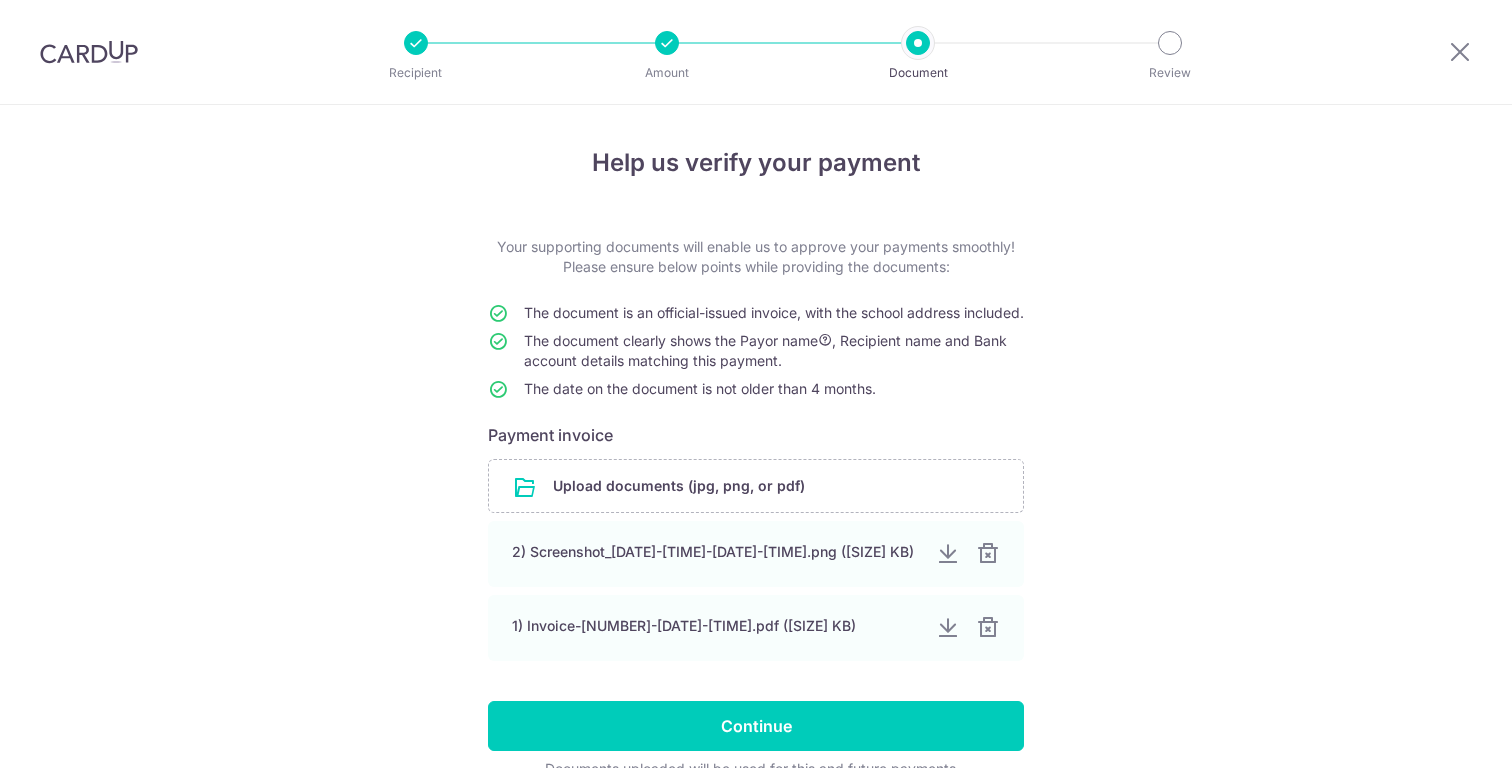 scroll, scrollTop: 0, scrollLeft: 0, axis: both 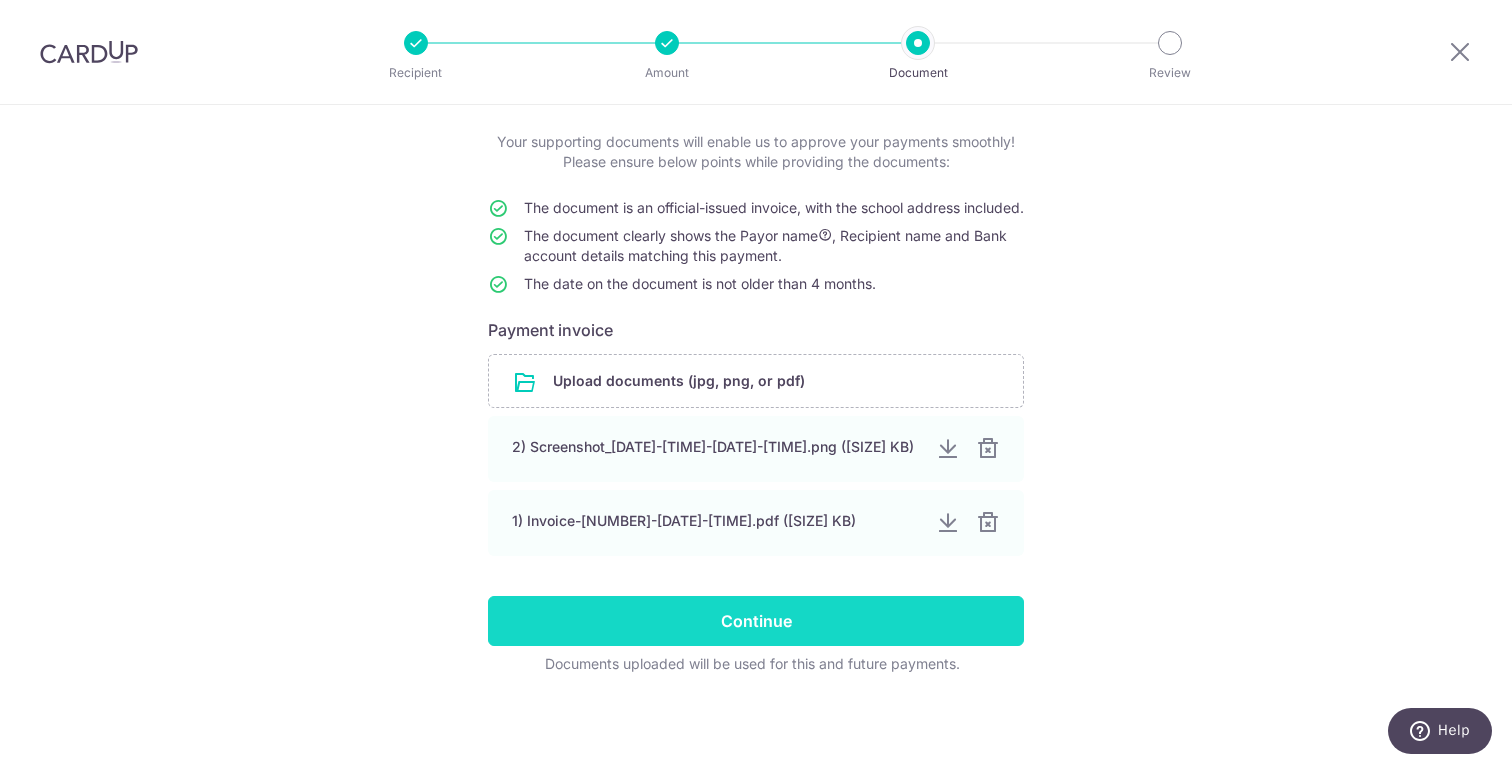click on "Continue" at bounding box center [756, 621] 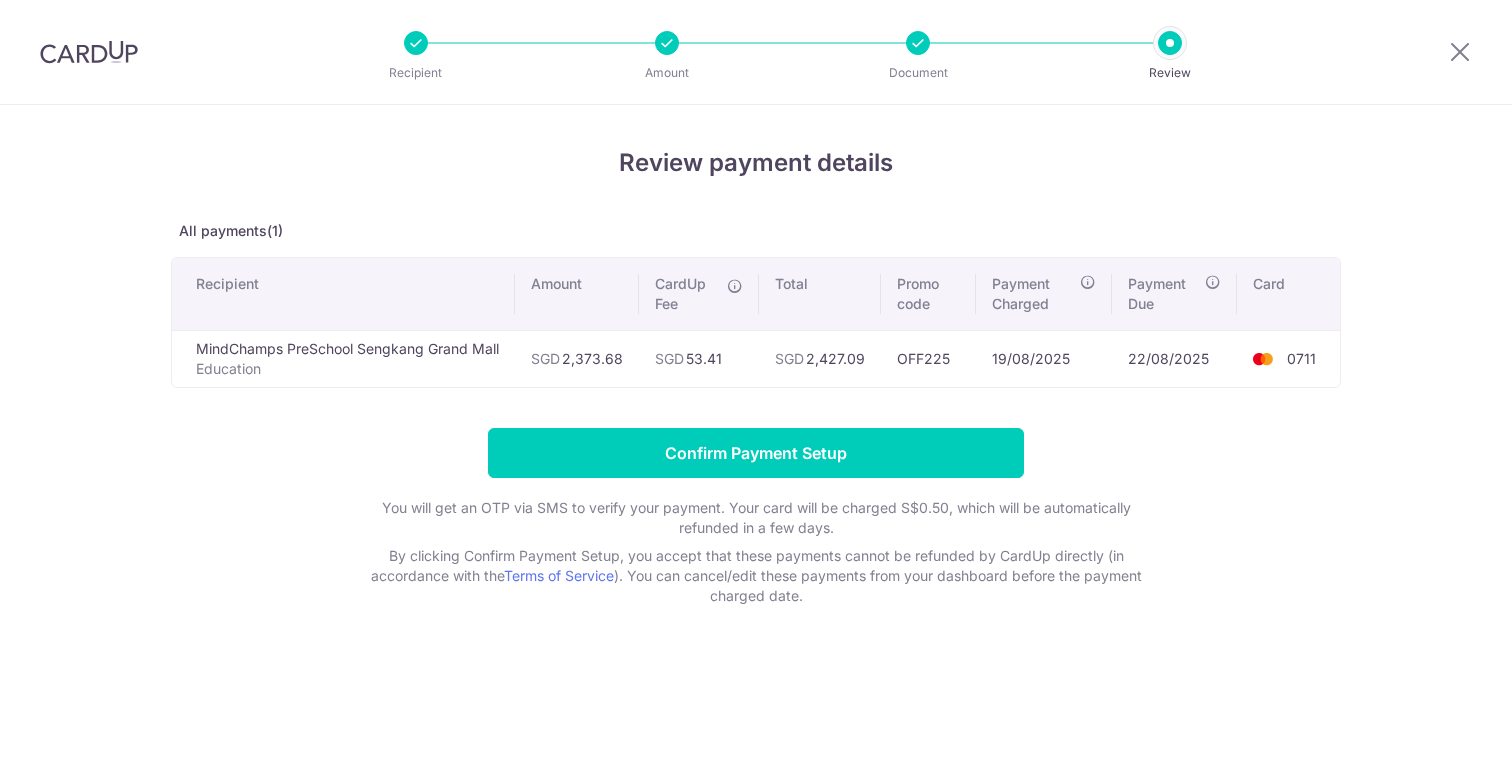scroll, scrollTop: 0, scrollLeft: 0, axis: both 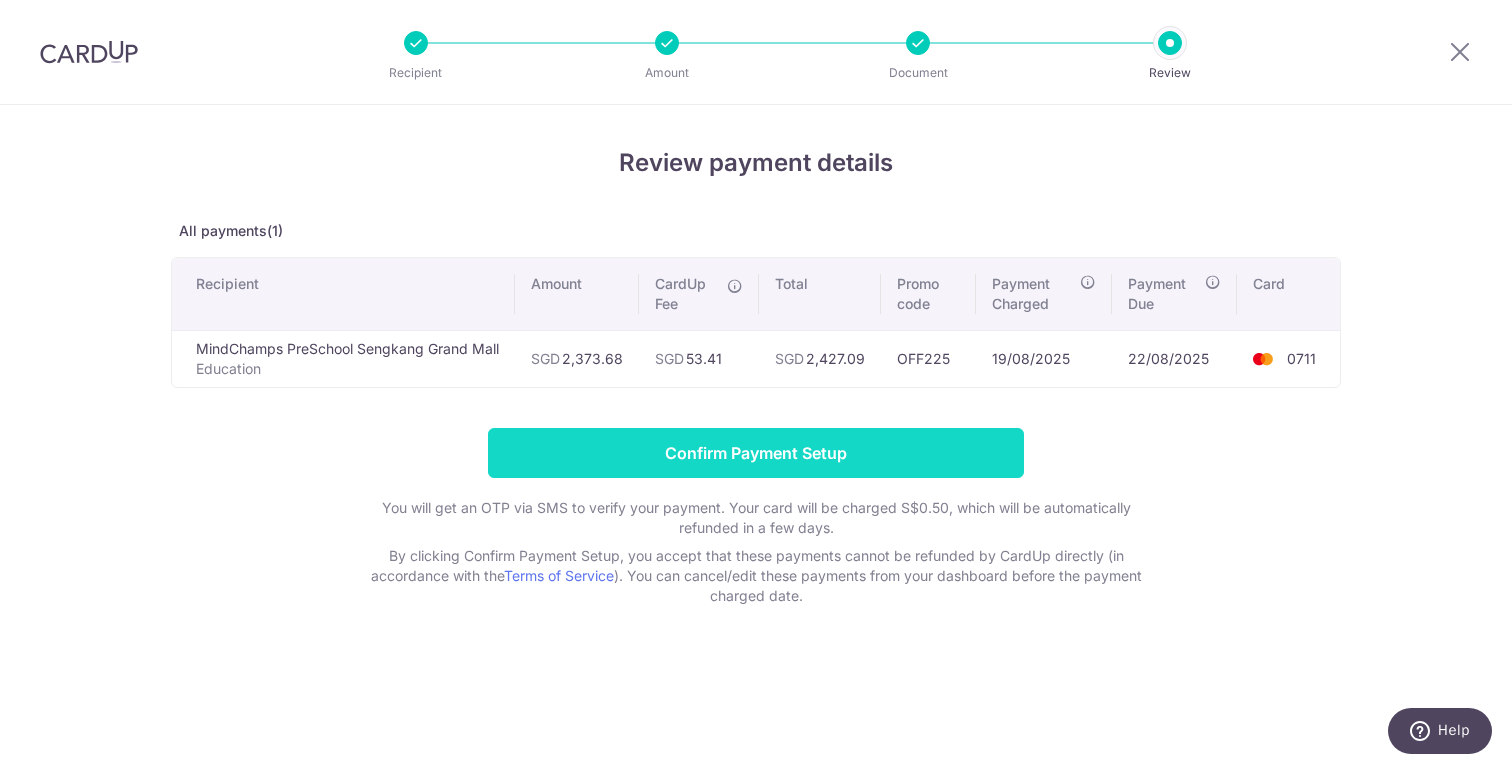 click on "Confirm Payment Setup" at bounding box center (756, 453) 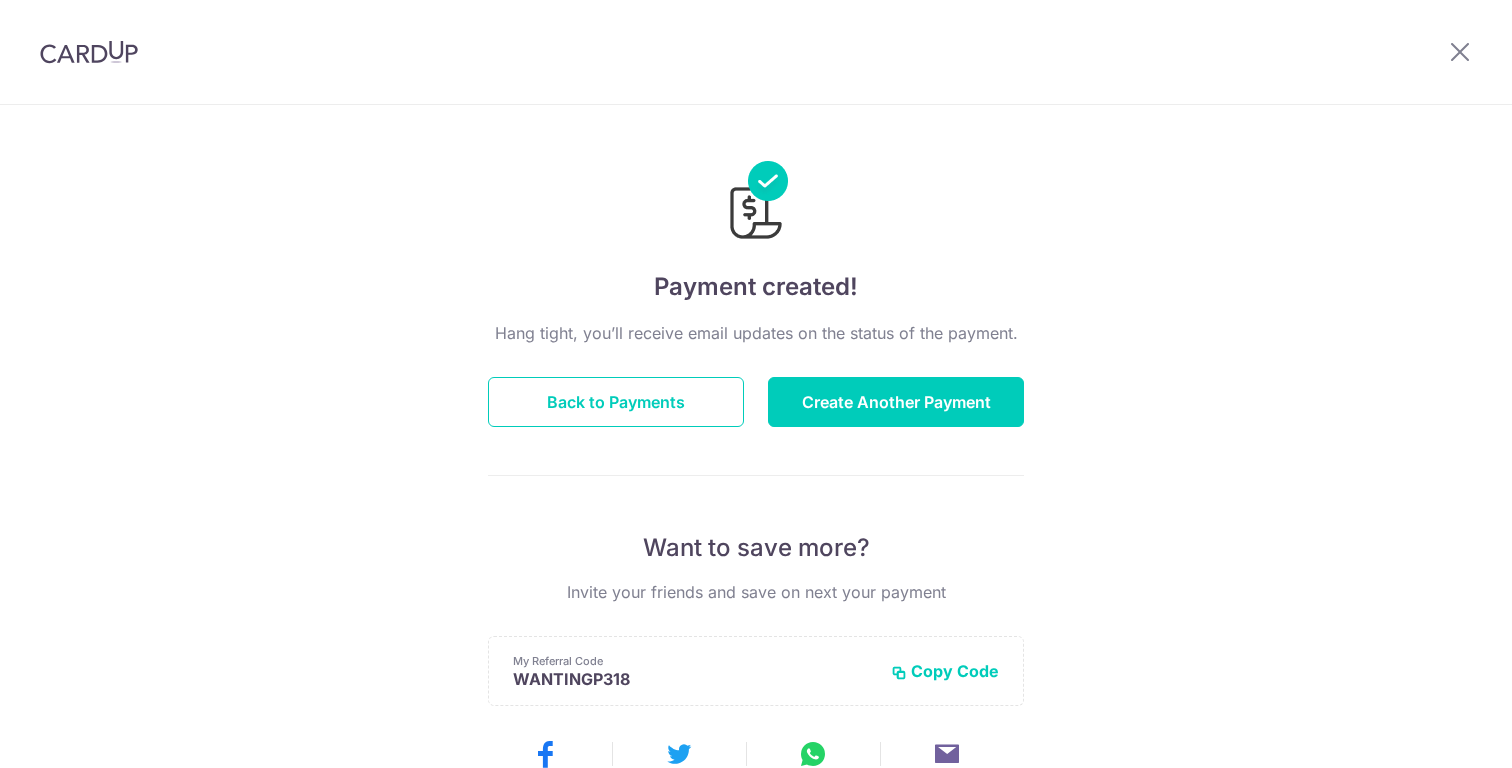 scroll, scrollTop: 0, scrollLeft: 0, axis: both 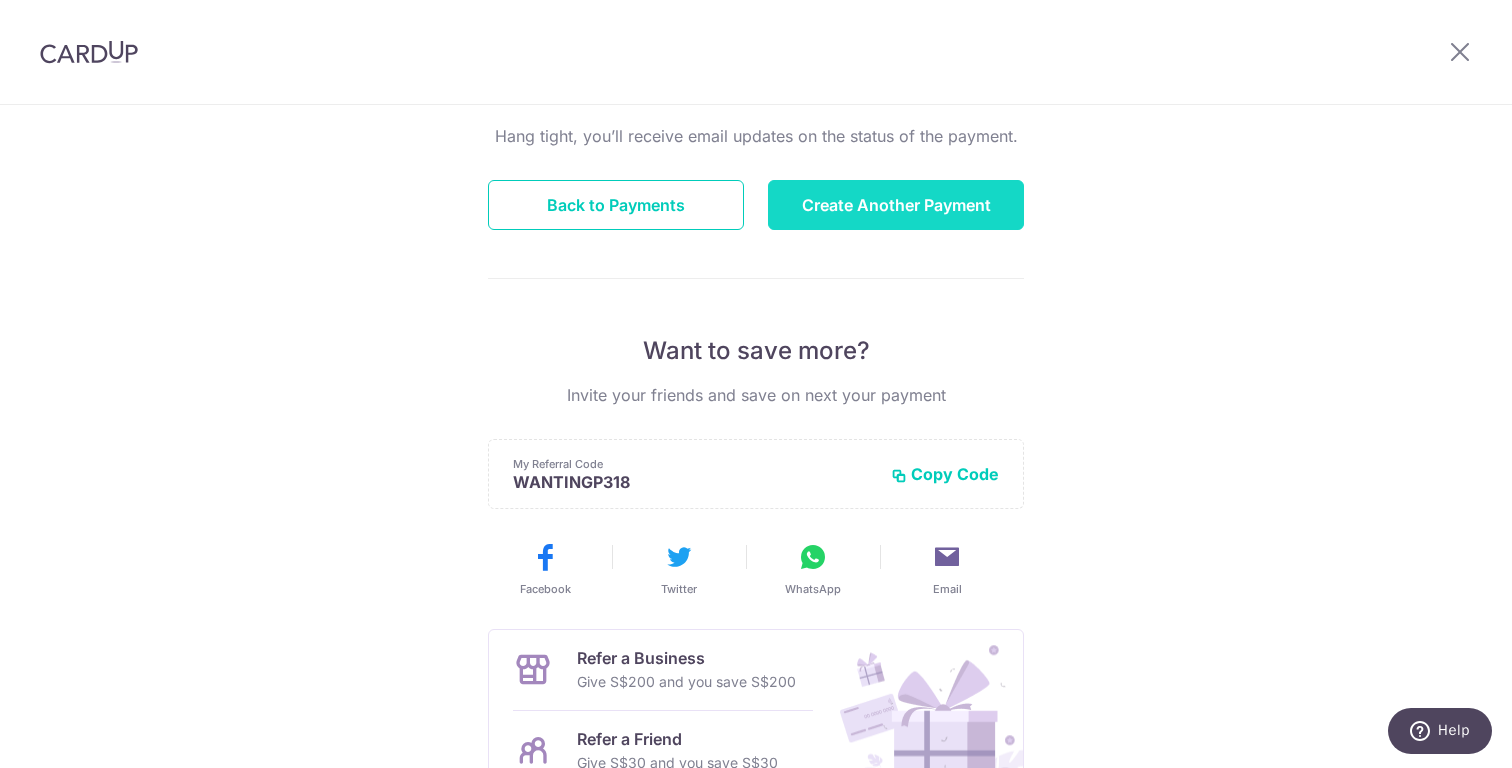 click on "Create Another Payment" at bounding box center (896, 205) 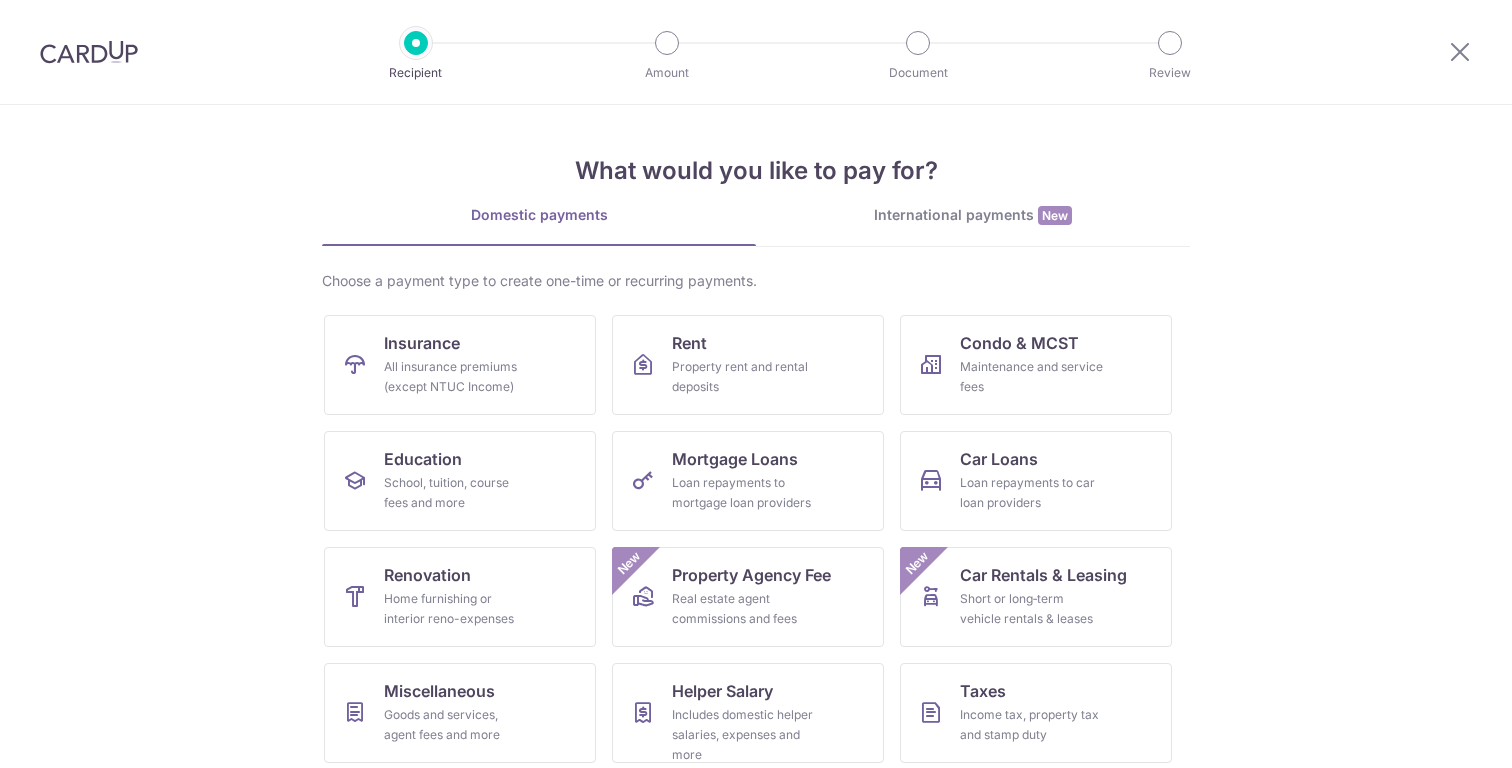 scroll, scrollTop: 0, scrollLeft: 0, axis: both 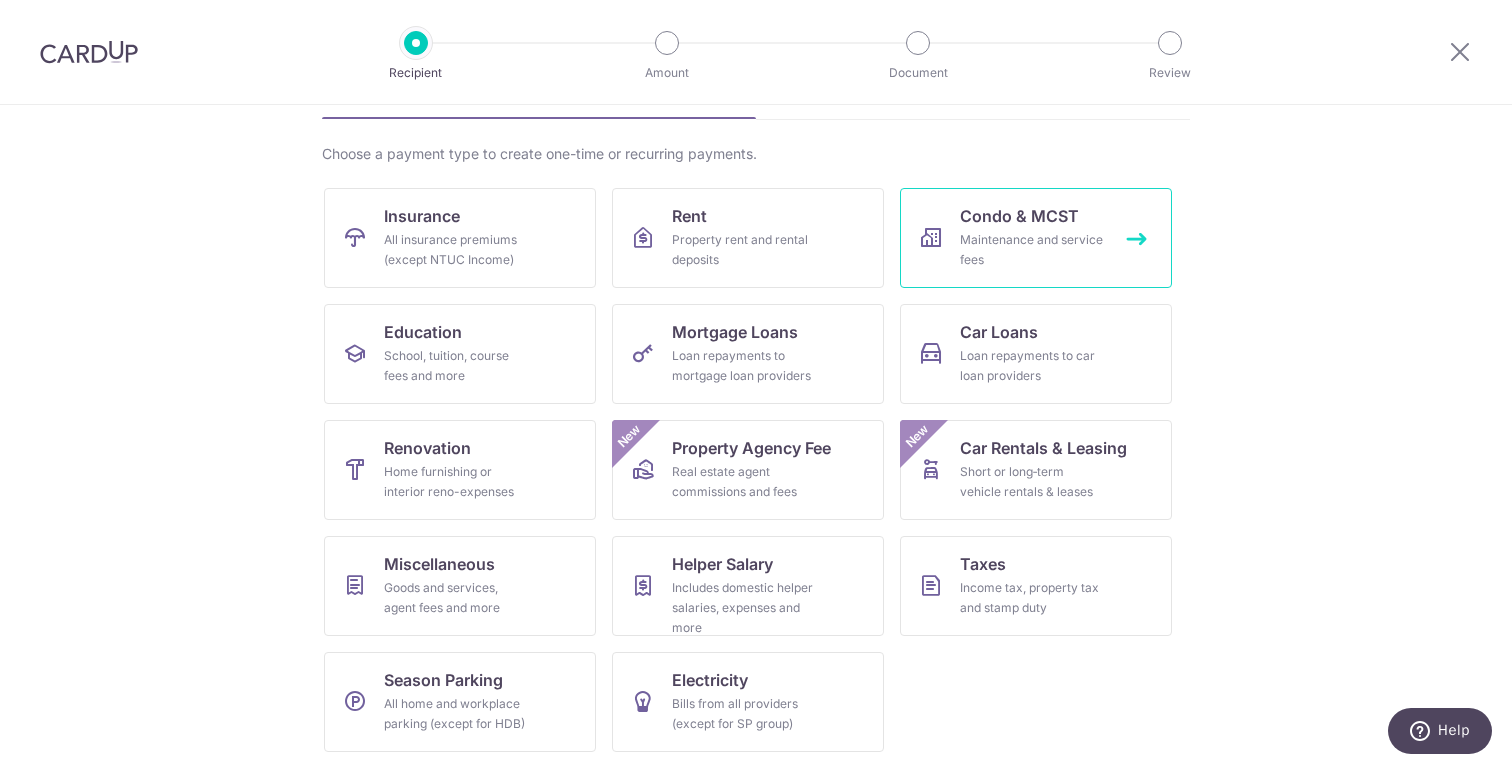 click on "Maintenance and service fees" at bounding box center (1032, 250) 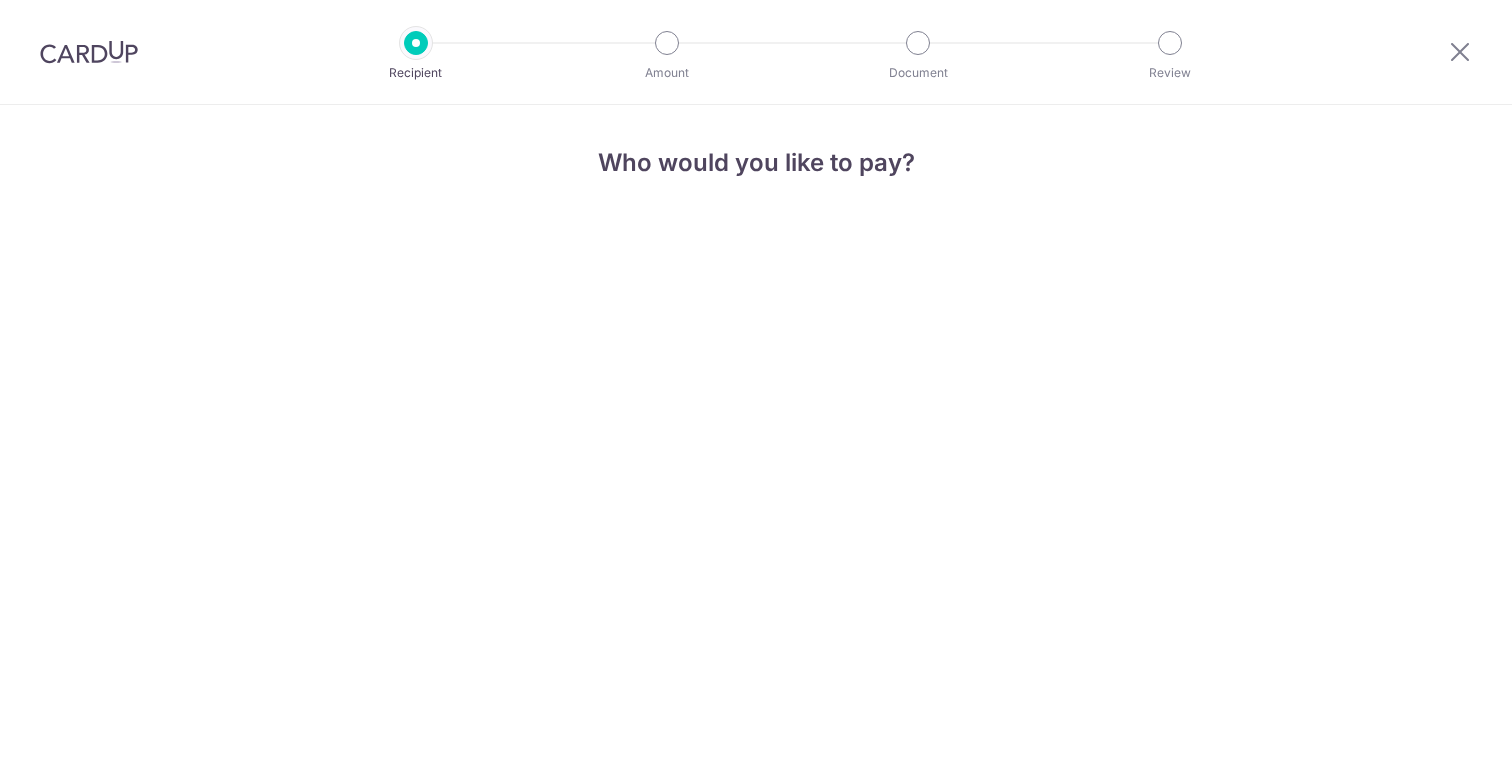 scroll, scrollTop: 0, scrollLeft: 0, axis: both 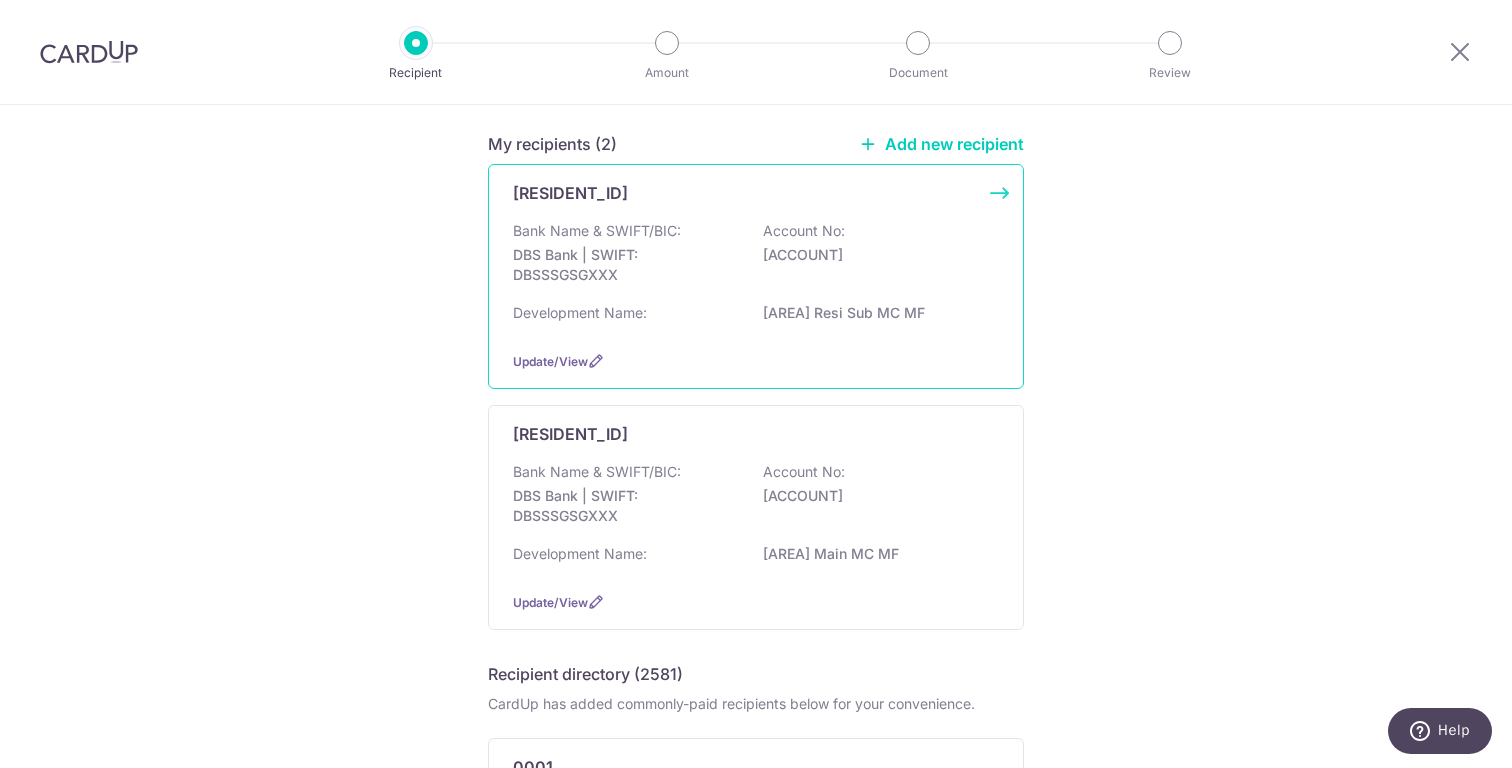 click on "Bank Name & SWIFT/BIC:
[BANK] | SWIFT: [SWIFT]
Account No:
[ACCOUNT]" at bounding box center [756, 258] 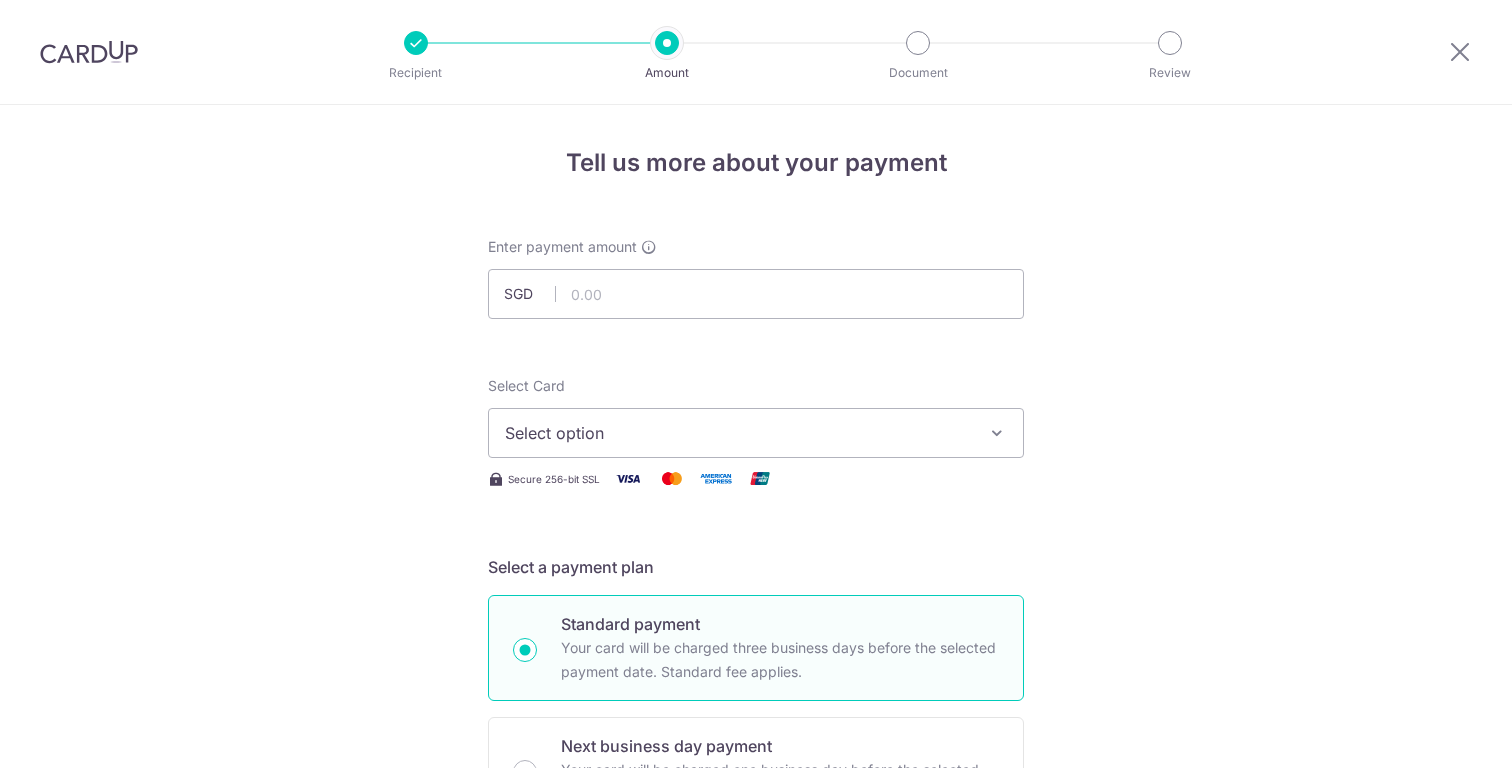 scroll, scrollTop: 0, scrollLeft: 0, axis: both 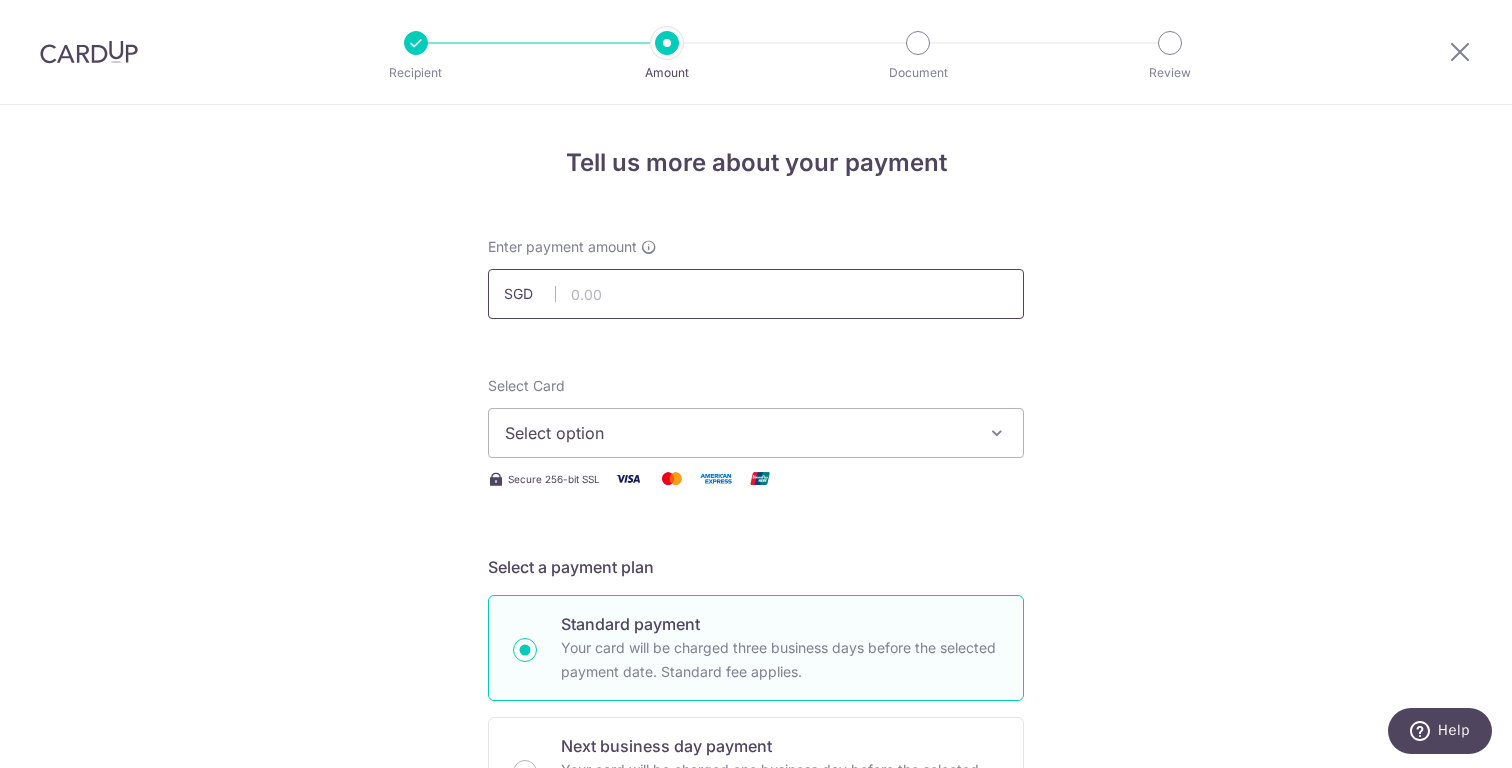 click at bounding box center (756, 294) 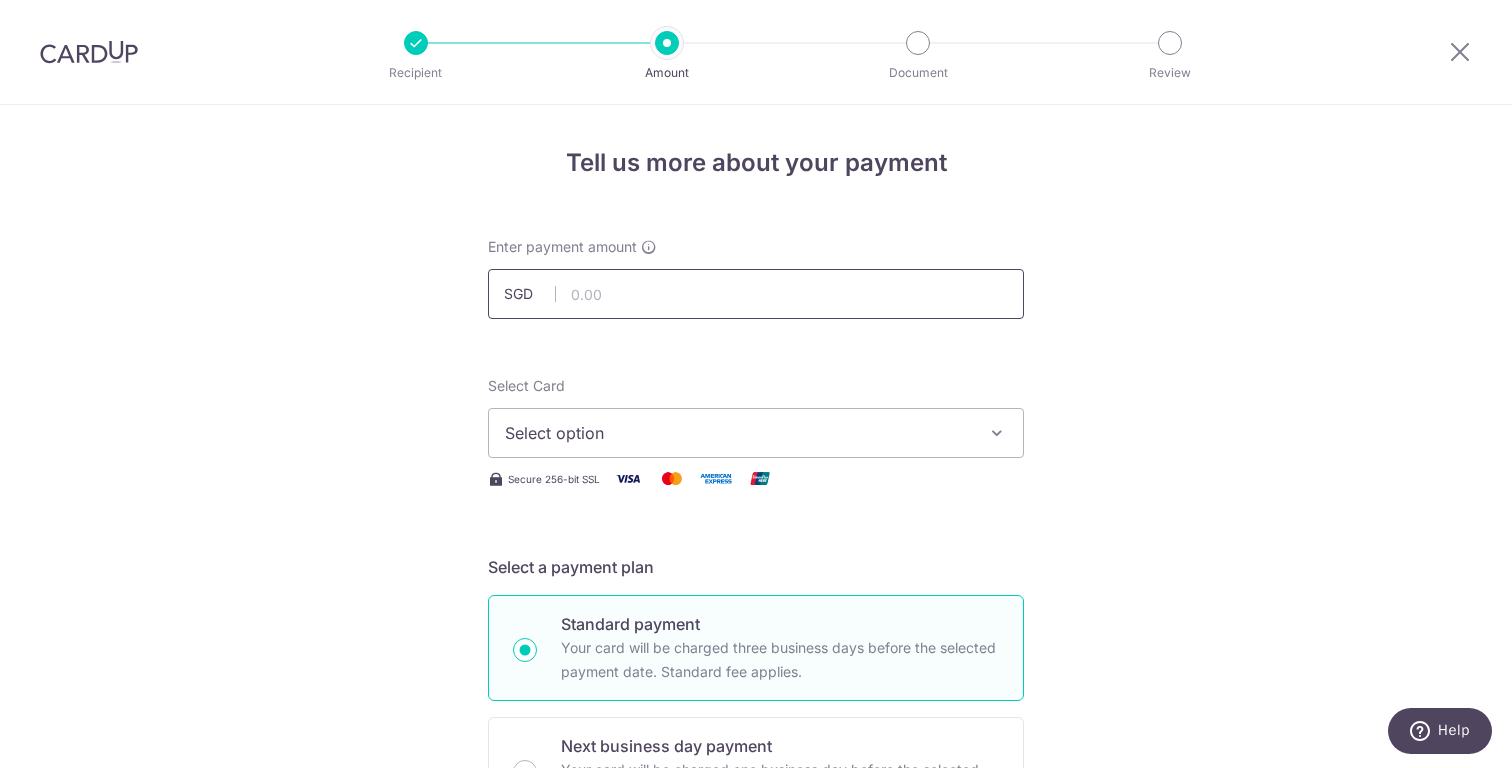 type on "863.28" 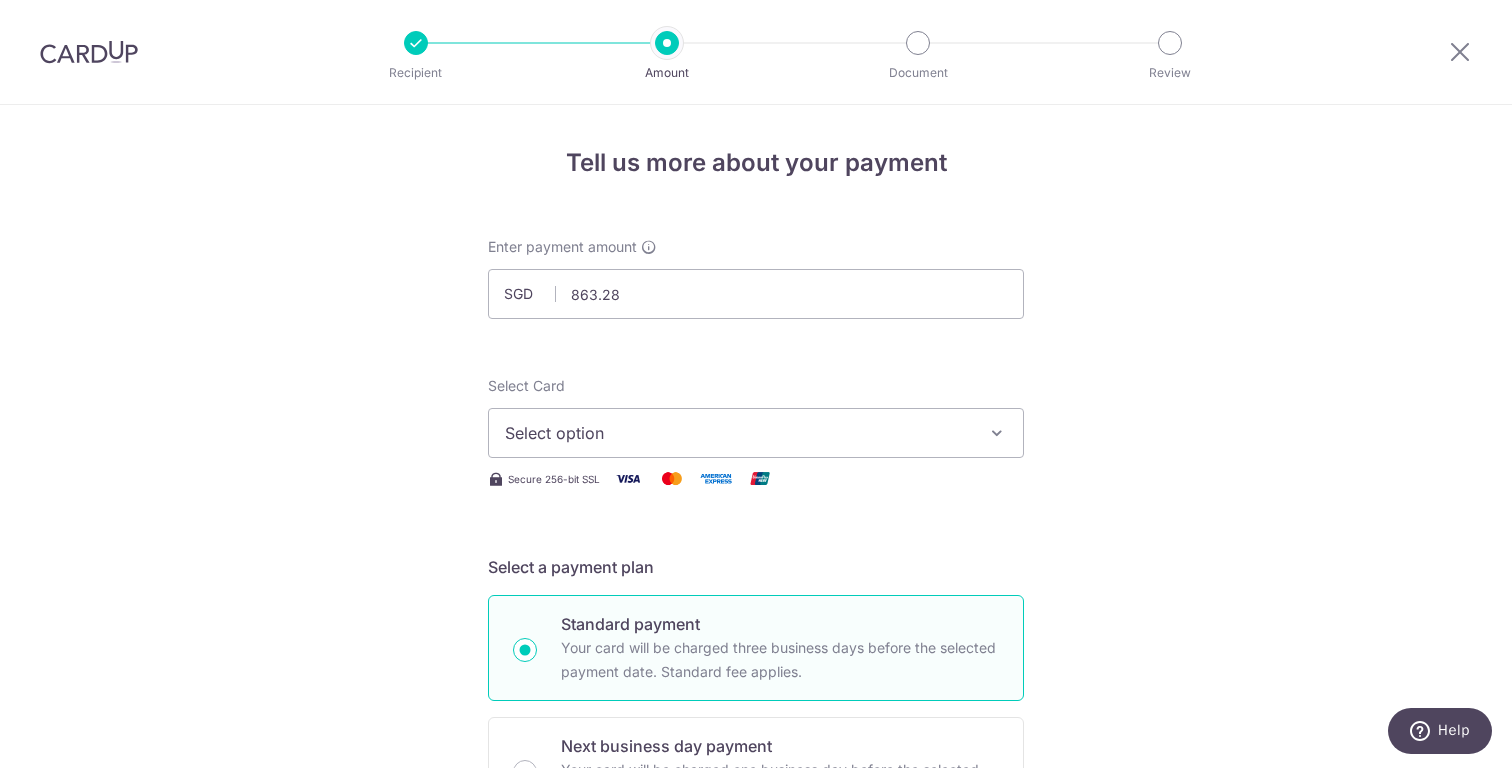click on "Select option" at bounding box center [738, 433] 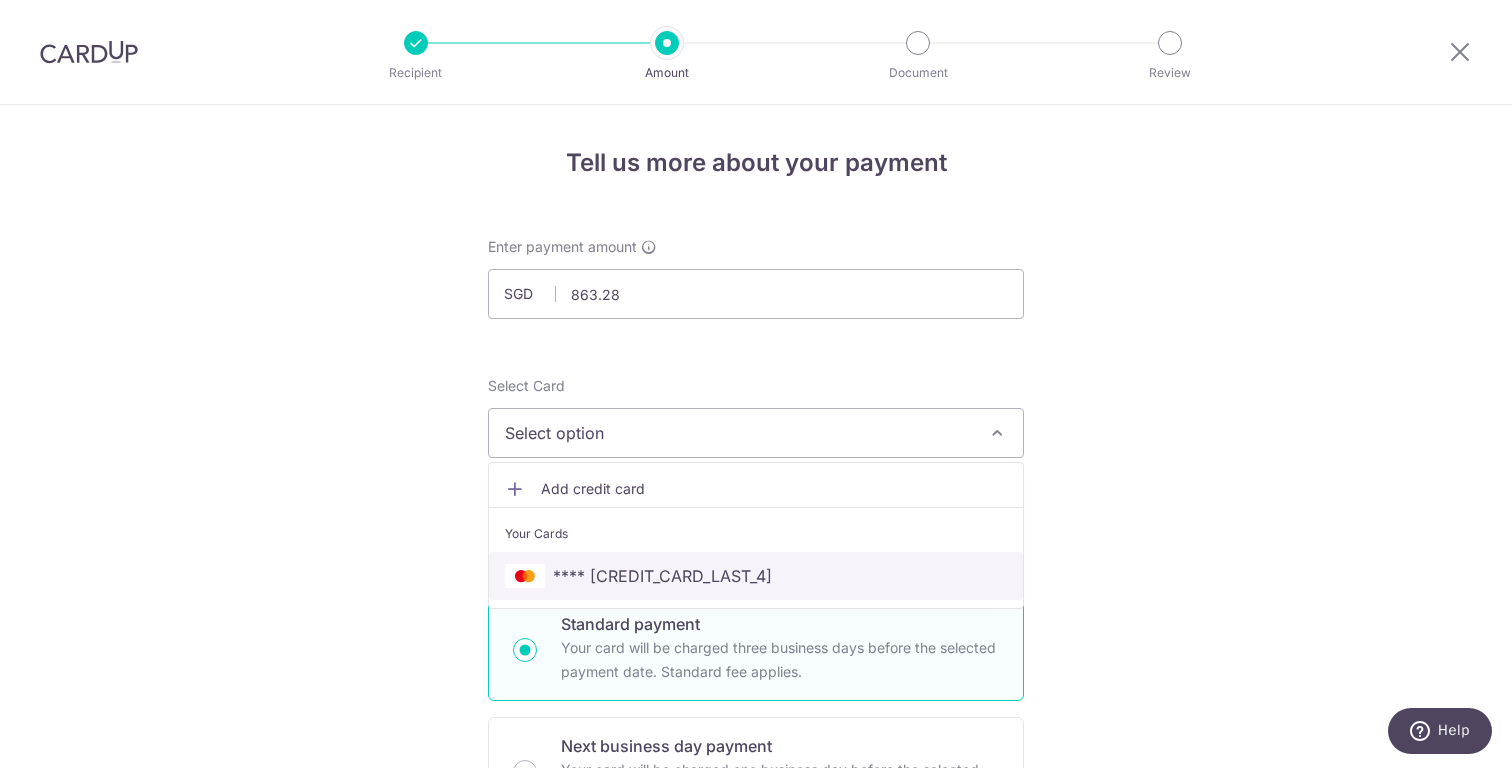 click on "**** 0711" at bounding box center [756, 576] 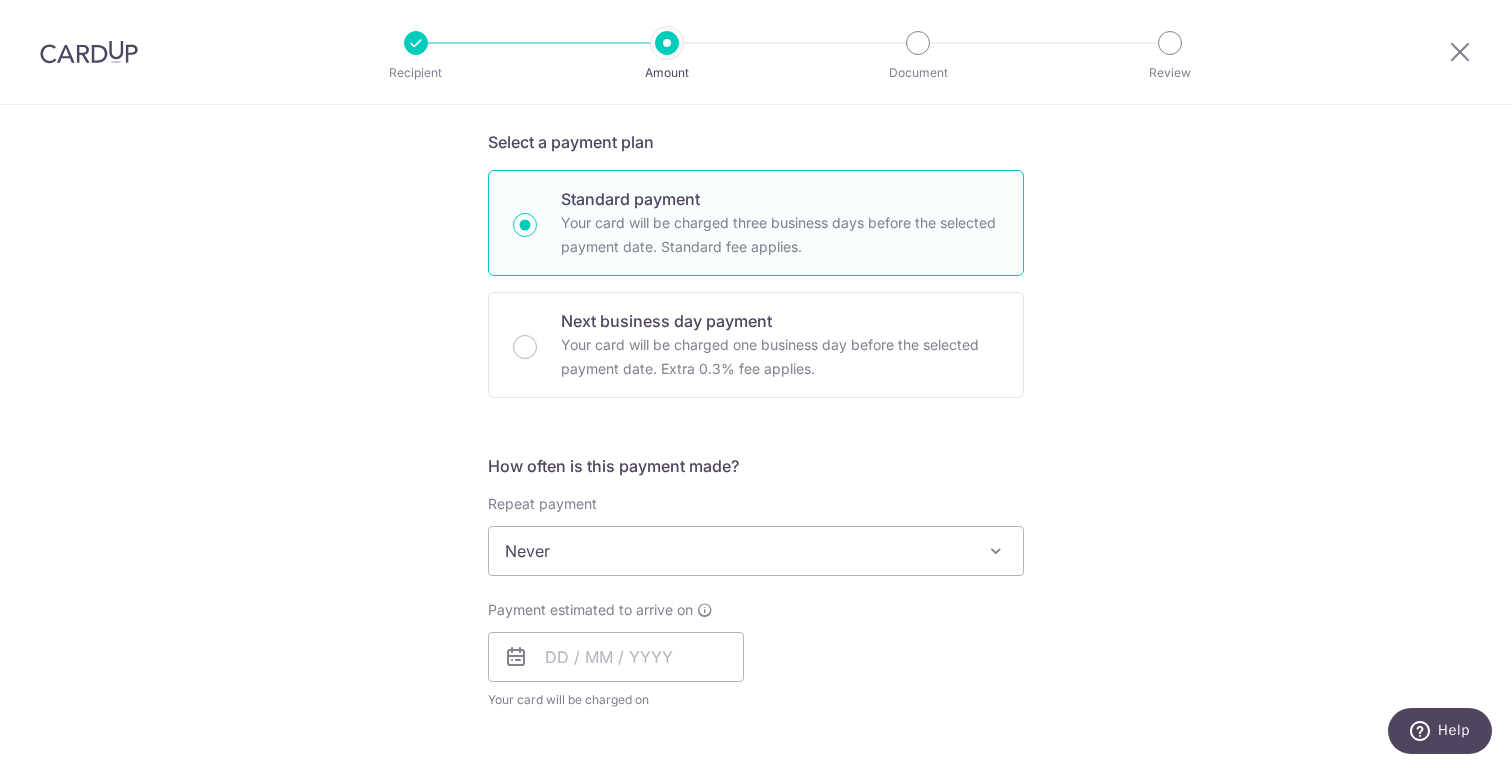 scroll, scrollTop: 462, scrollLeft: 0, axis: vertical 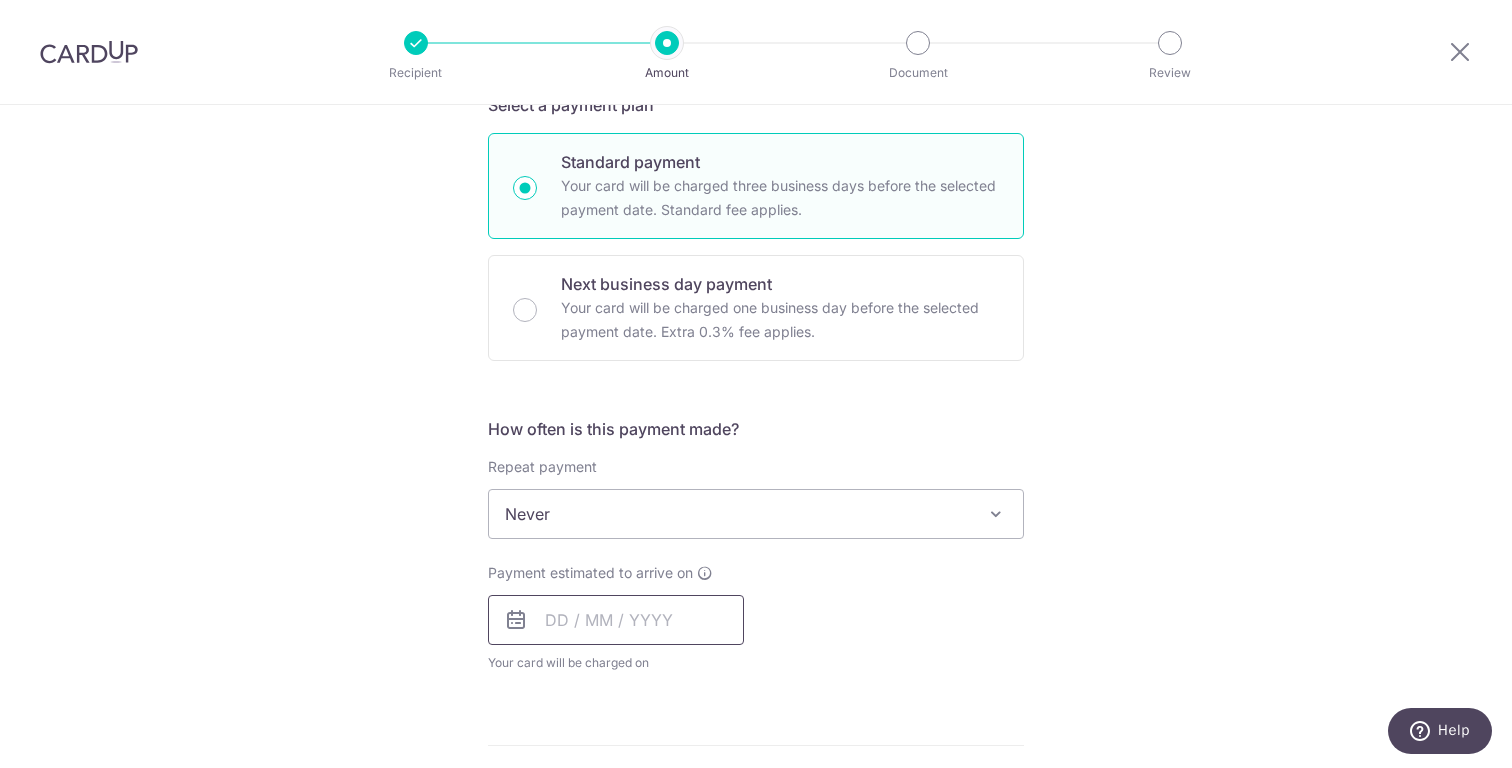click at bounding box center [616, 620] 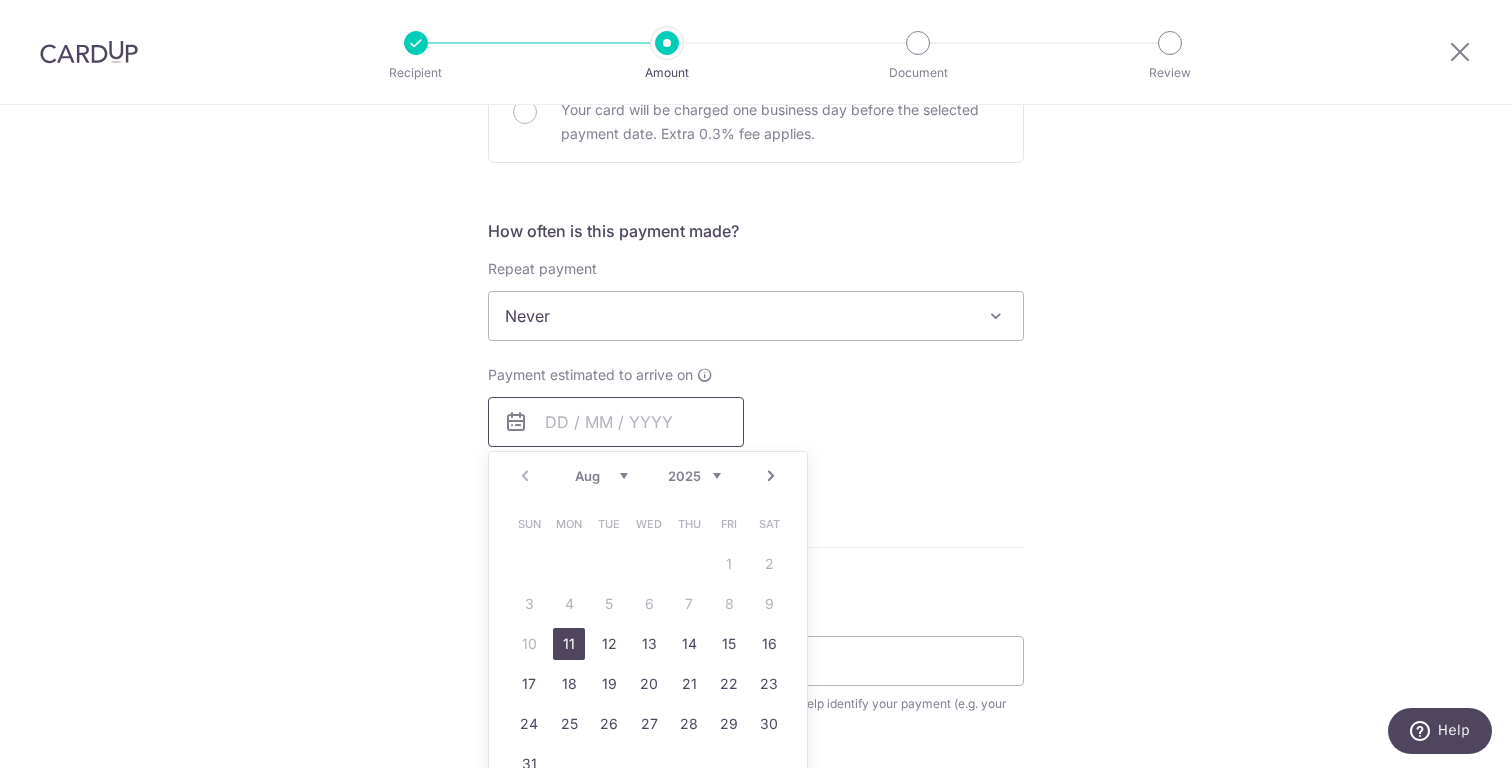 scroll, scrollTop: 667, scrollLeft: 0, axis: vertical 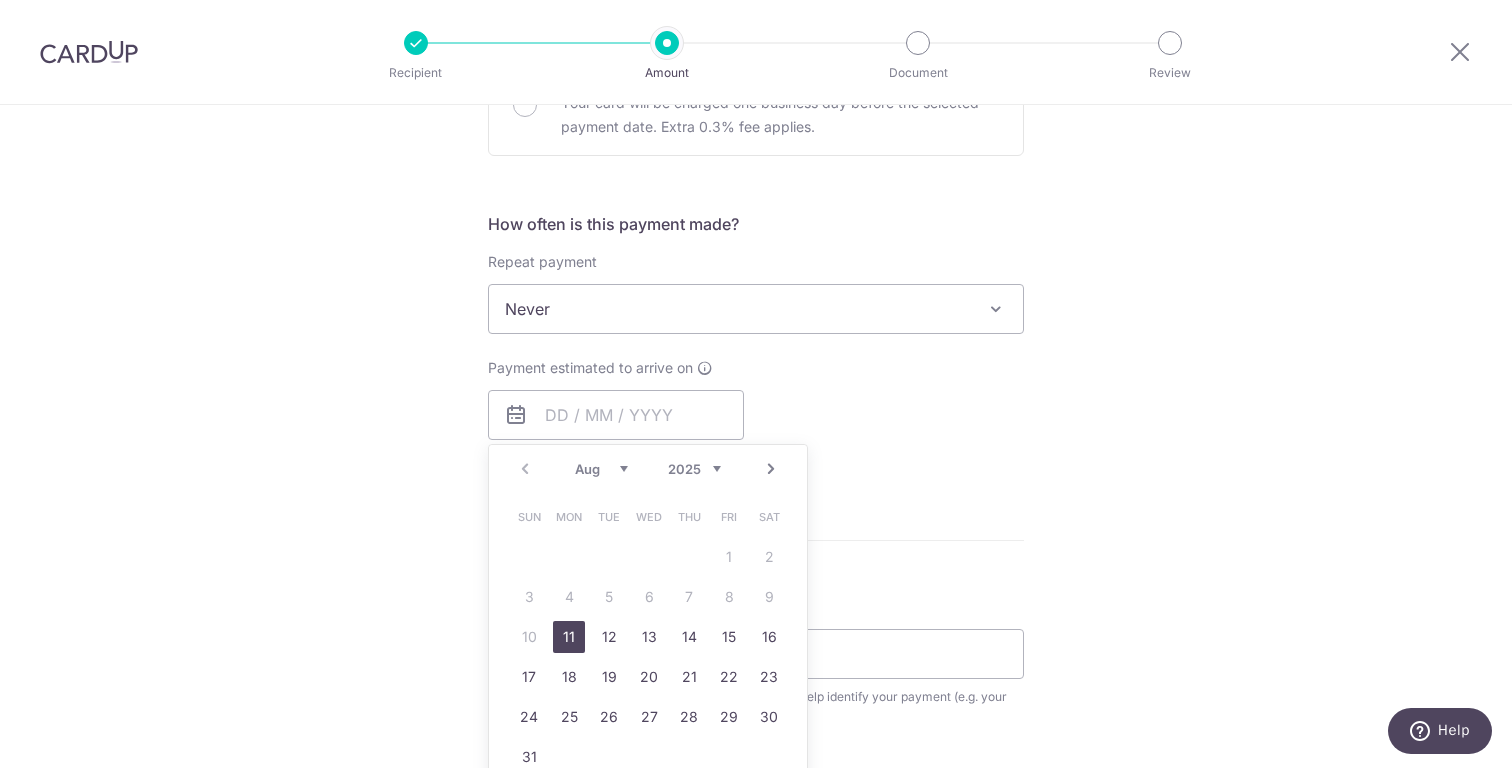 click on "11" at bounding box center [569, 637] 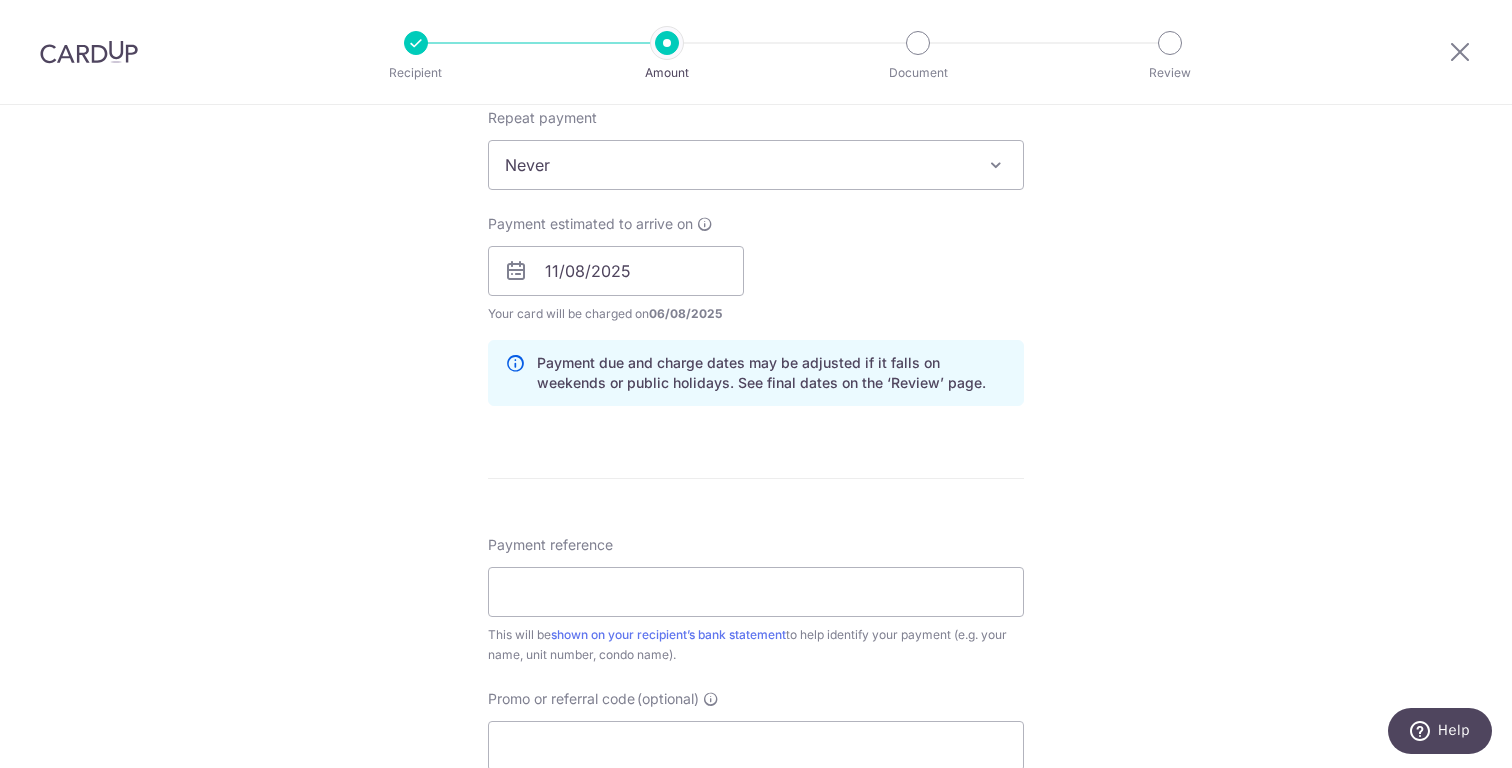 scroll, scrollTop: 815, scrollLeft: 0, axis: vertical 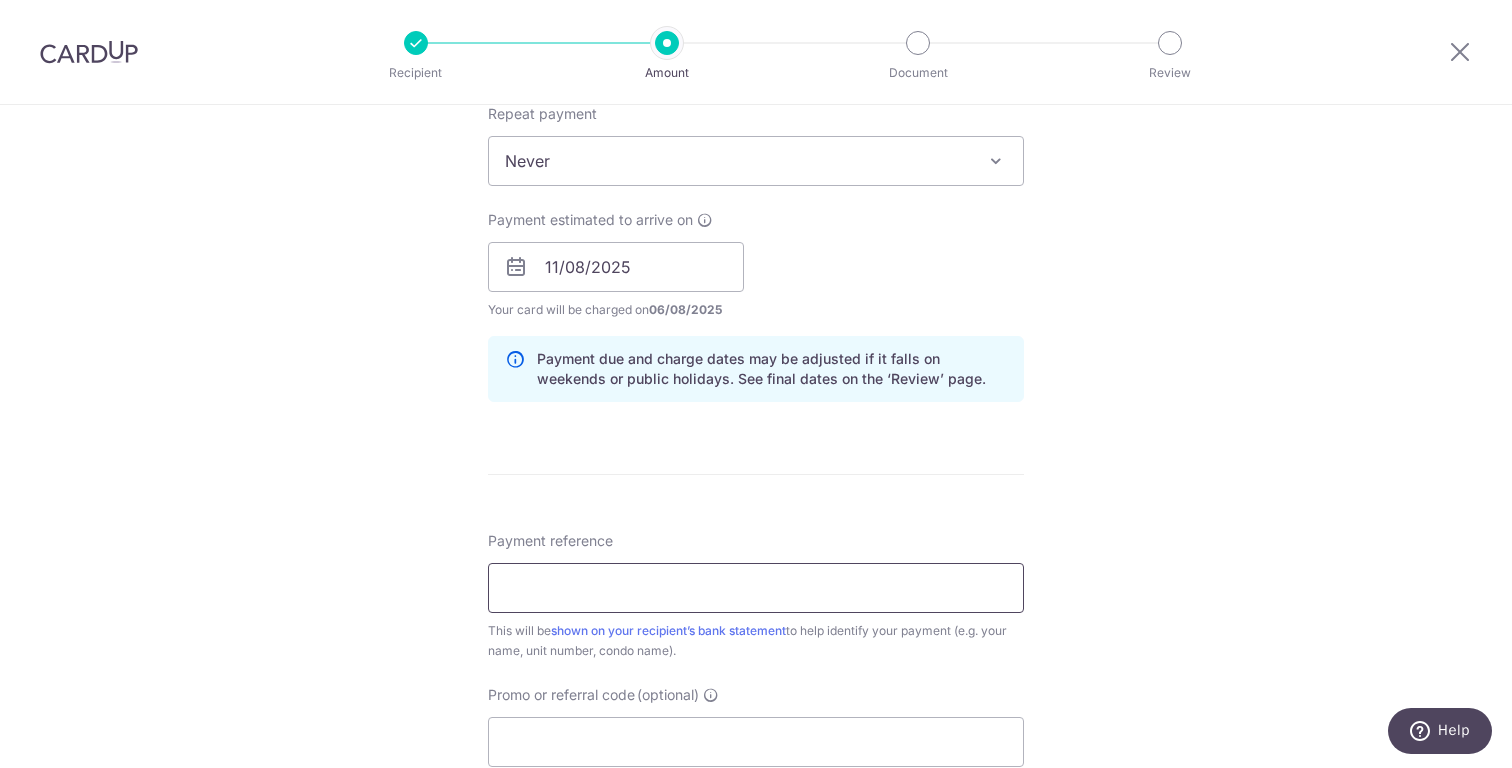 click on "Payment reference" at bounding box center (756, 588) 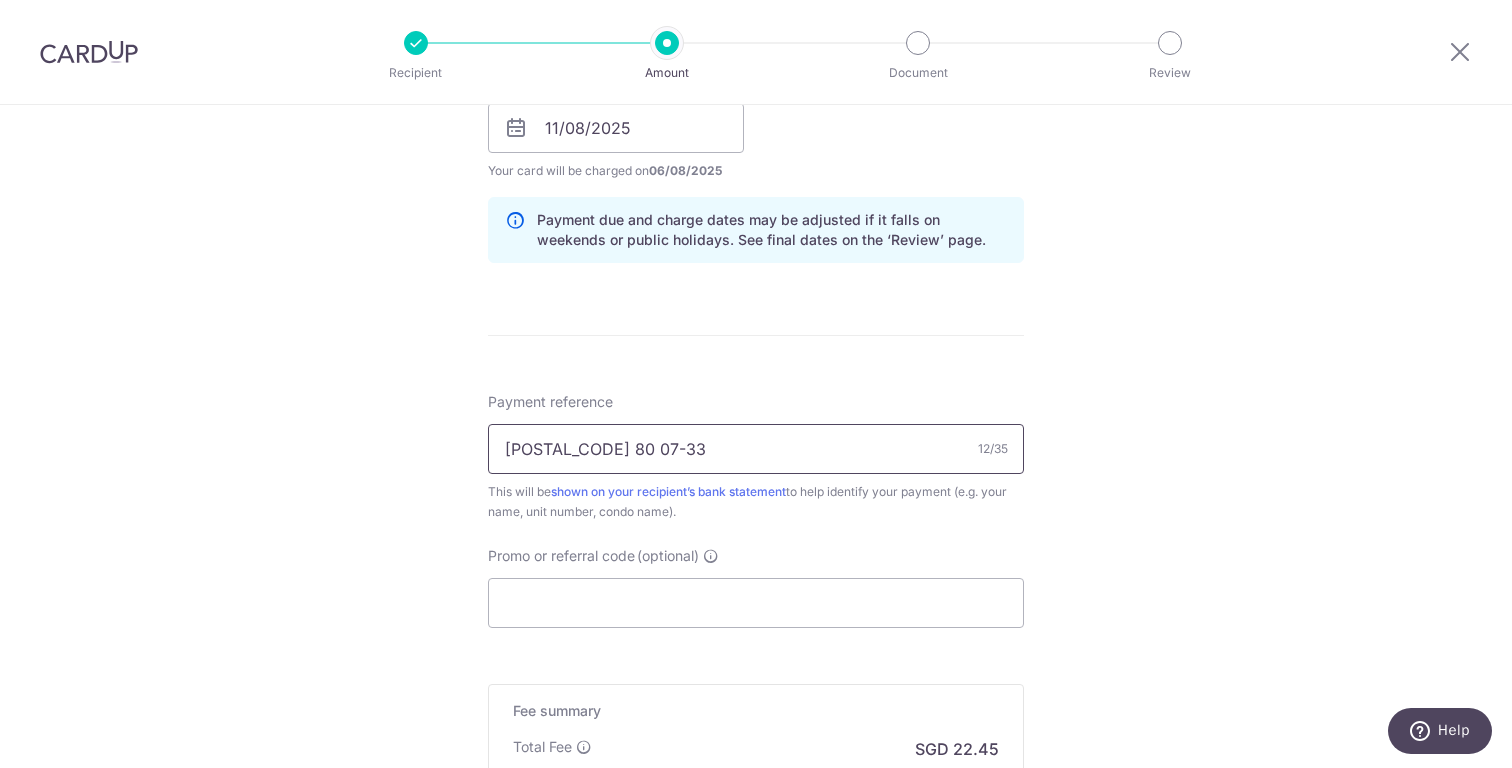 scroll, scrollTop: 971, scrollLeft: 0, axis: vertical 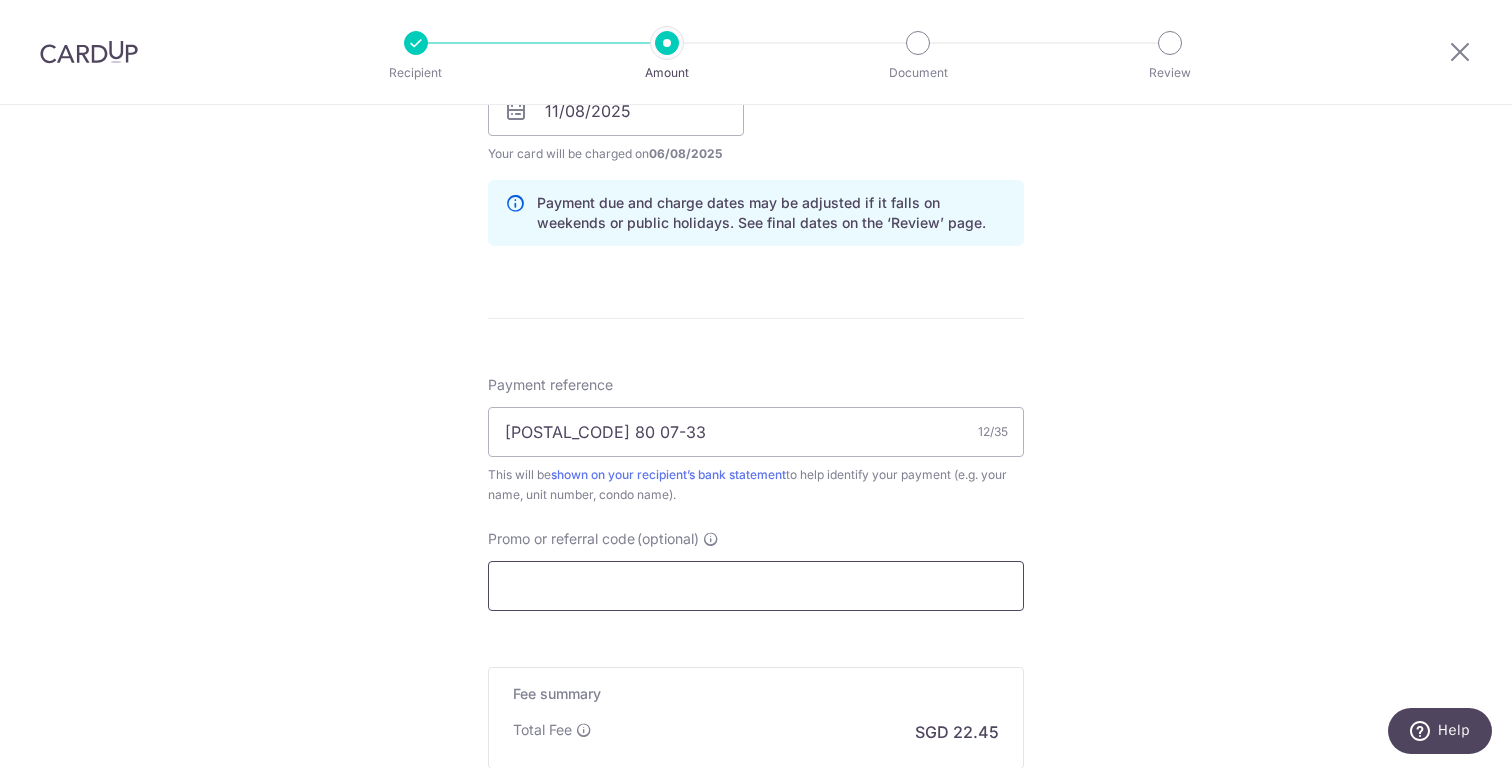click on "Promo or referral code
(optional)" at bounding box center [756, 586] 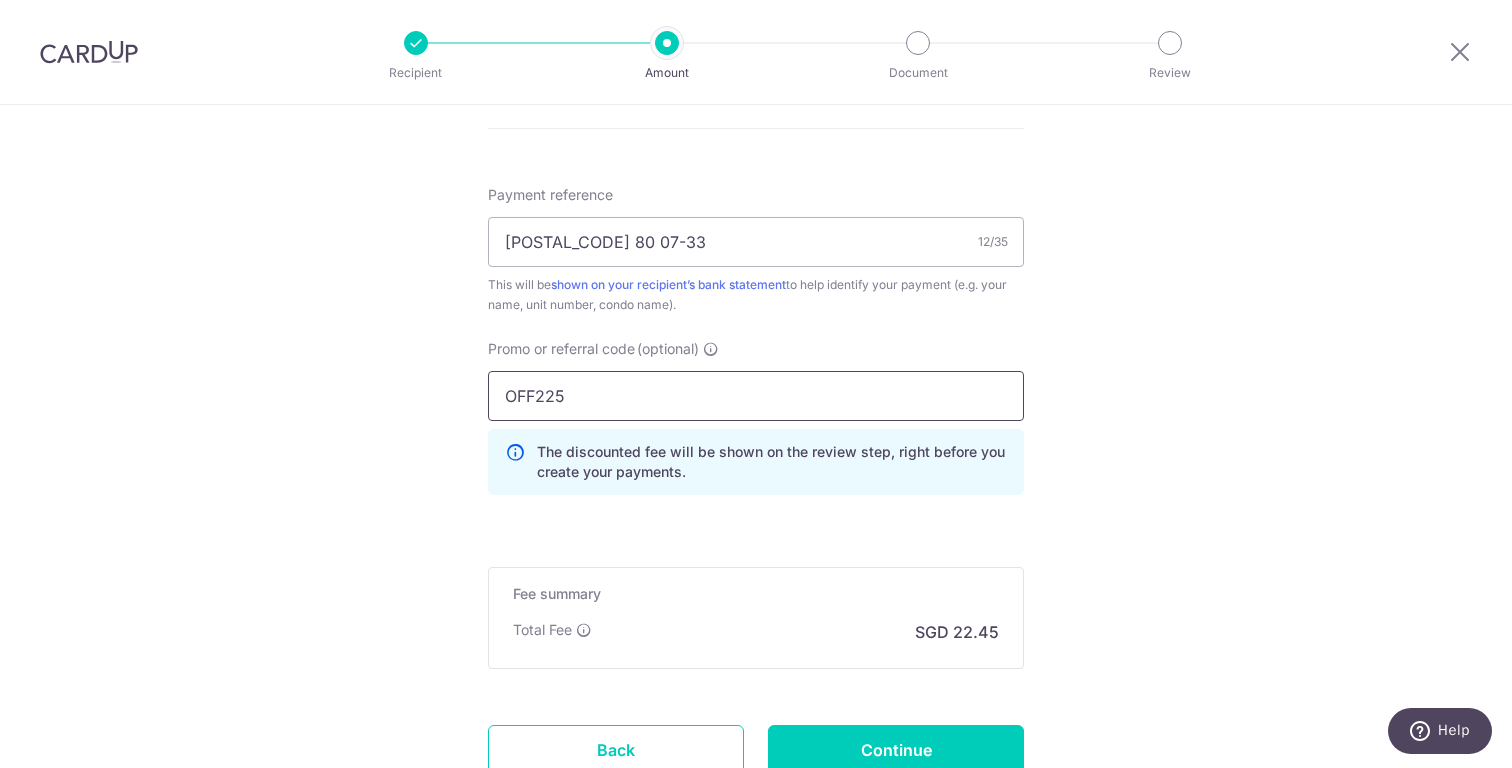 scroll, scrollTop: 1318, scrollLeft: 0, axis: vertical 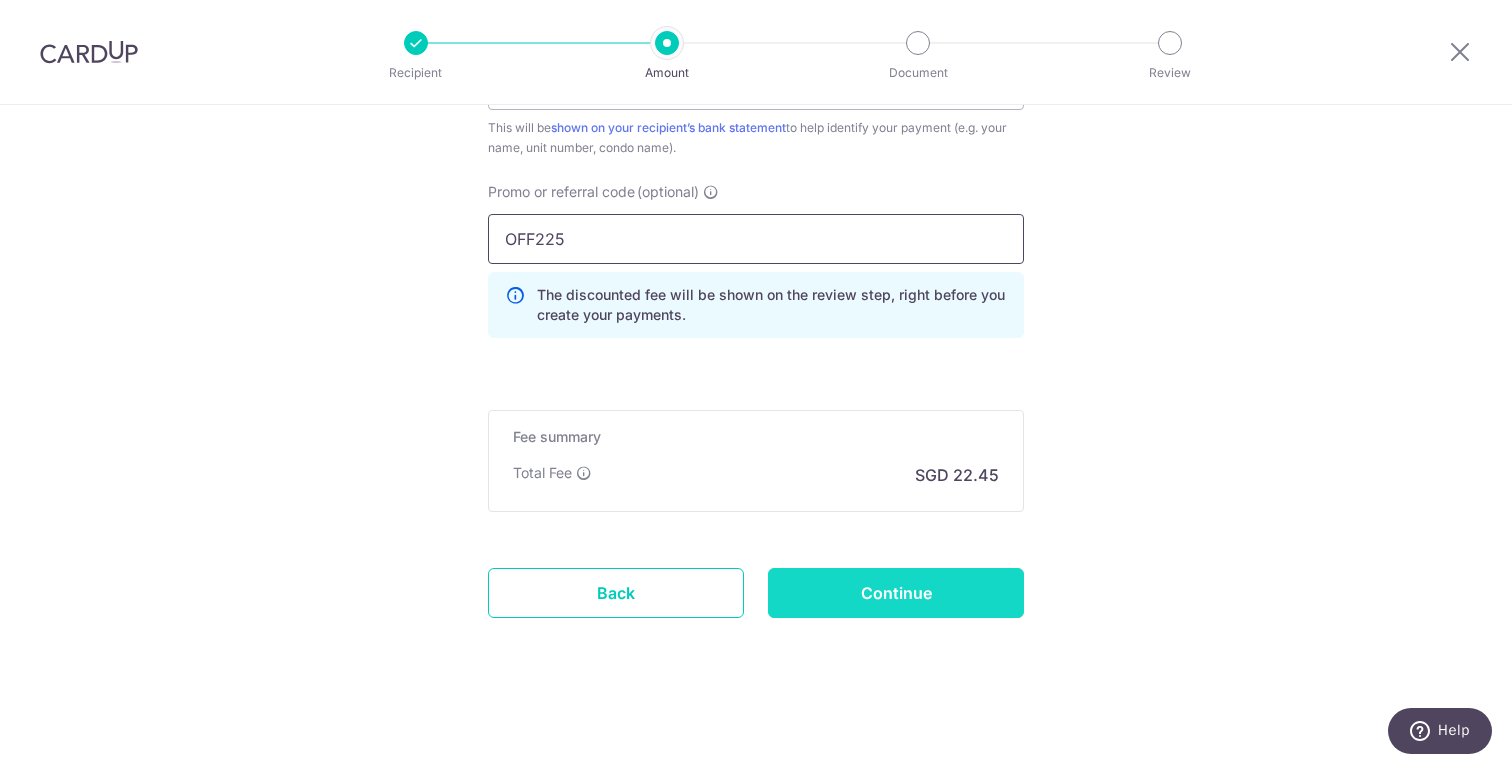type on "OFF225" 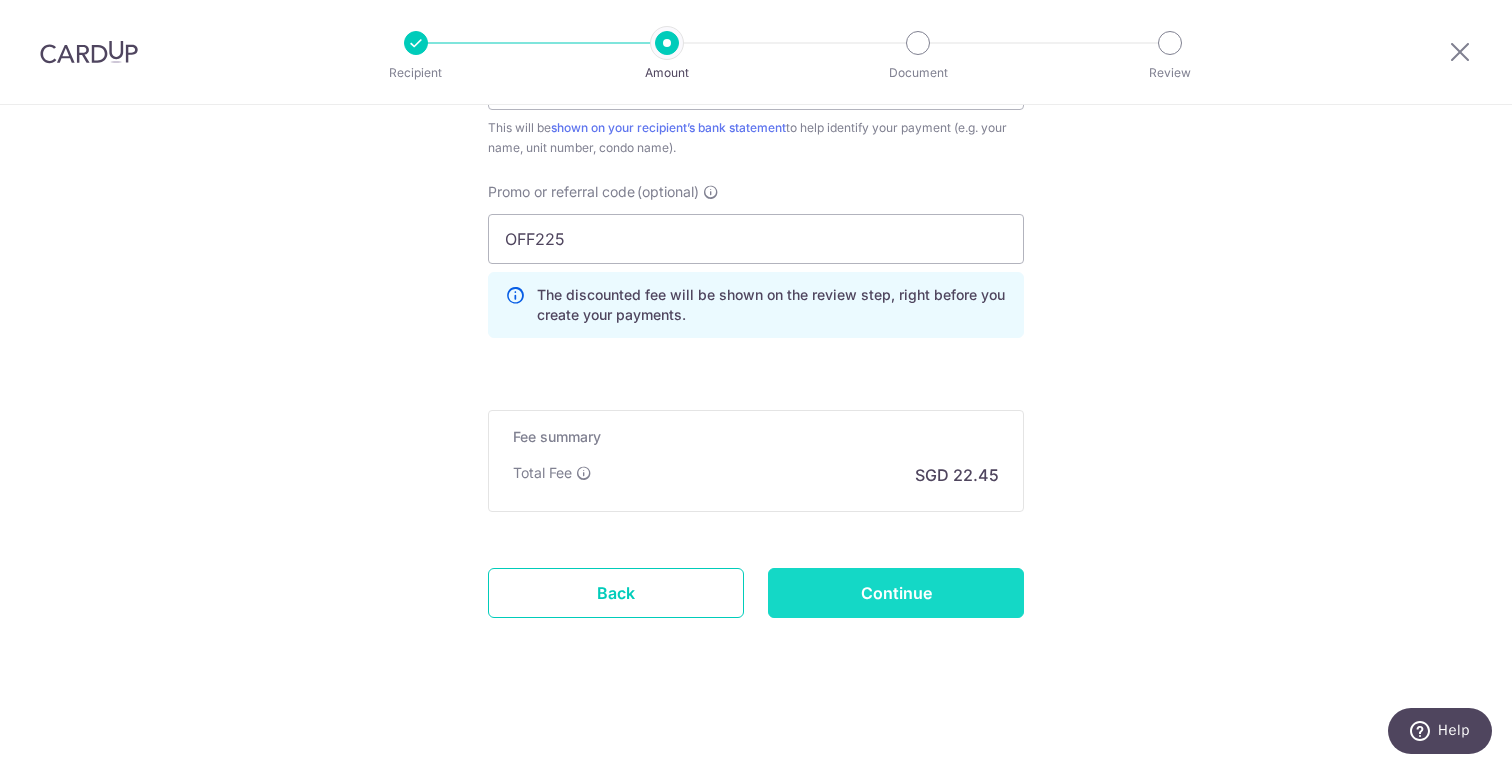click on "Continue" at bounding box center [896, 593] 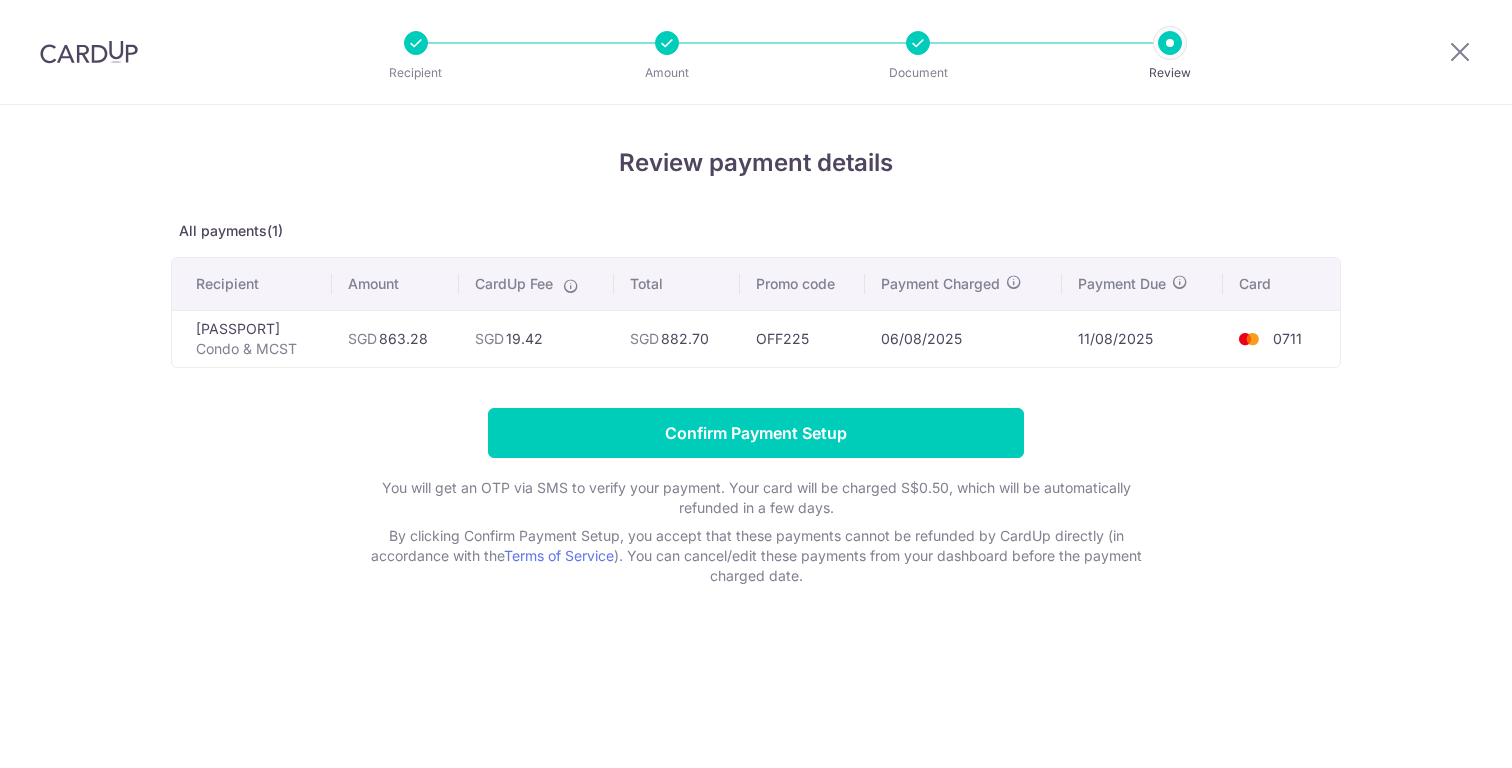 scroll, scrollTop: 0, scrollLeft: 0, axis: both 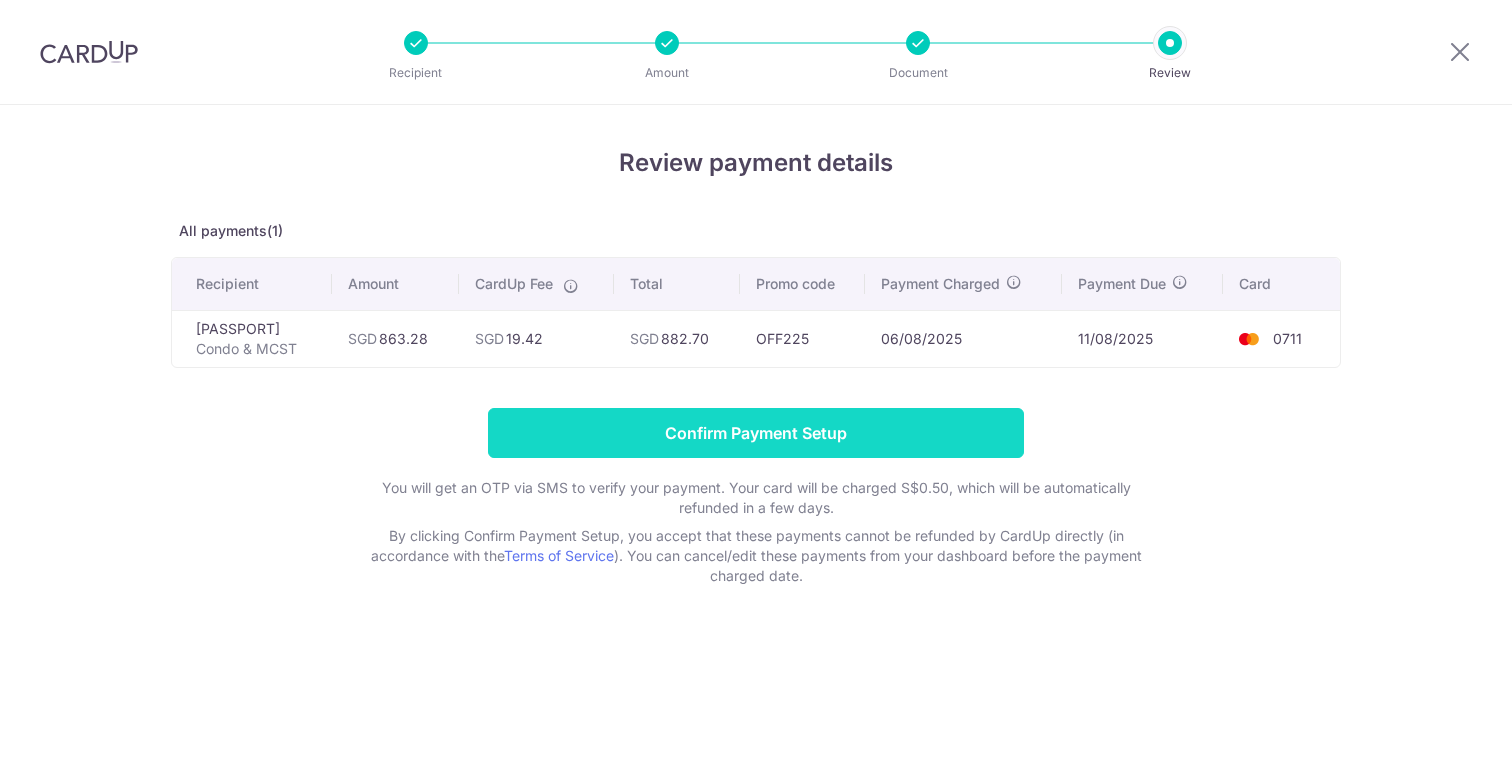 click on "Confirm Payment Setup" at bounding box center (756, 433) 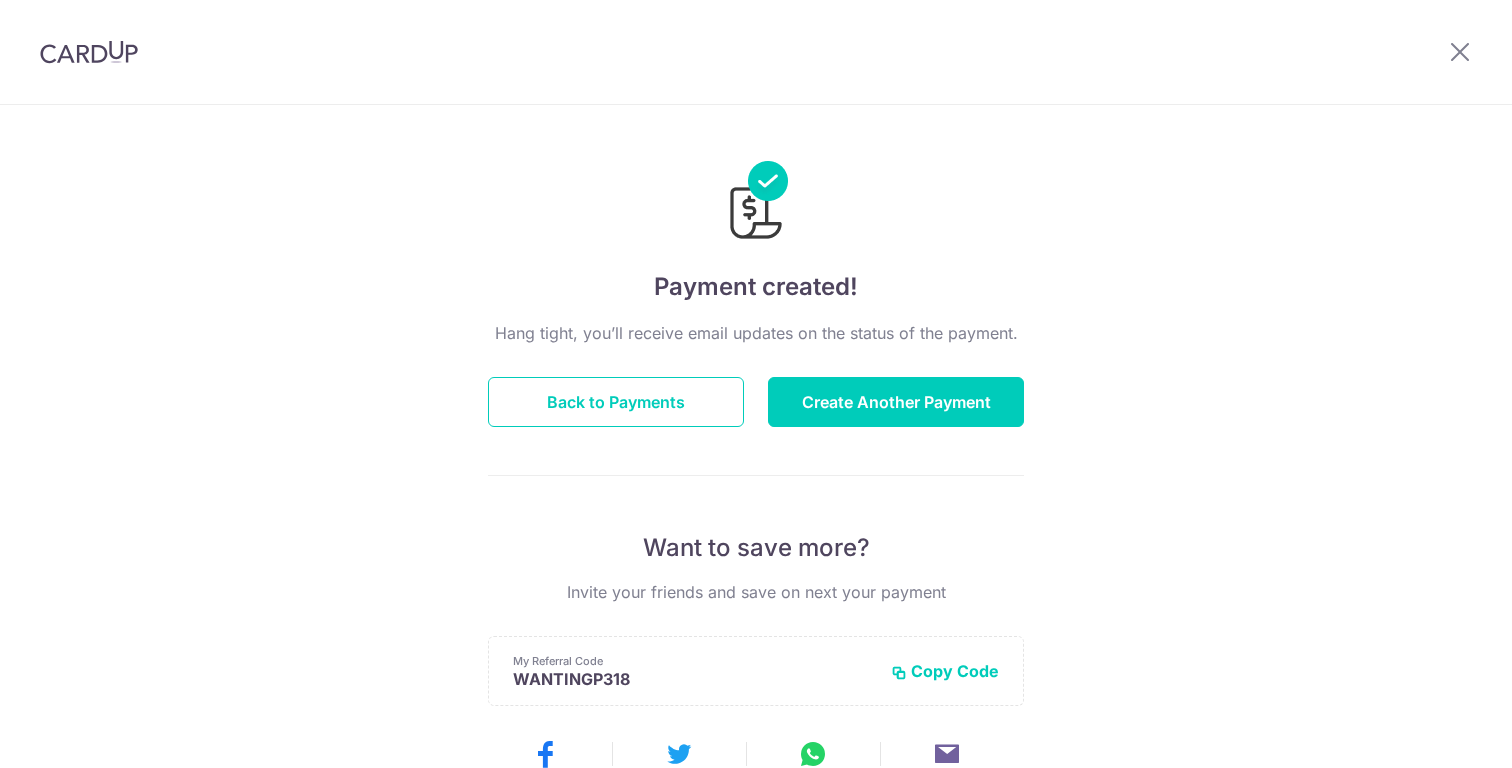 scroll, scrollTop: 0, scrollLeft: 0, axis: both 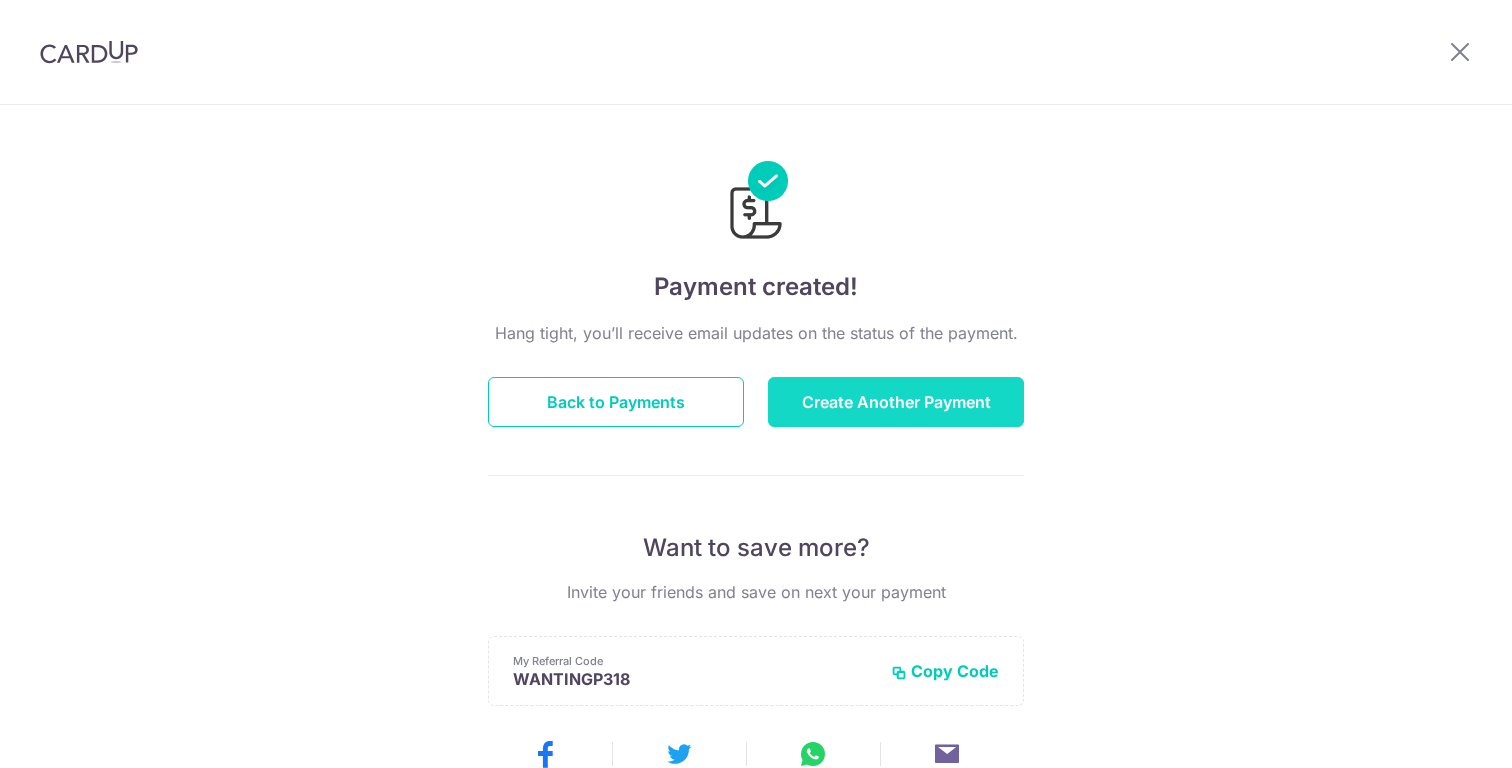 click on "Create Another Payment" at bounding box center (896, 402) 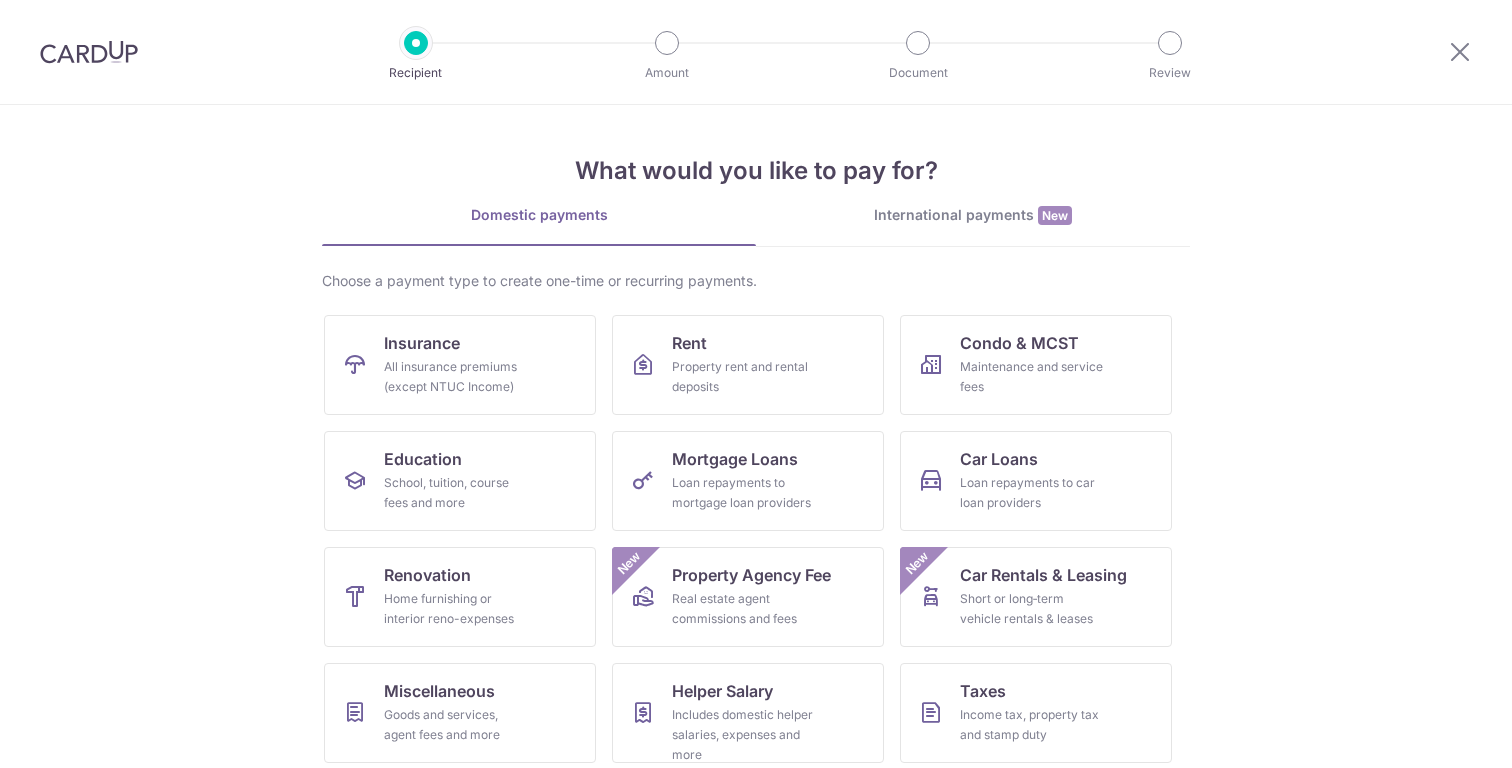 scroll, scrollTop: 0, scrollLeft: 0, axis: both 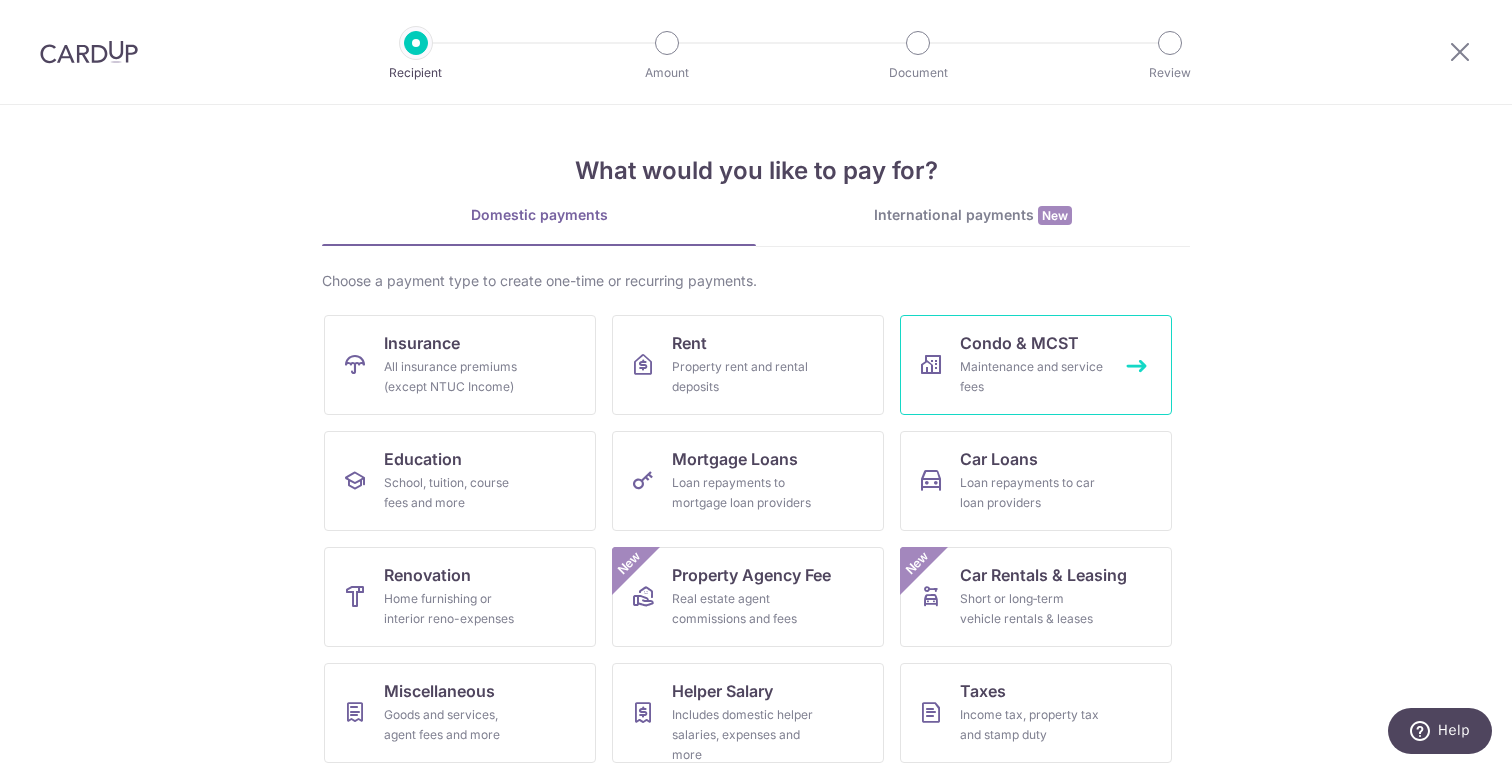 click on "Maintenance and service fees" at bounding box center [1032, 377] 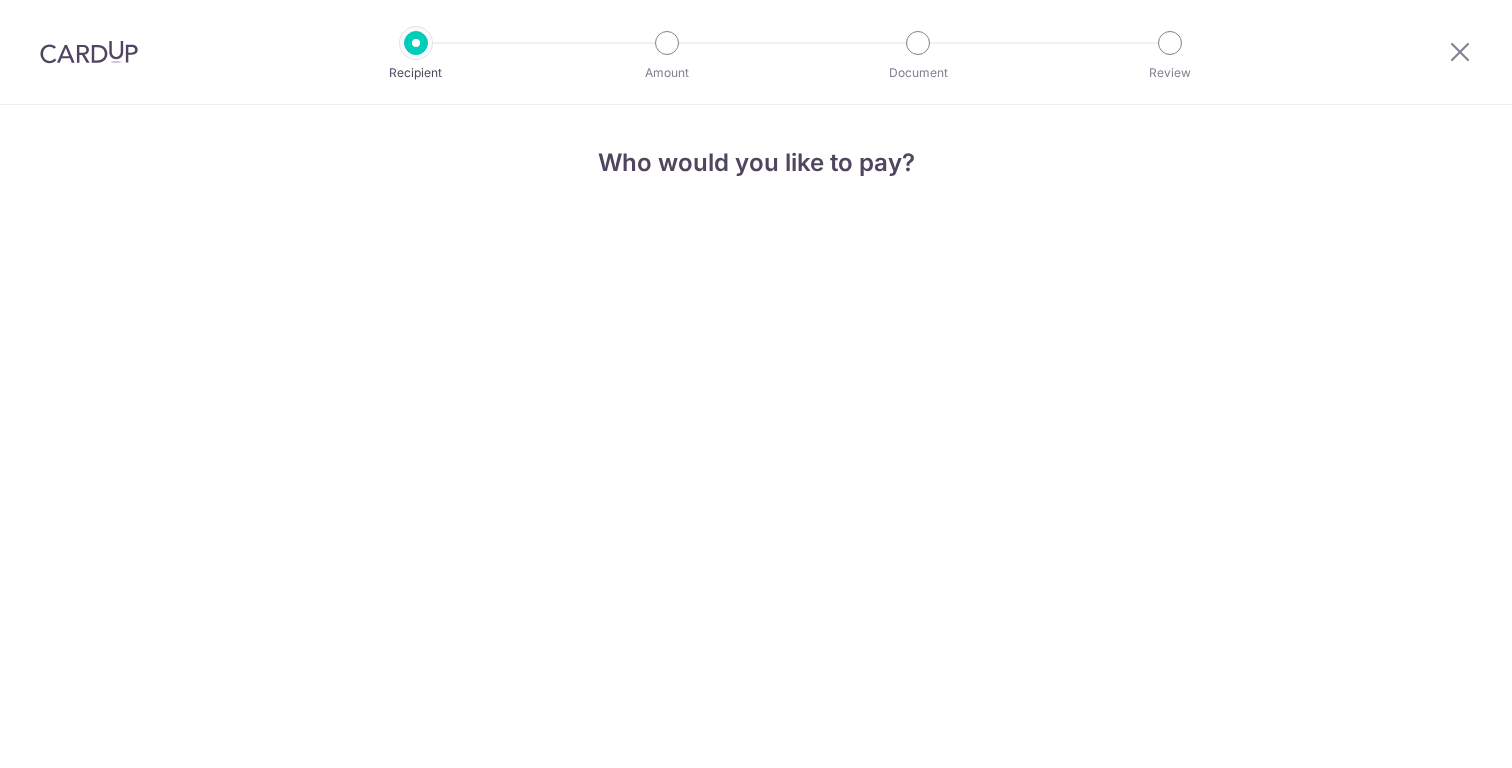 scroll, scrollTop: 0, scrollLeft: 0, axis: both 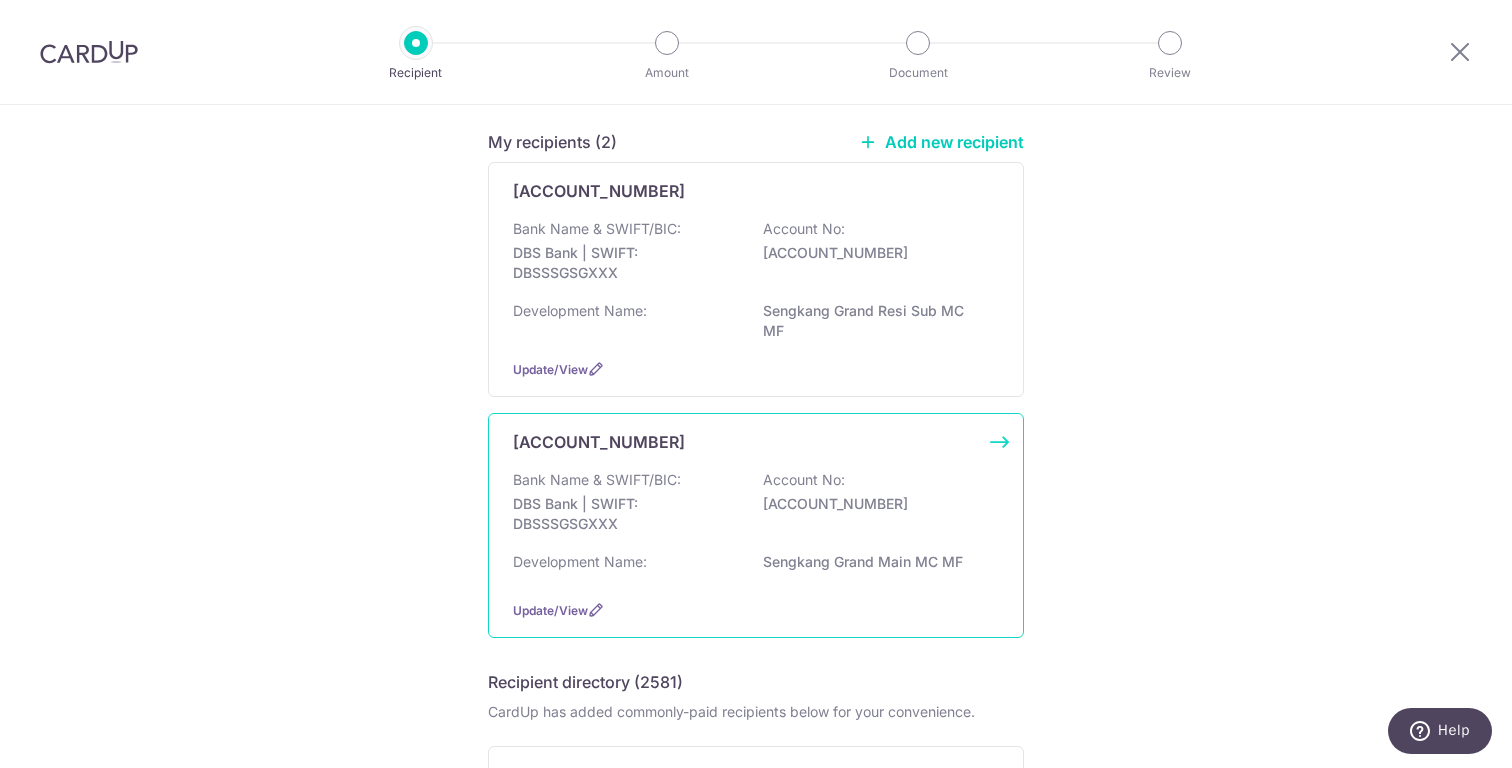 click on "Bank Name & SWIFT/BIC:
DBS Bank | SWIFT: DBSSSGSGXXX
Account No:
0721079208" at bounding box center (756, 507) 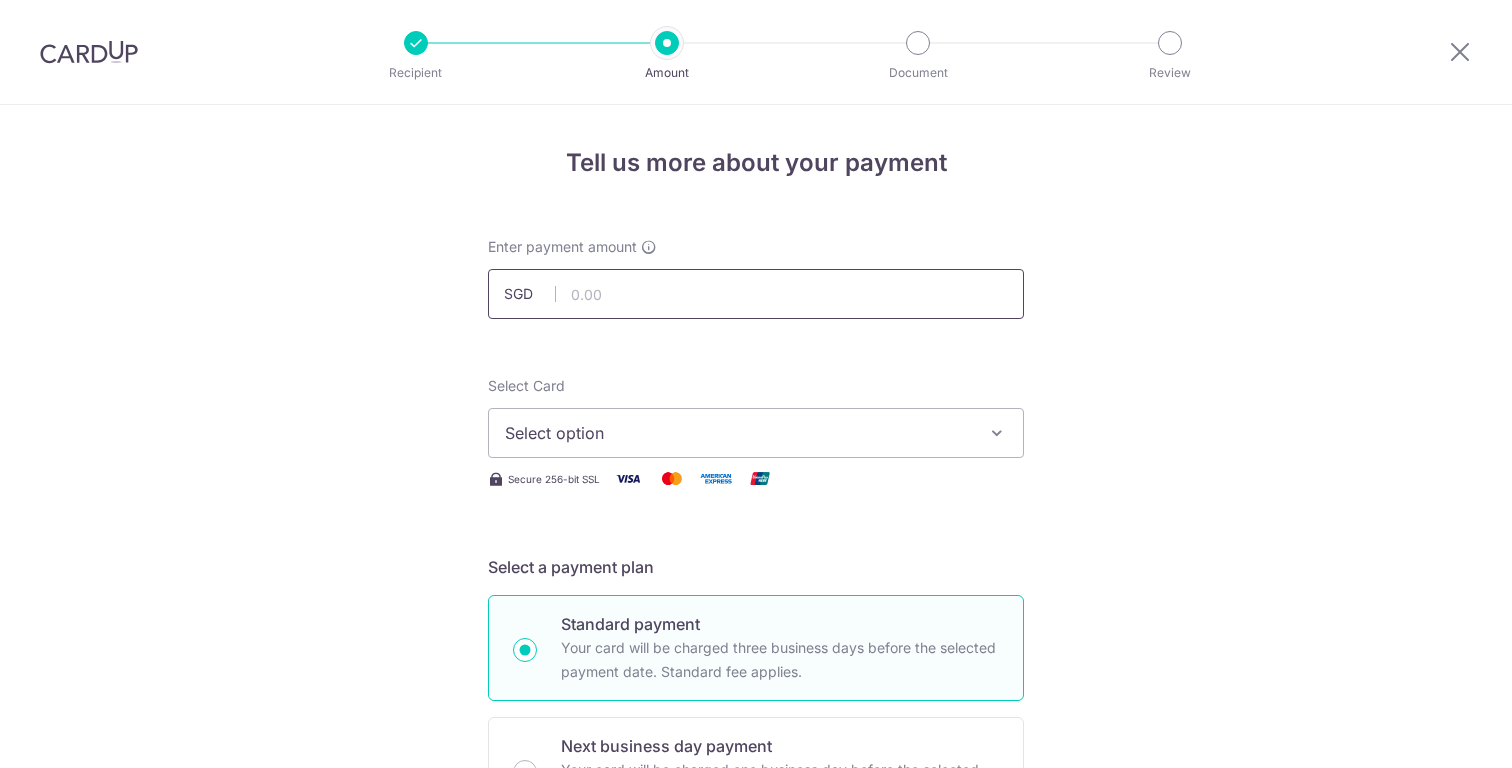 scroll, scrollTop: 0, scrollLeft: 0, axis: both 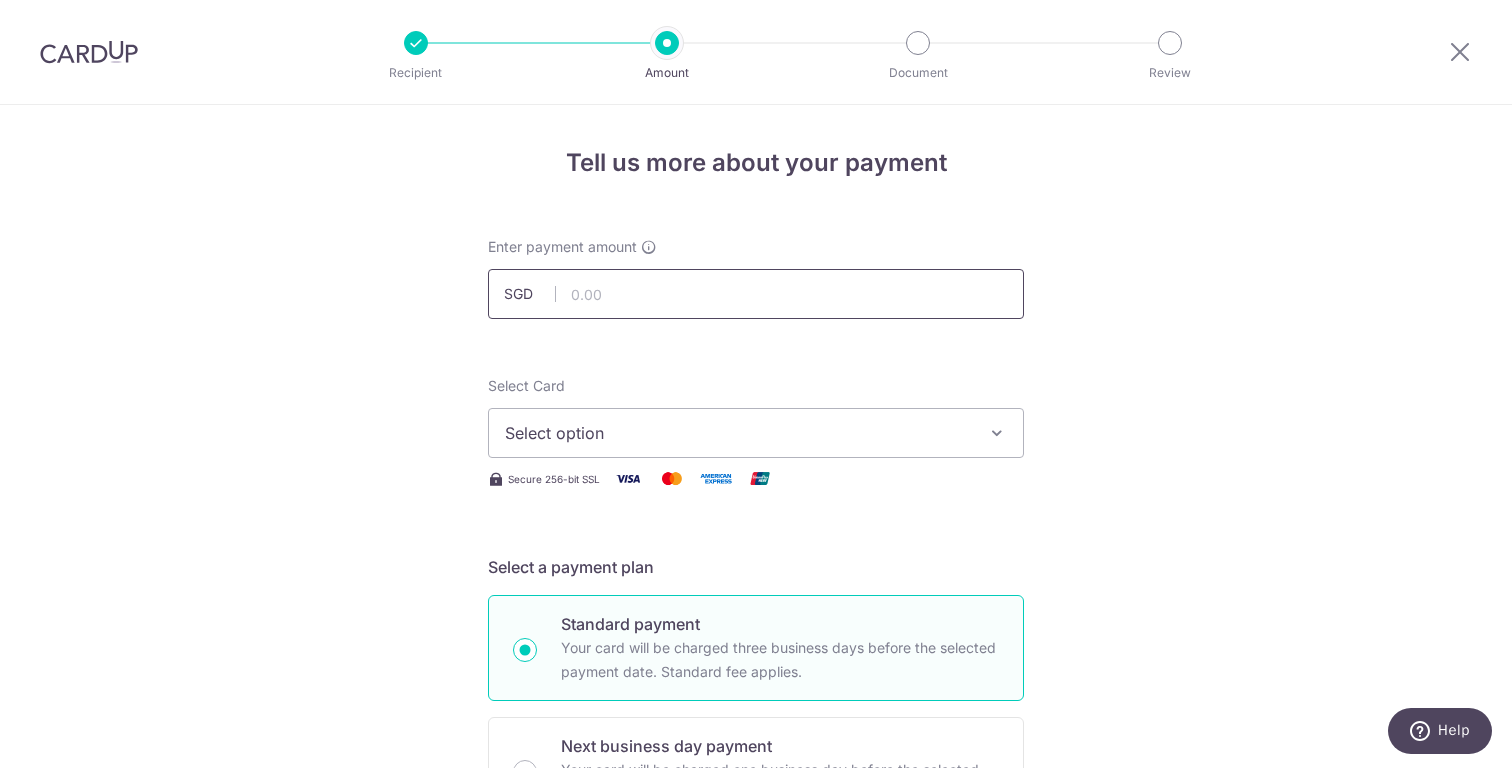 click at bounding box center (756, 294) 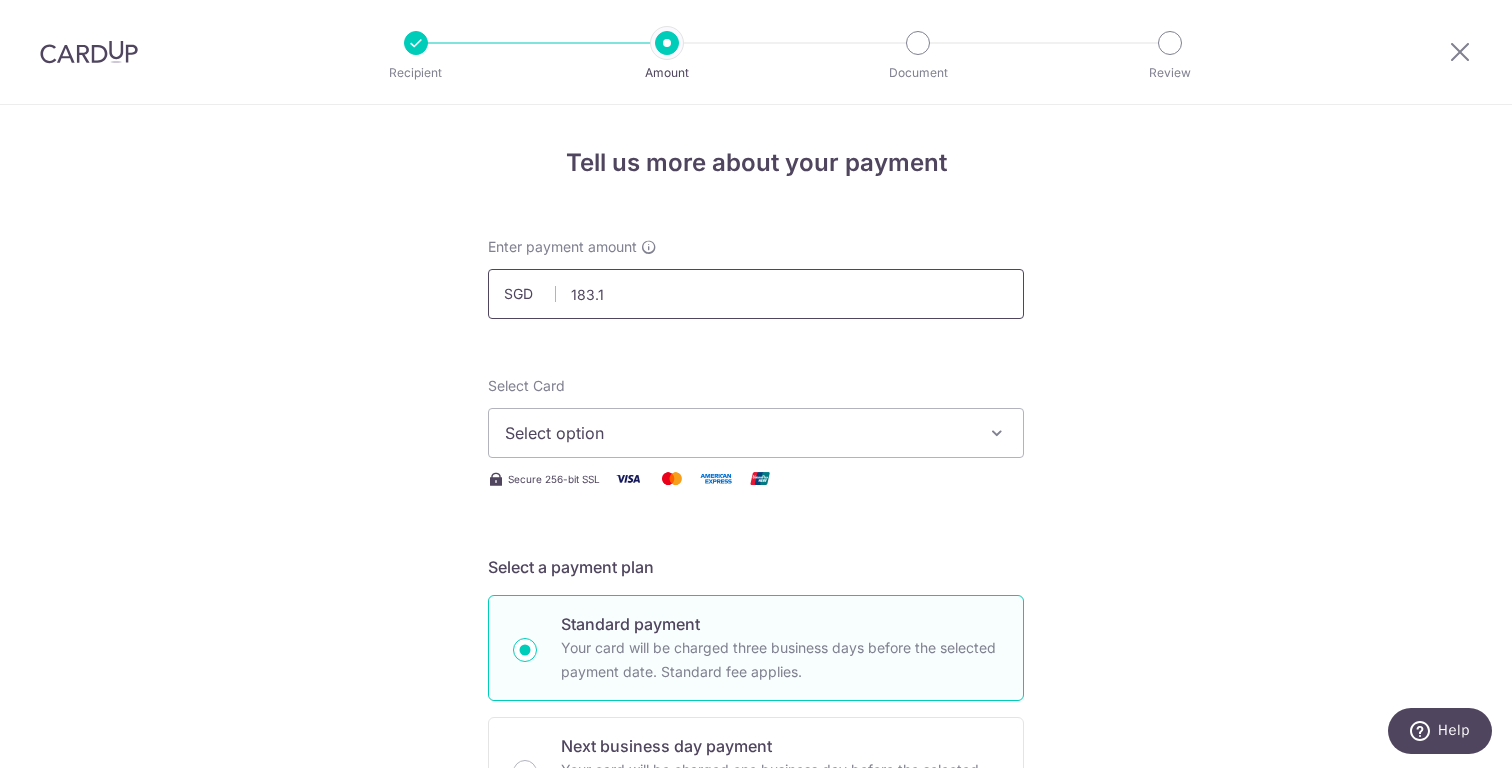 type on "183.12" 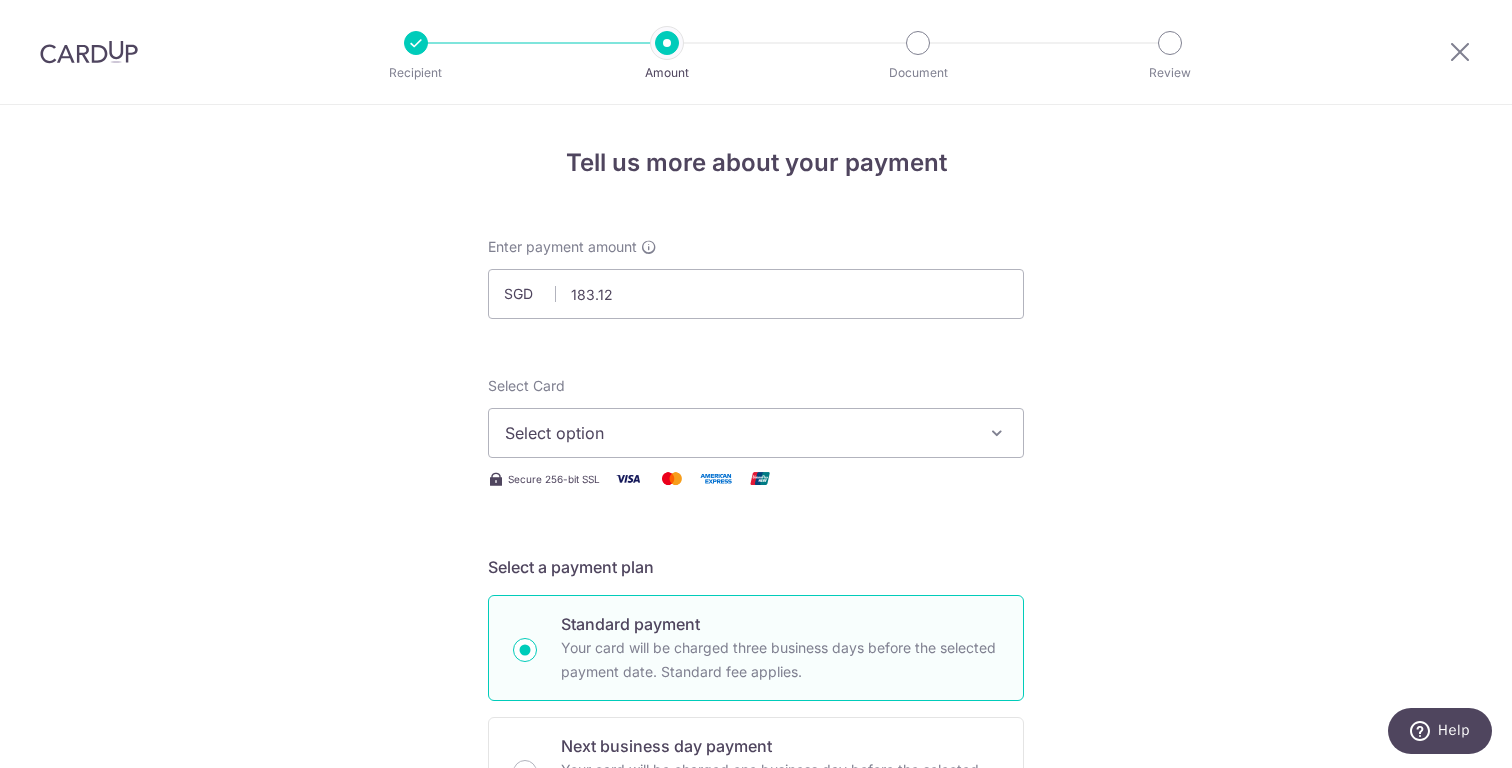 click on "Tell us more about your payment
Enter payment amount
SGD
183.12
183.12
Select Card
Select option
Add credit card
Your Cards
**** 0711
Secure 256-bit SSL
Text
New card details
Card
Secure 256-bit SSL" at bounding box center (756, 1009) 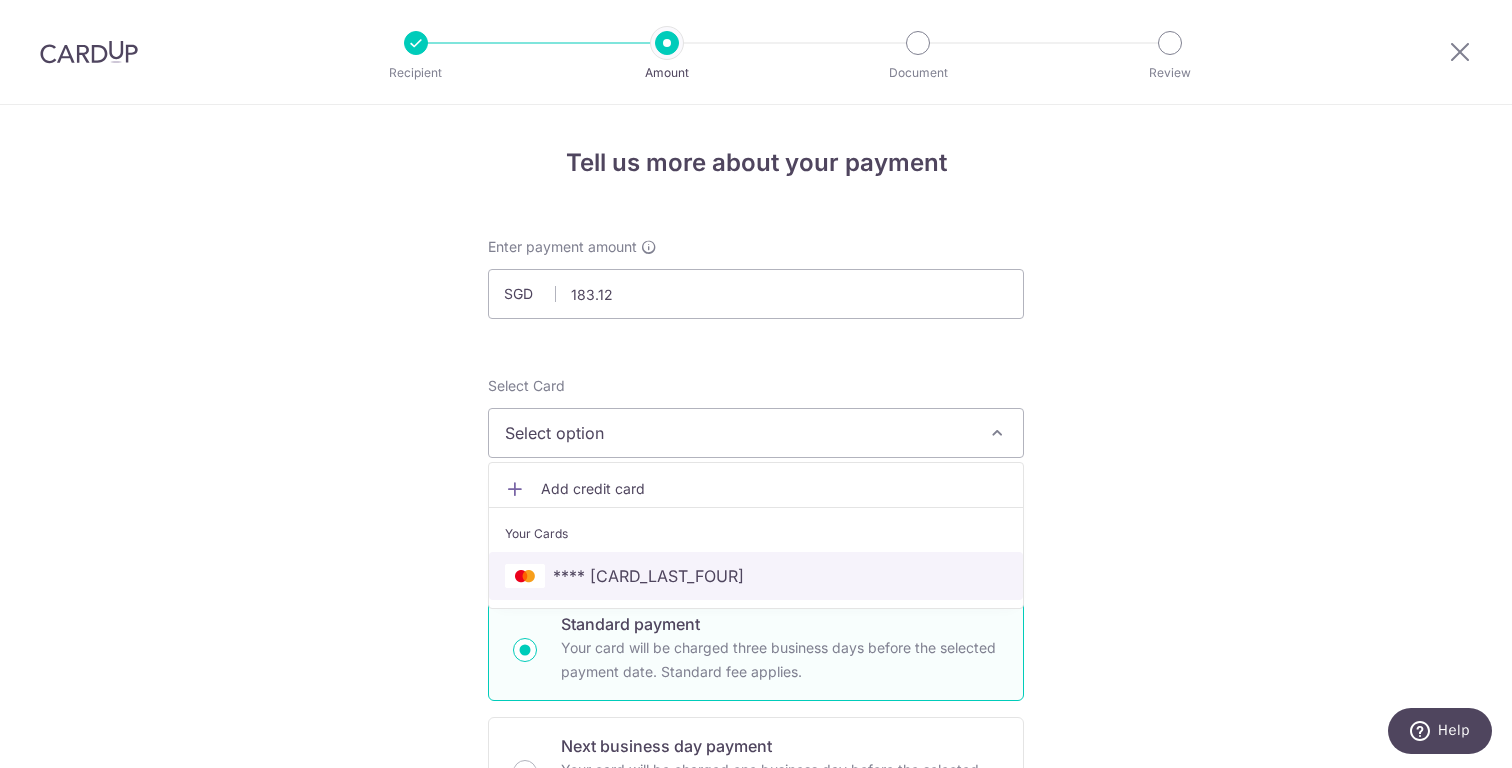 click on "**** 0711" at bounding box center [756, 576] 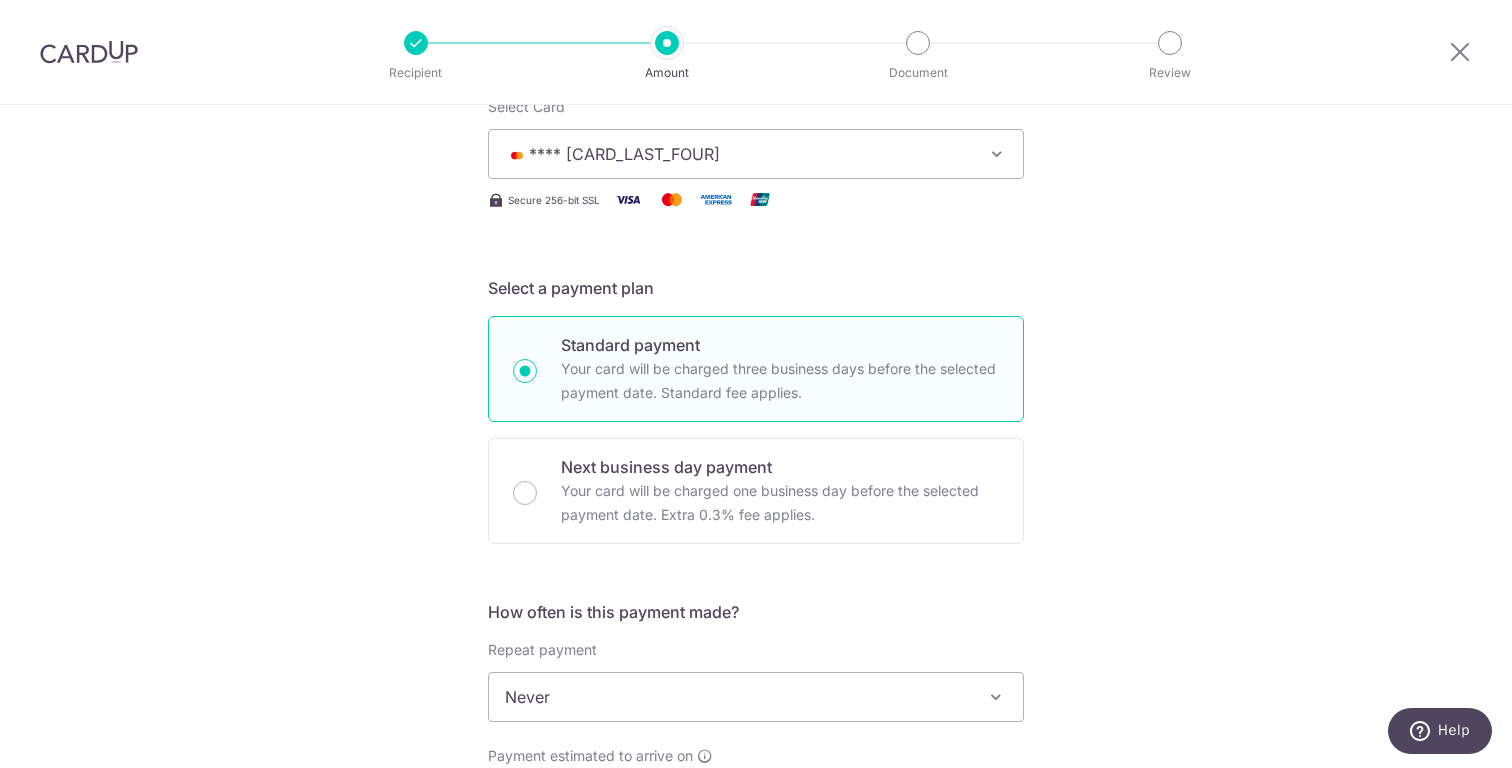 scroll, scrollTop: 288, scrollLeft: 0, axis: vertical 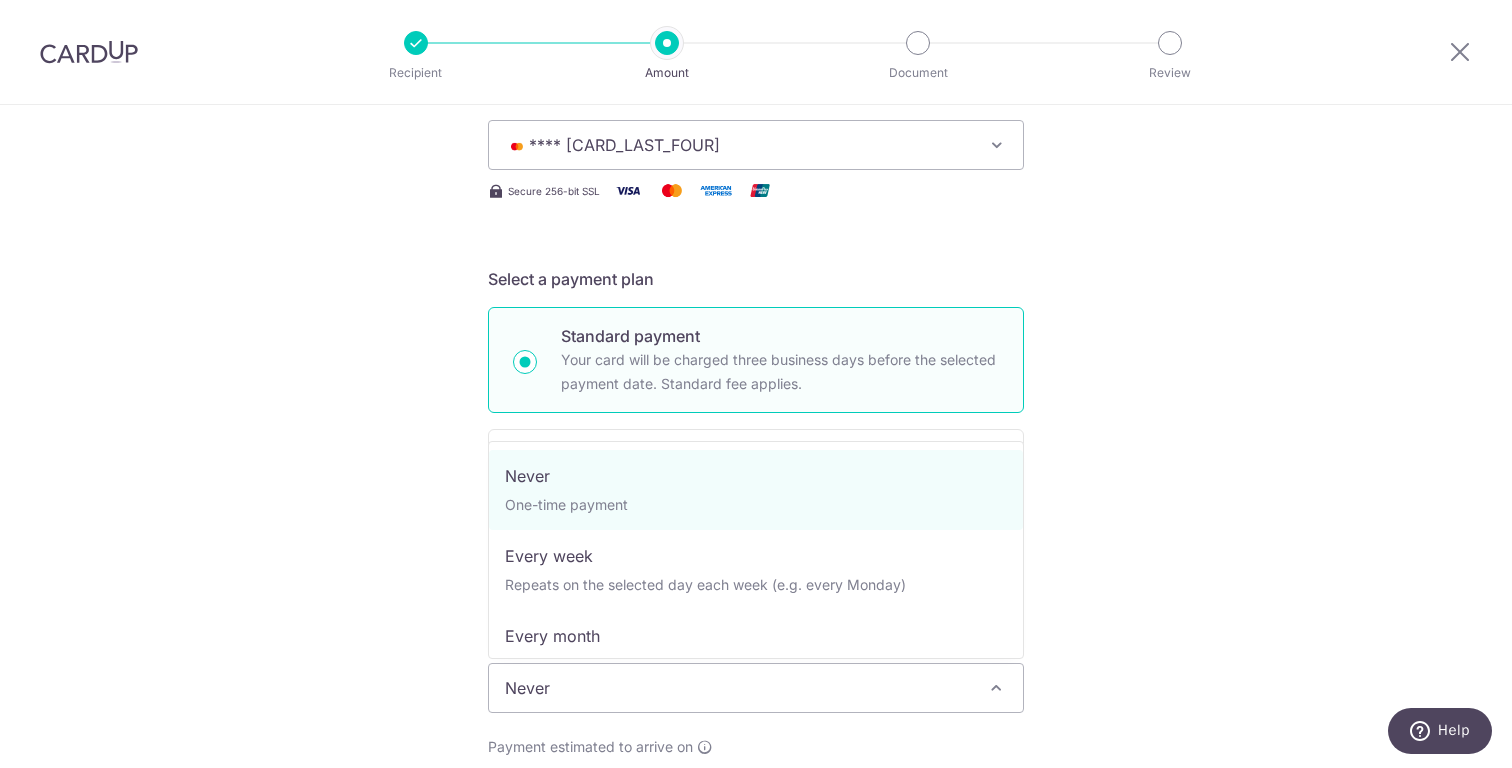 click on "Never" at bounding box center [756, 688] 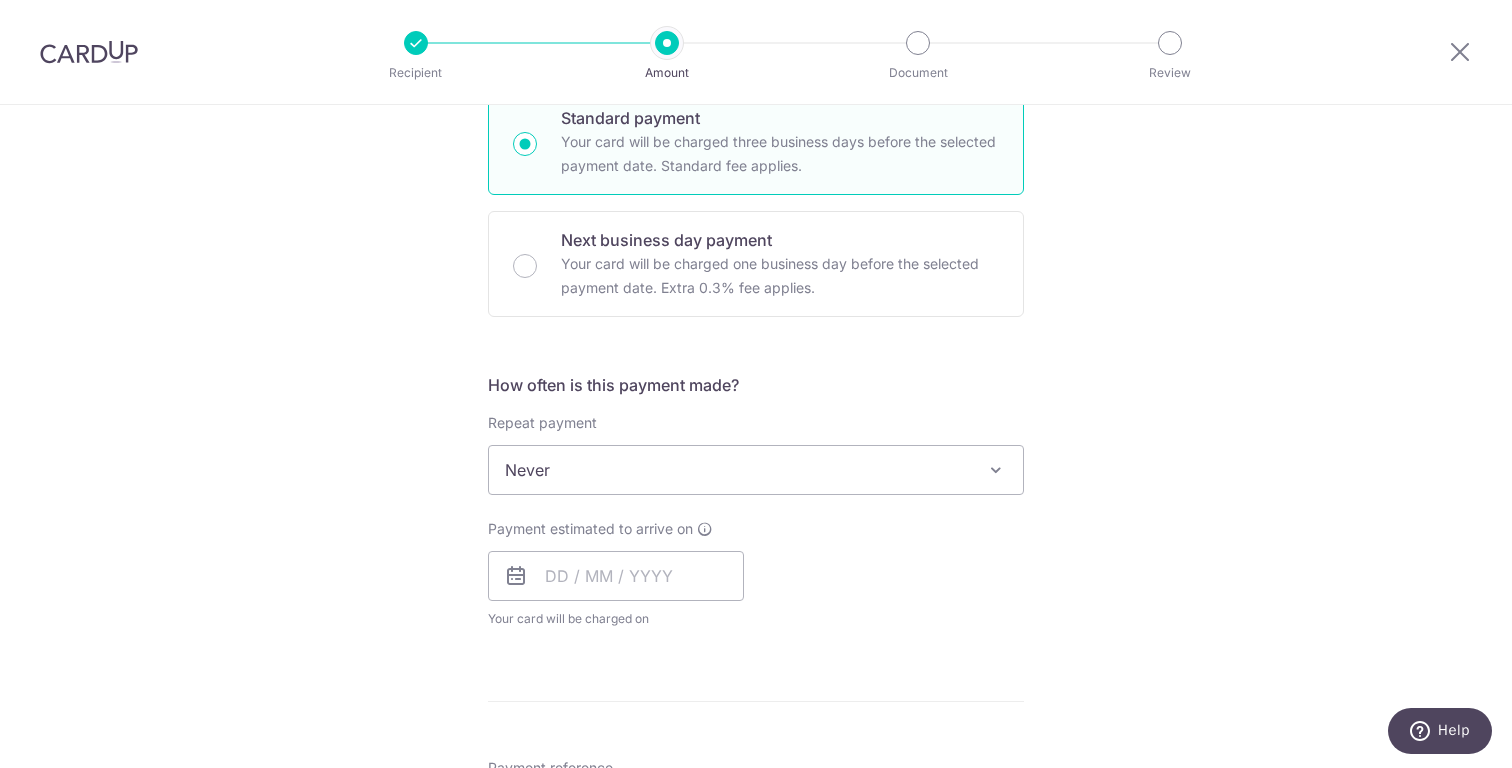 scroll, scrollTop: 564, scrollLeft: 0, axis: vertical 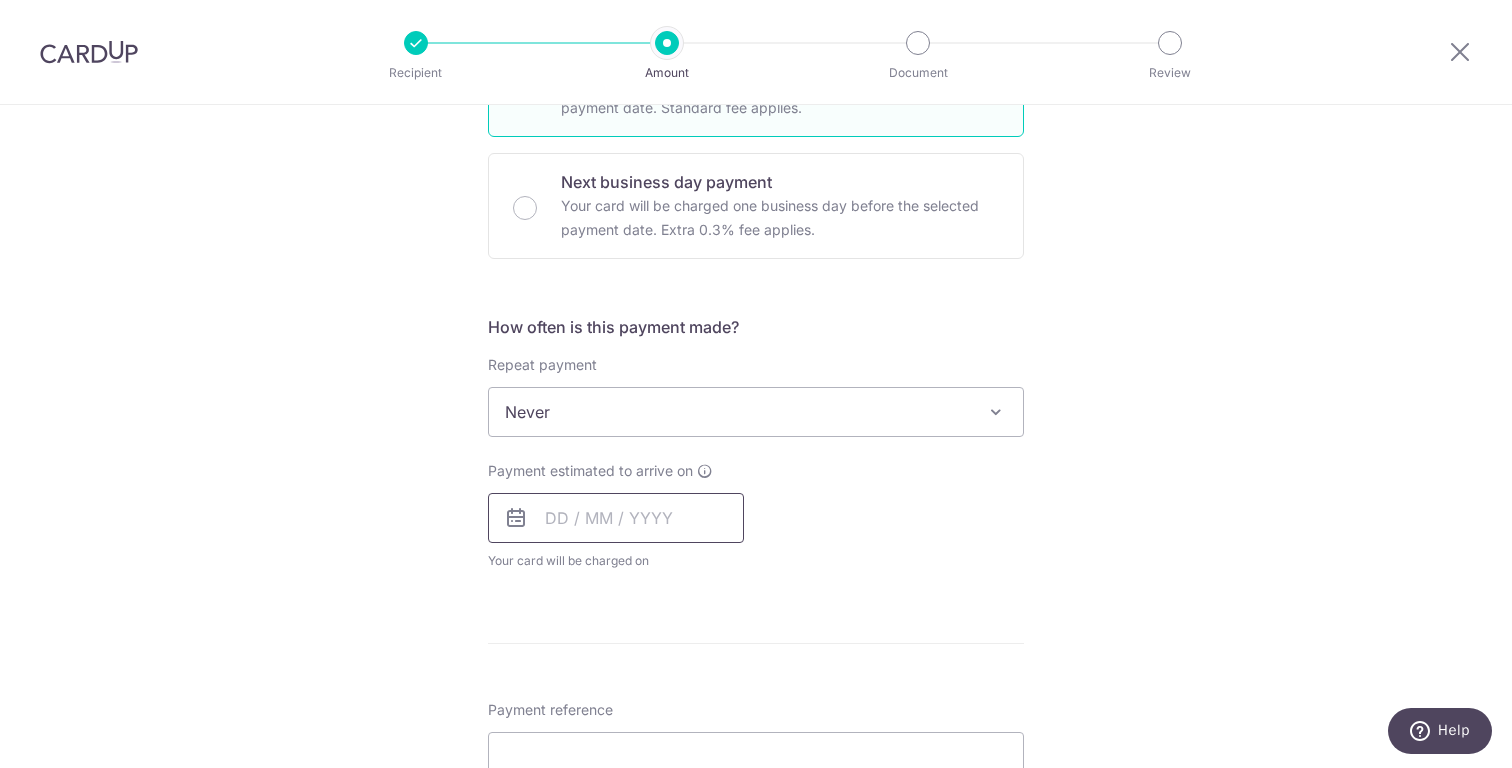 click at bounding box center [616, 518] 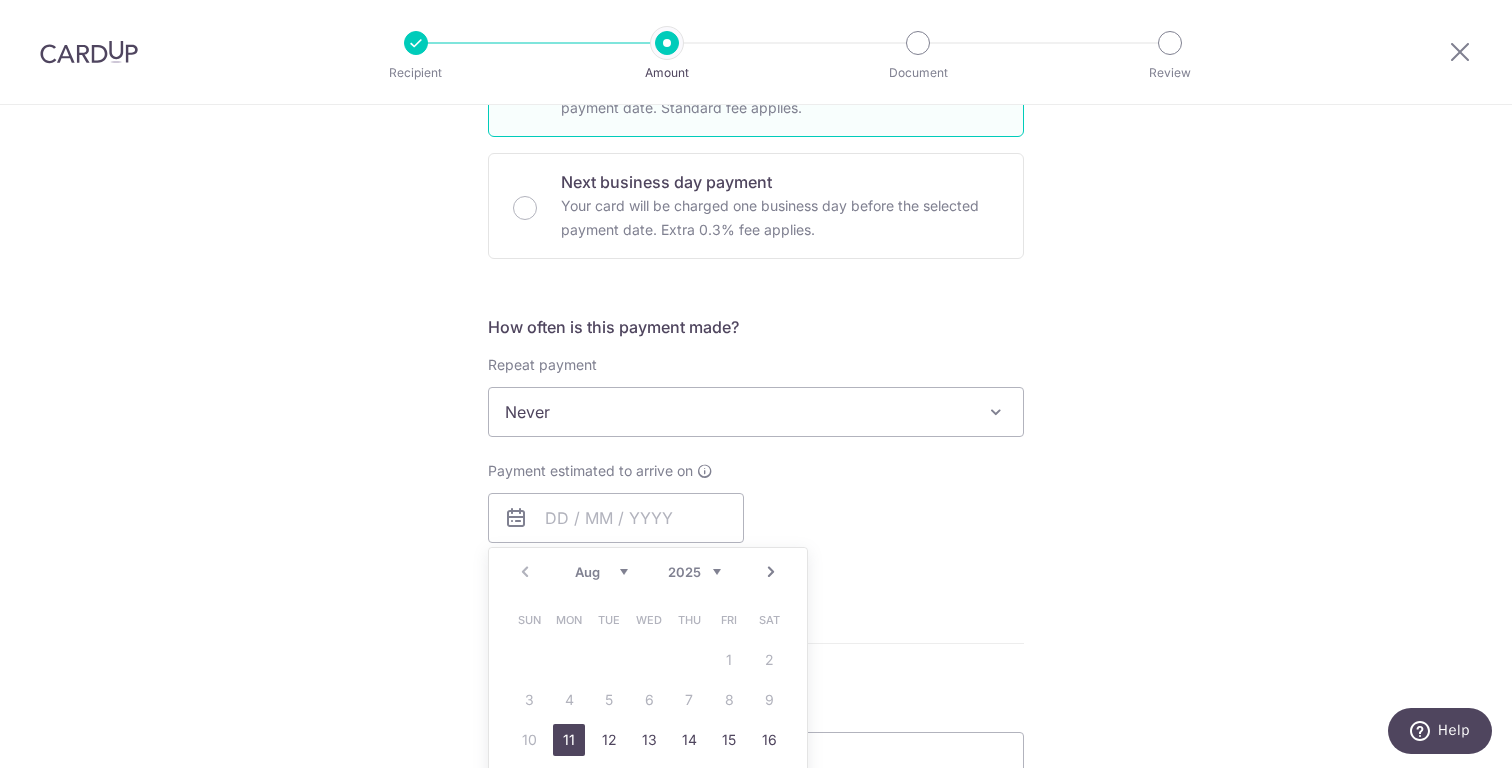 click on "11" at bounding box center (569, 740) 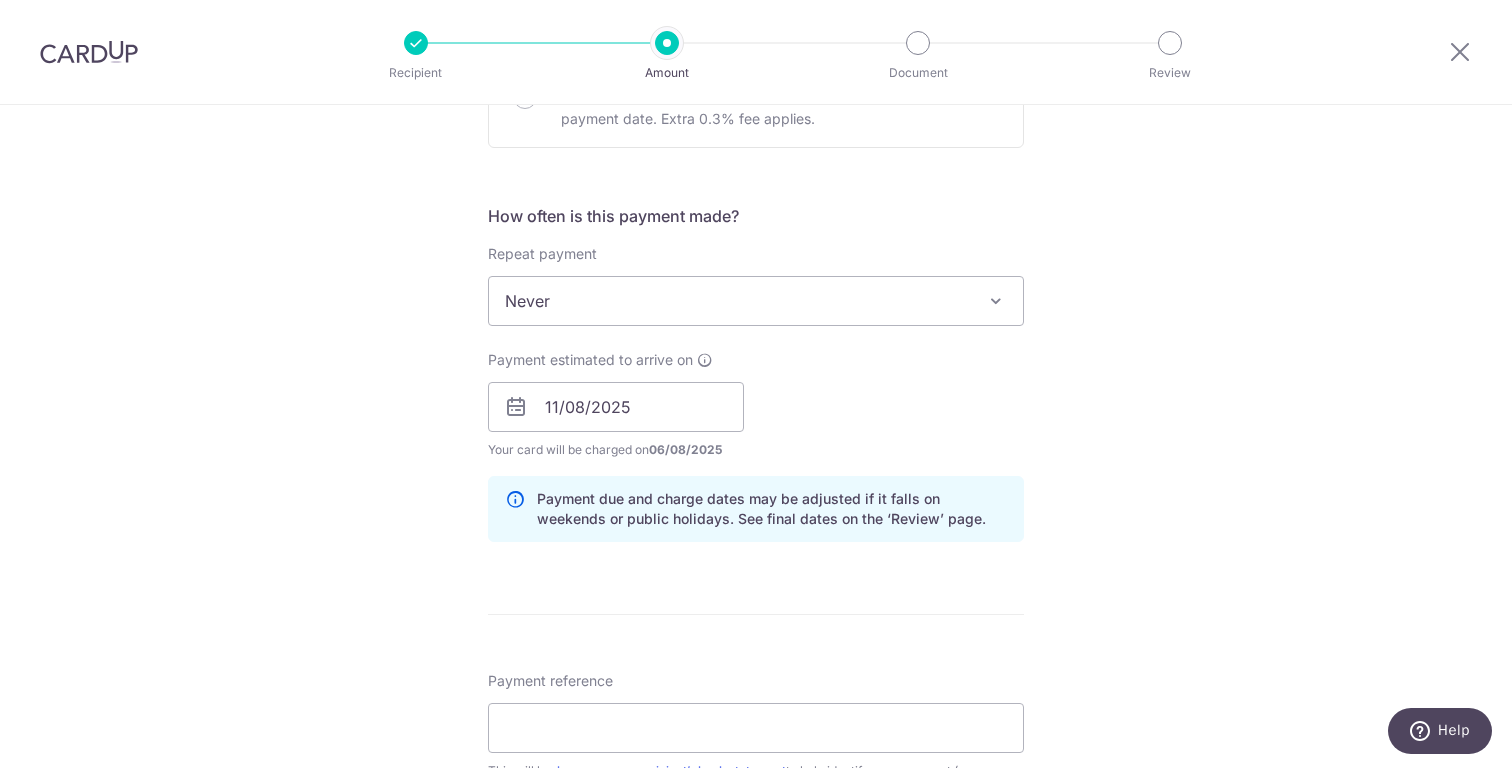 scroll, scrollTop: 709, scrollLeft: 0, axis: vertical 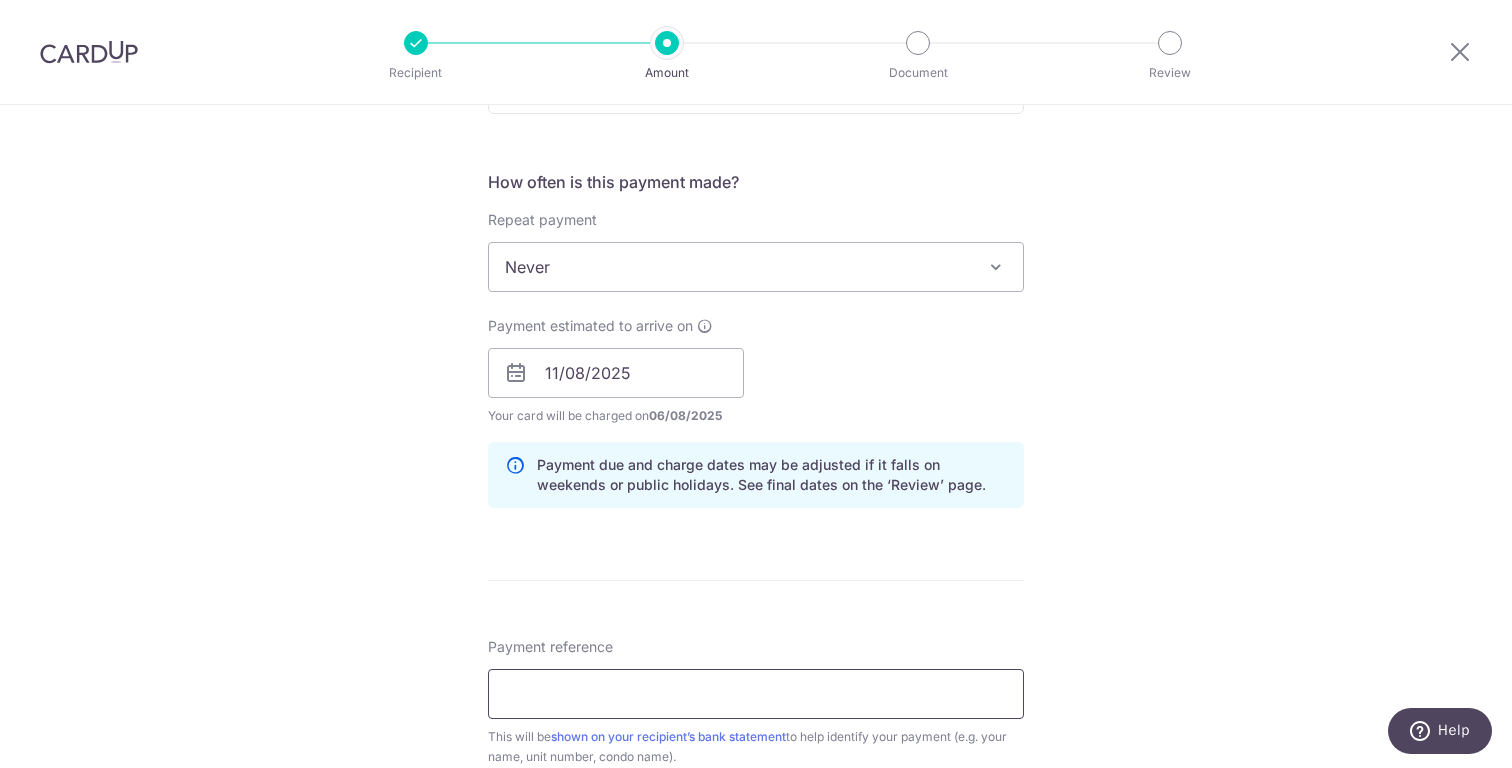 click on "Payment reference" at bounding box center (756, 694) 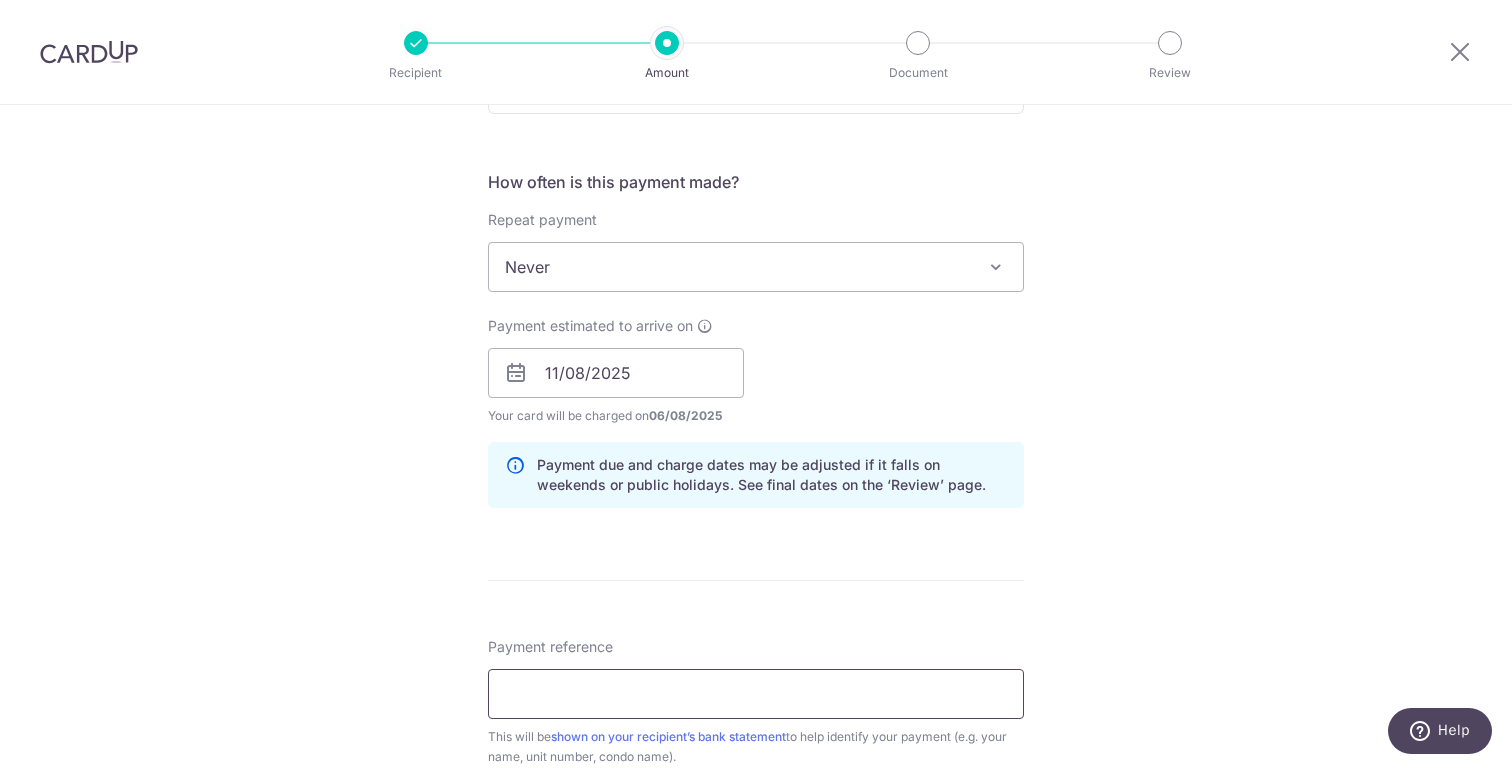 type on "SKG 80 07-33" 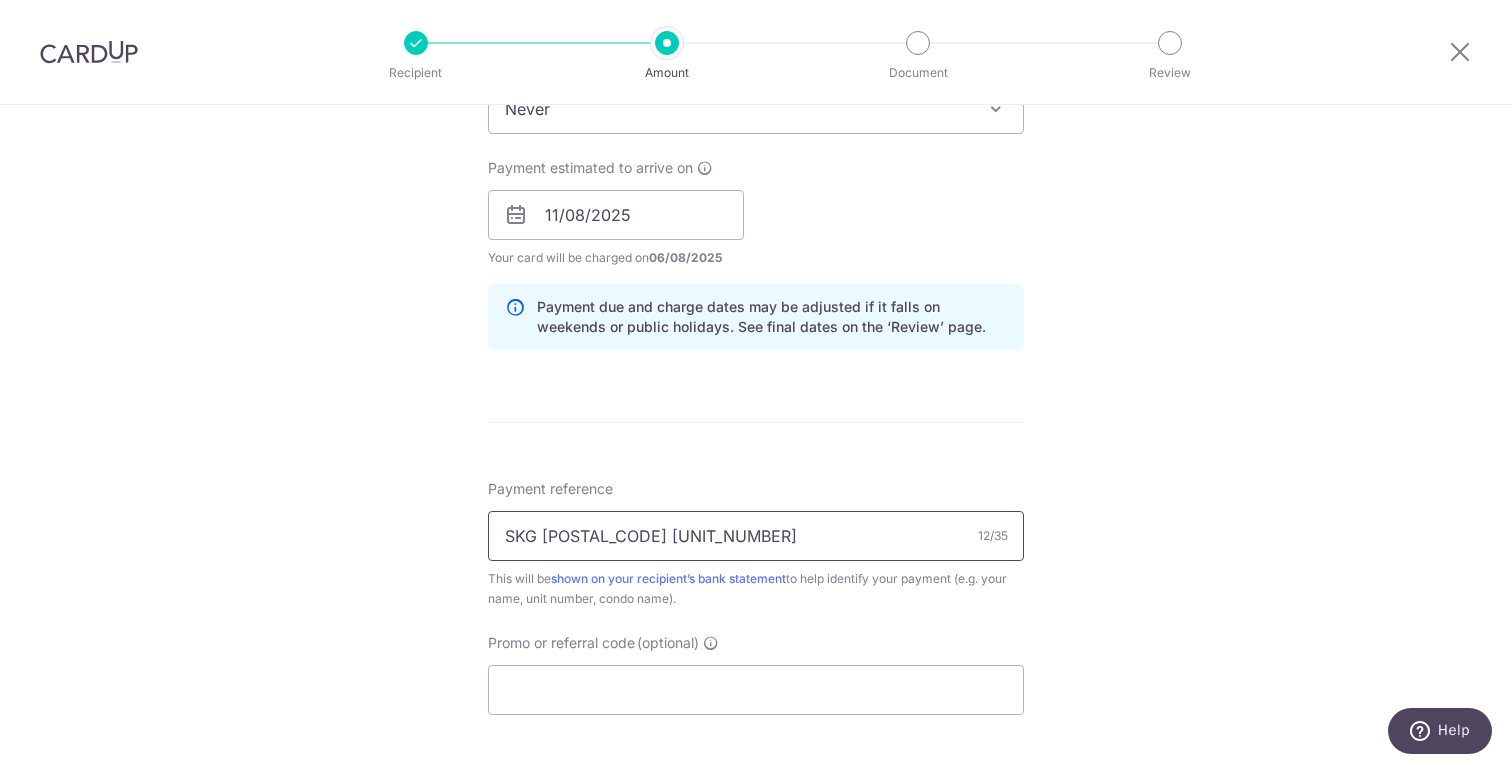 scroll, scrollTop: 938, scrollLeft: 0, axis: vertical 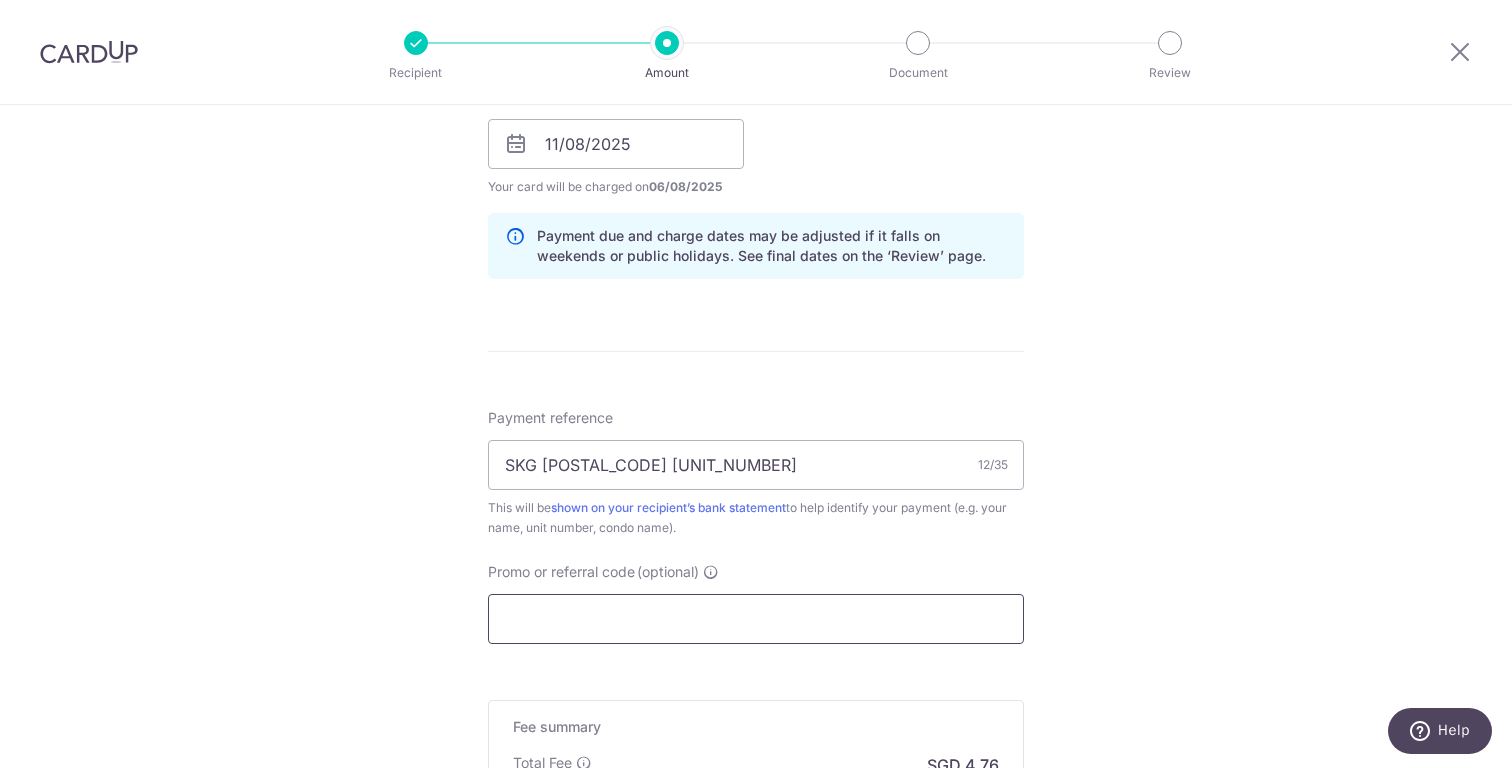 click on "Promo or referral code
(optional)" at bounding box center [756, 619] 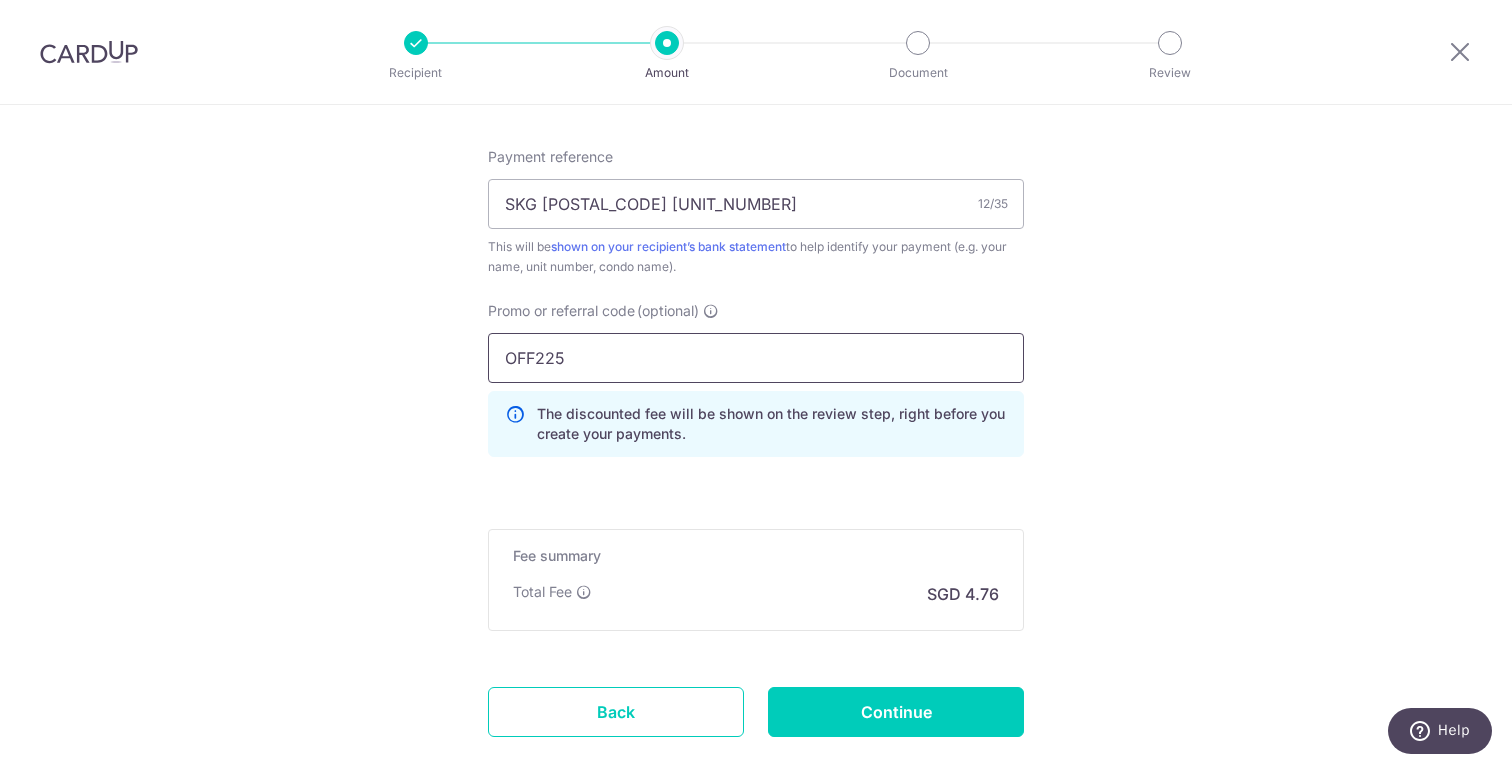 scroll, scrollTop: 1215, scrollLeft: 0, axis: vertical 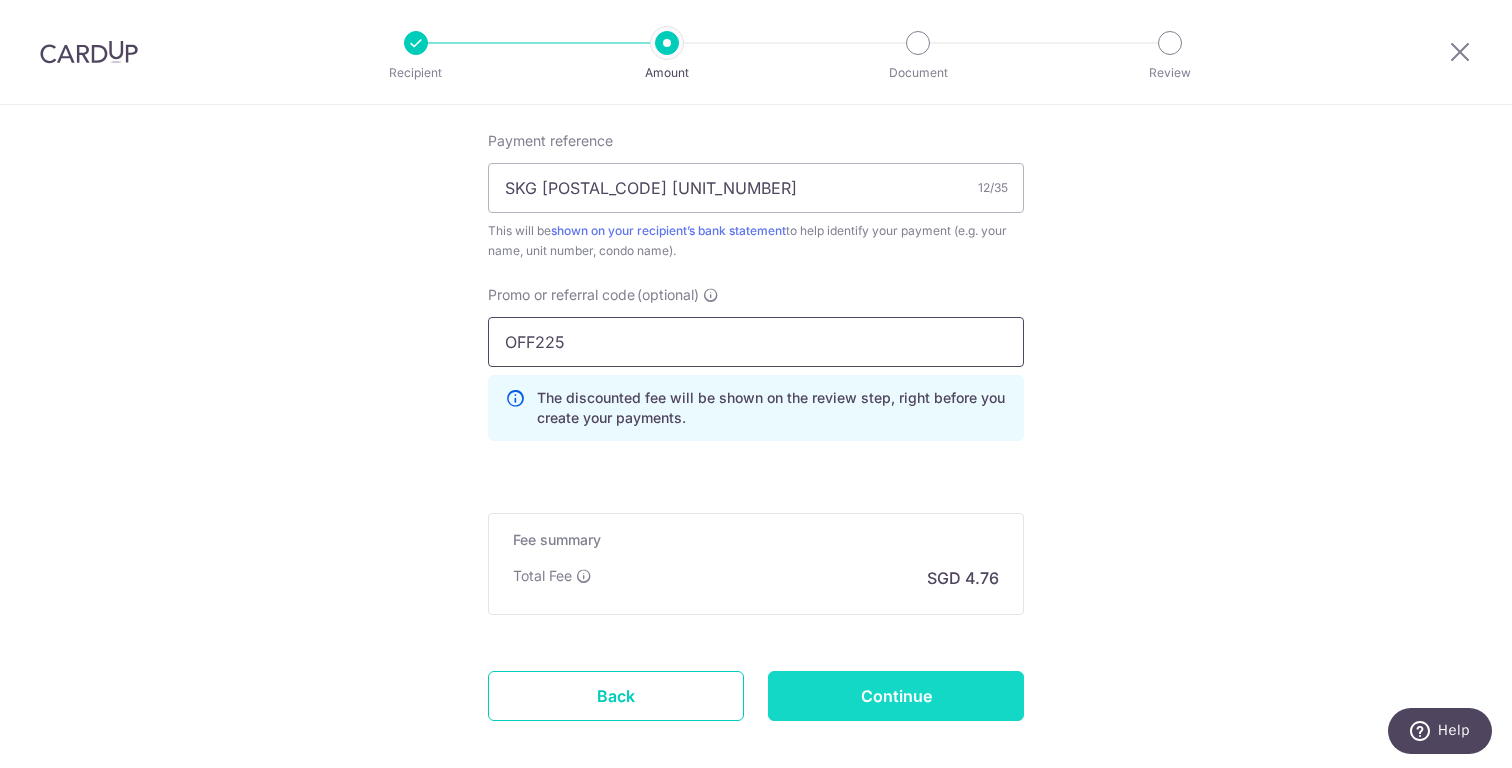 type on "OFF225" 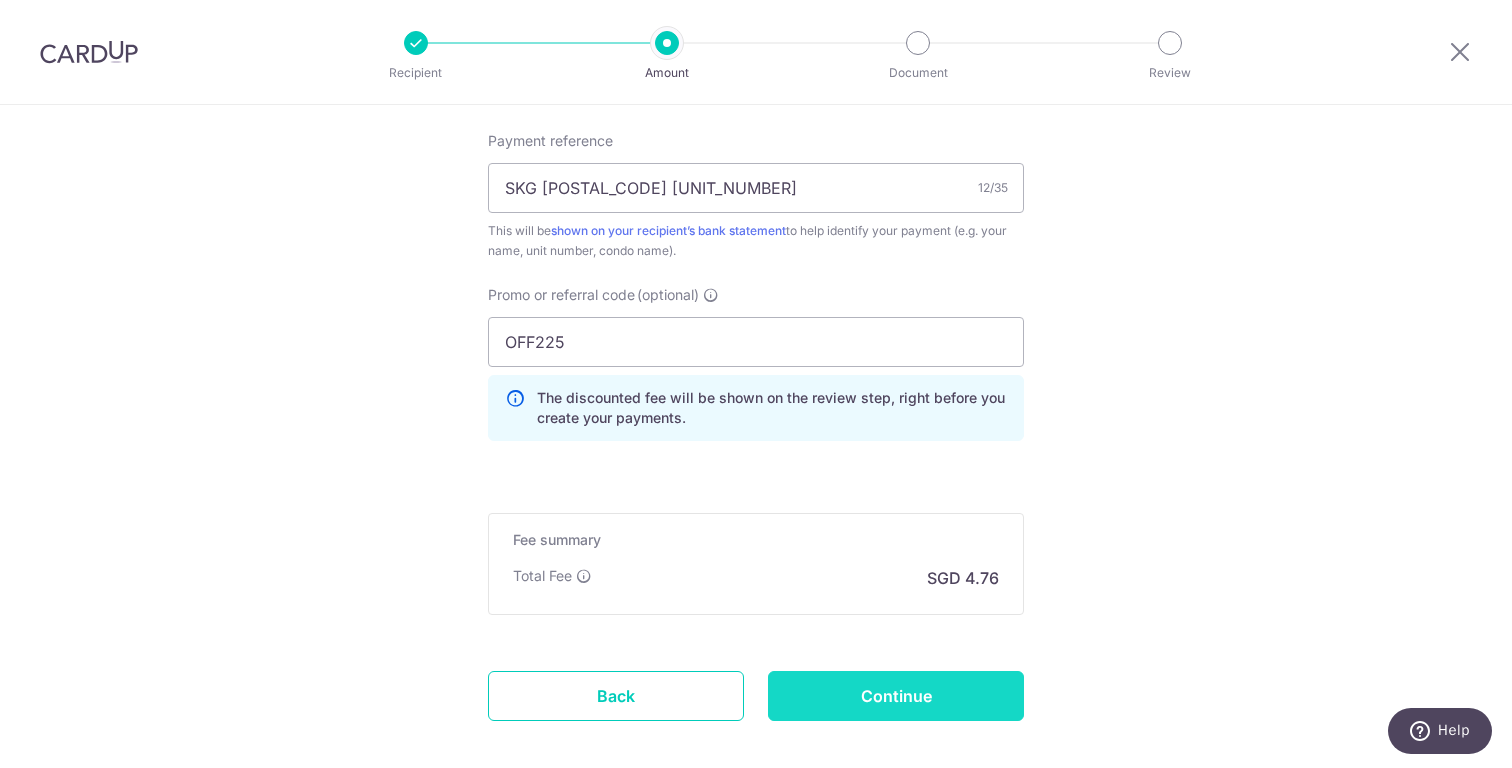 click on "Continue" at bounding box center (896, 696) 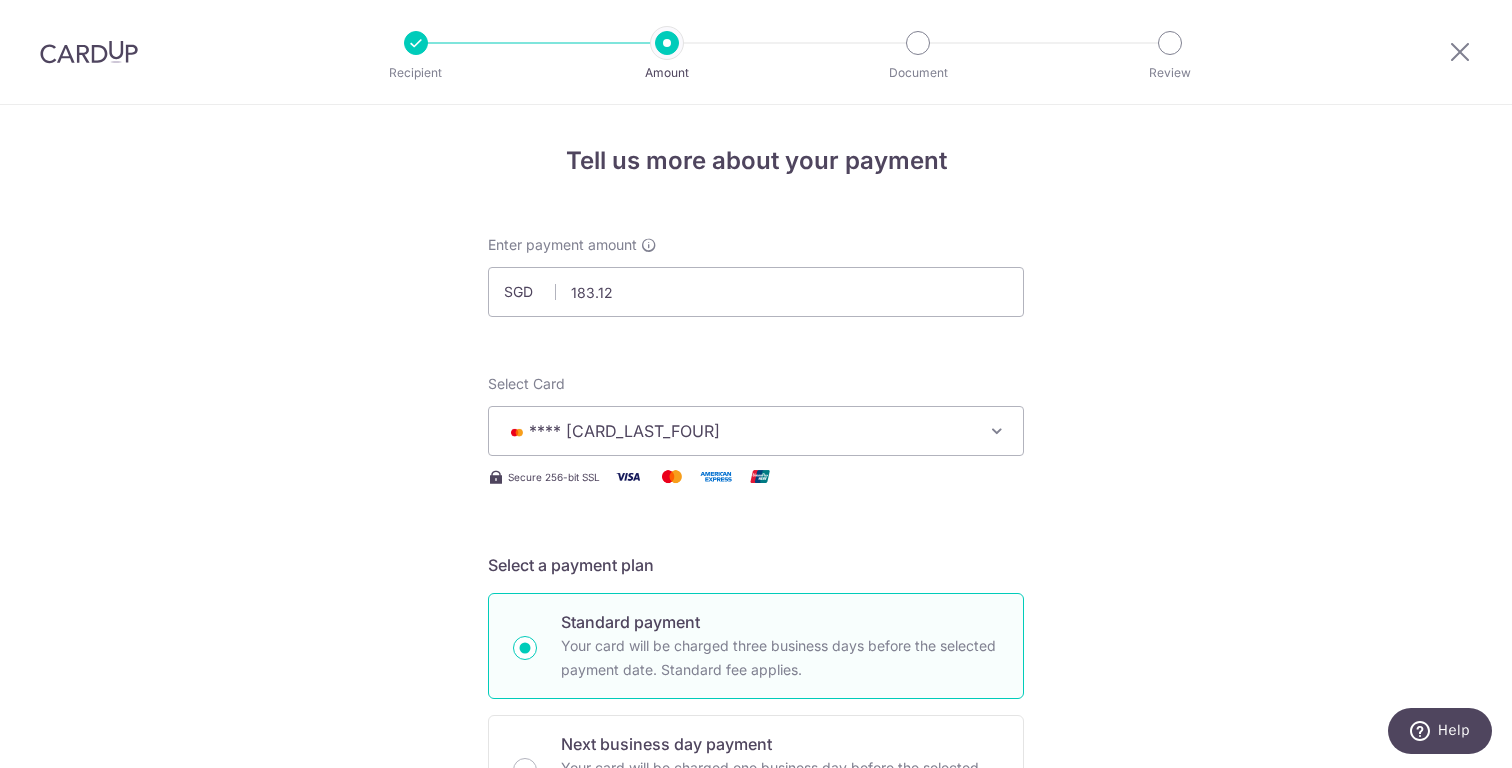 scroll, scrollTop: 0, scrollLeft: 0, axis: both 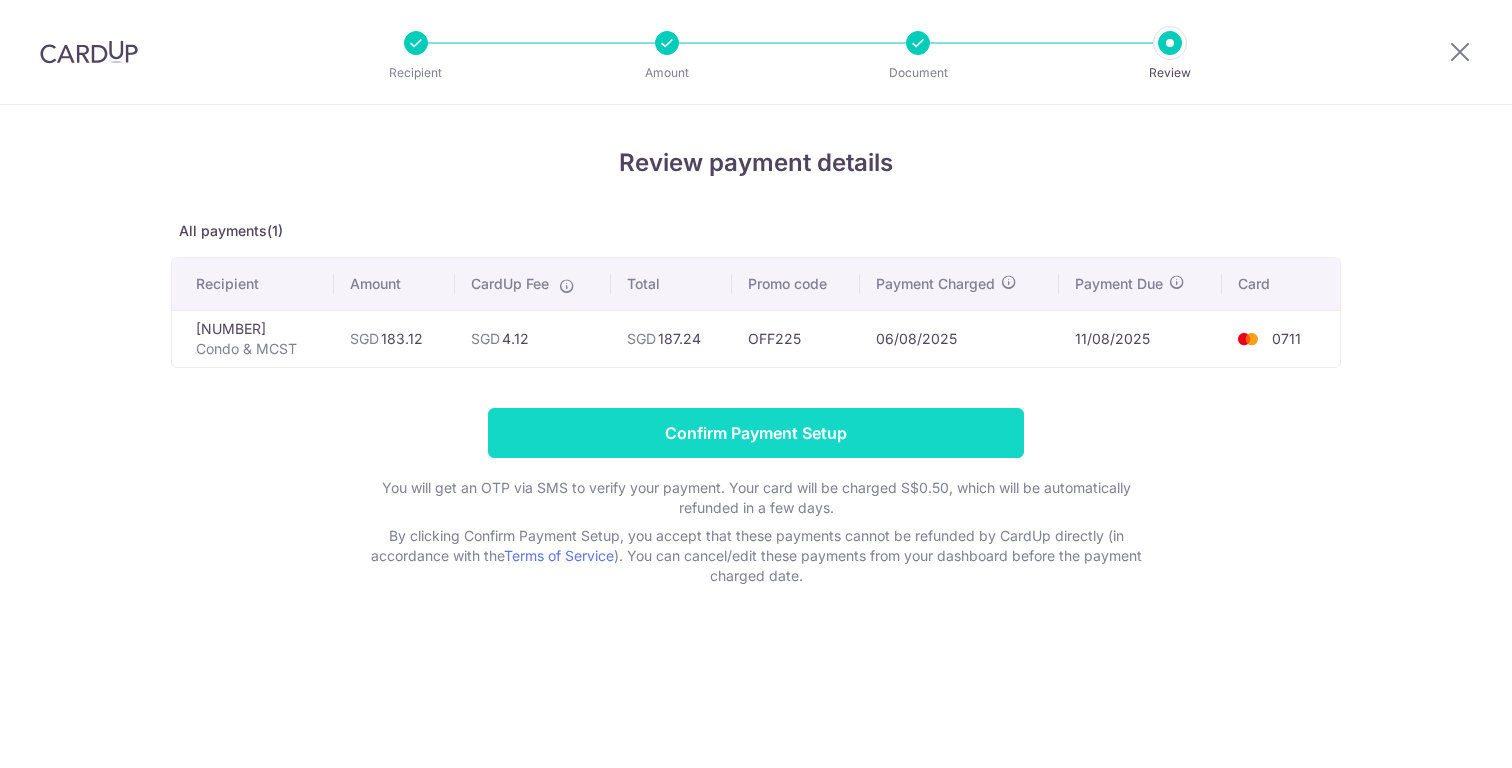 click on "Confirm Payment Setup" at bounding box center (756, 433) 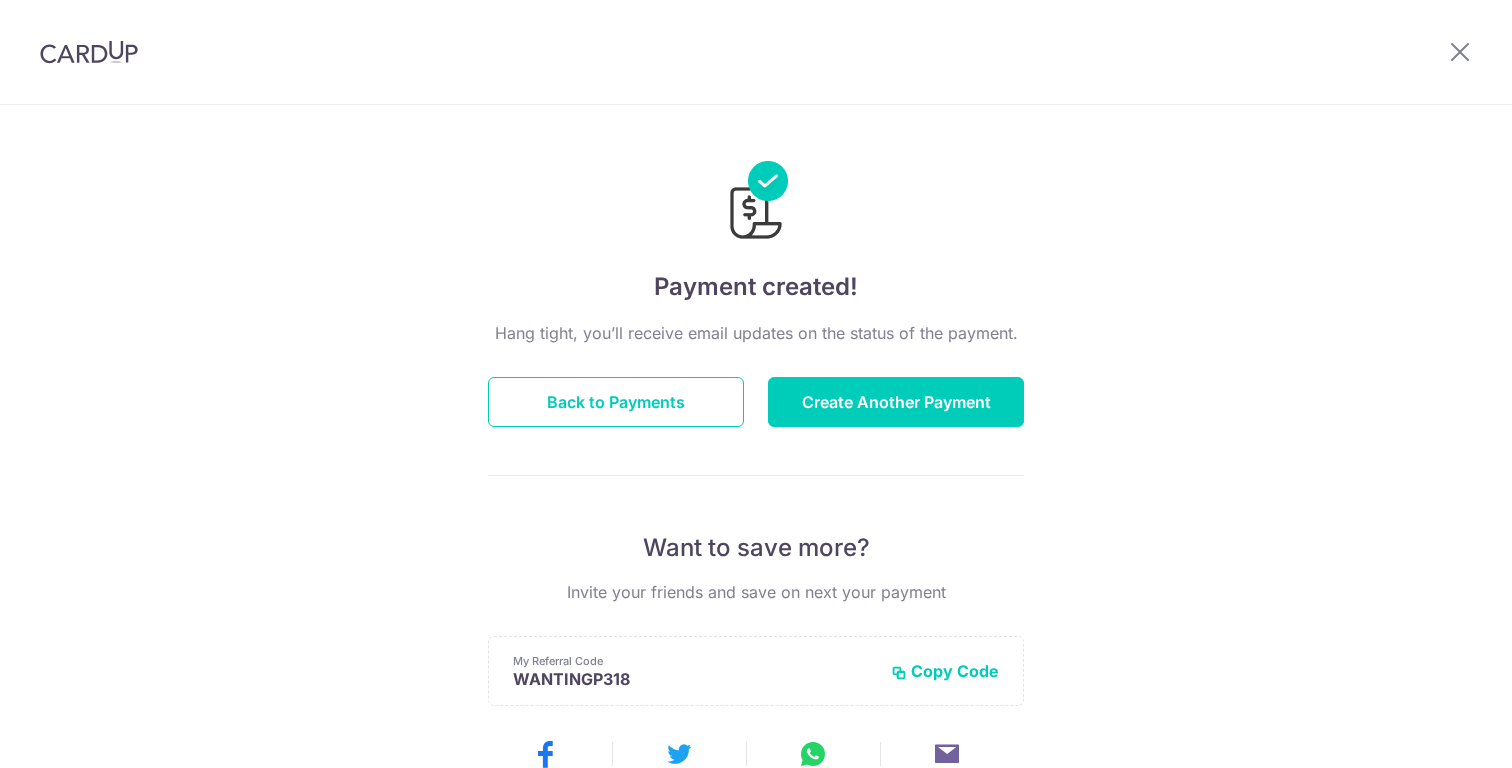 scroll, scrollTop: 0, scrollLeft: 0, axis: both 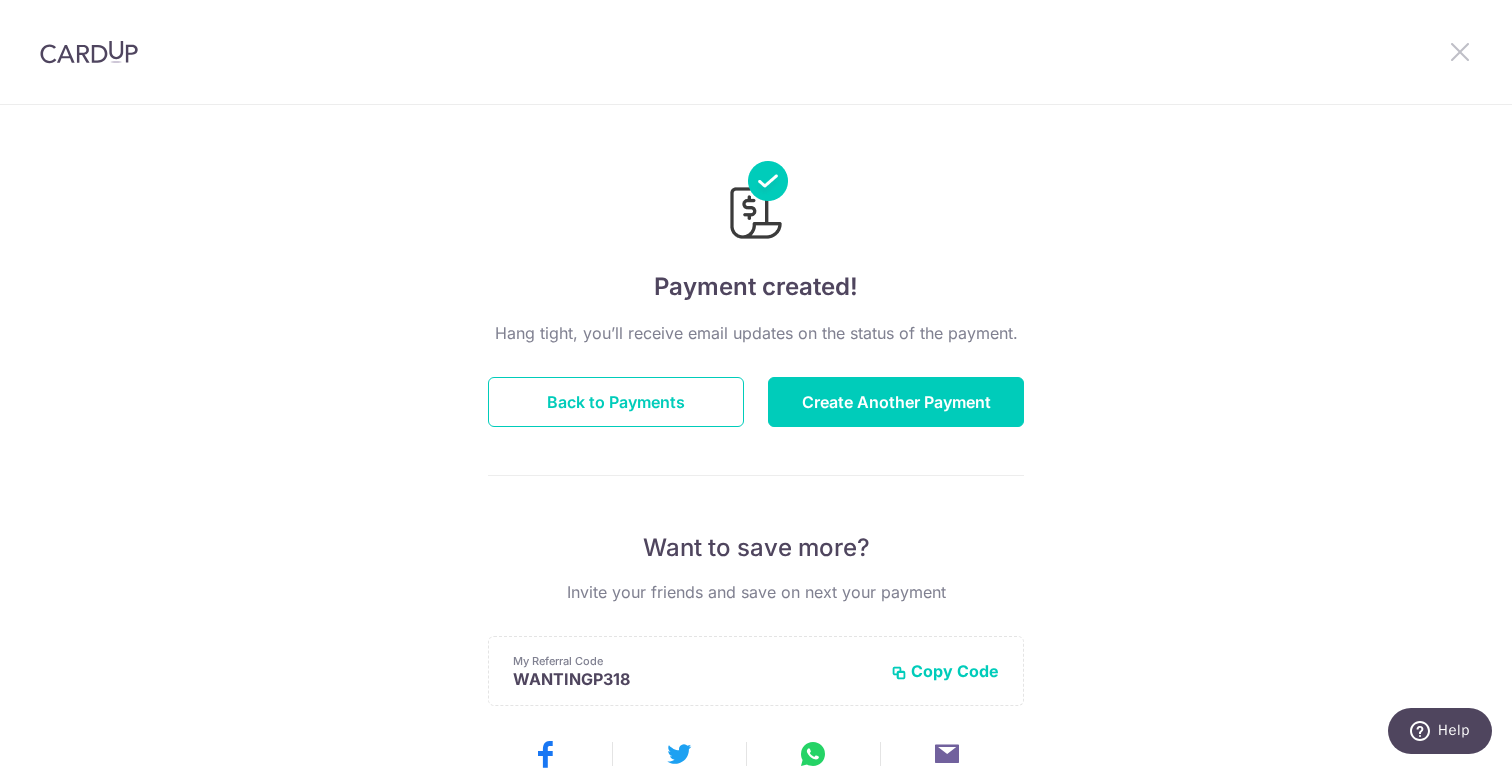 click at bounding box center [1460, 51] 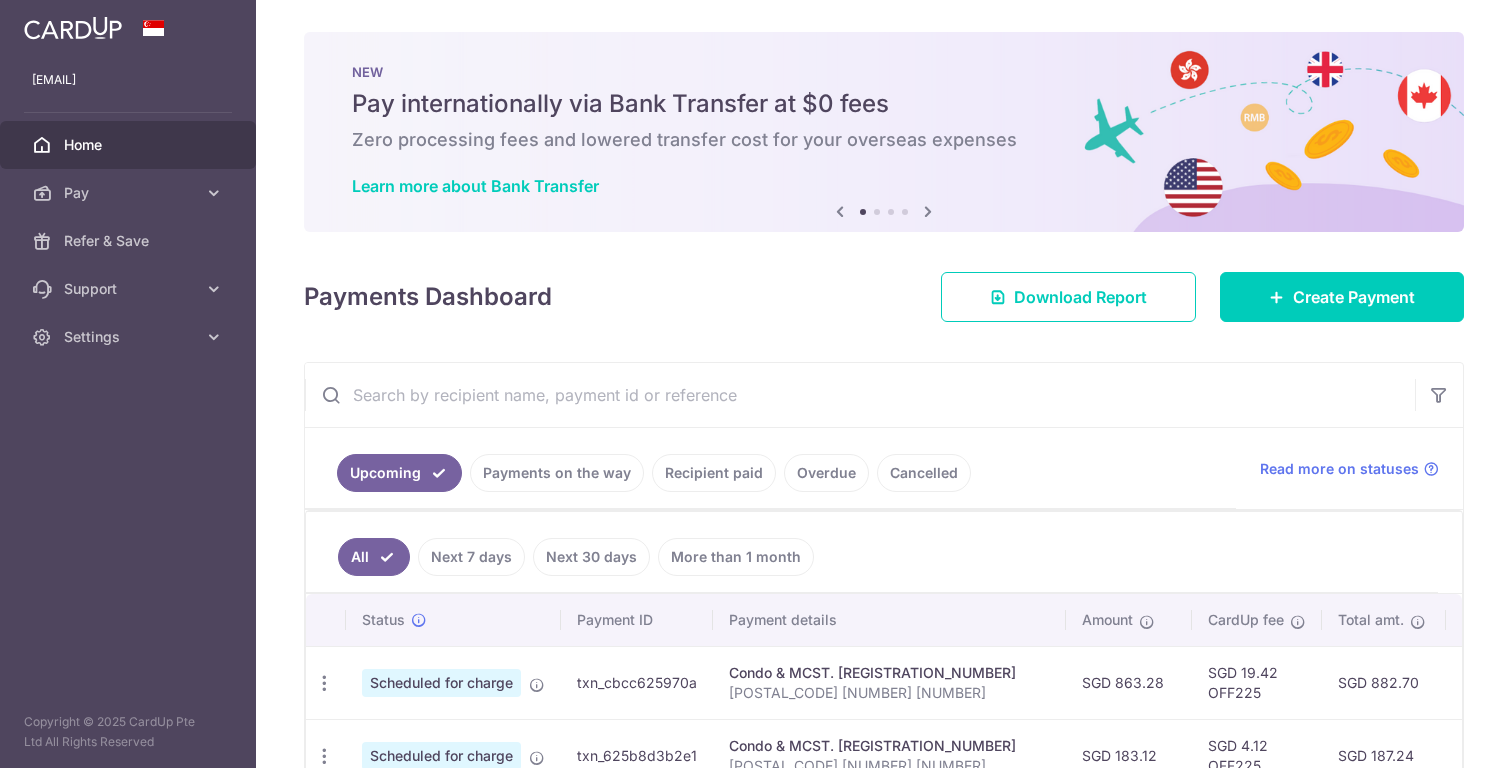 scroll, scrollTop: 0, scrollLeft: 0, axis: both 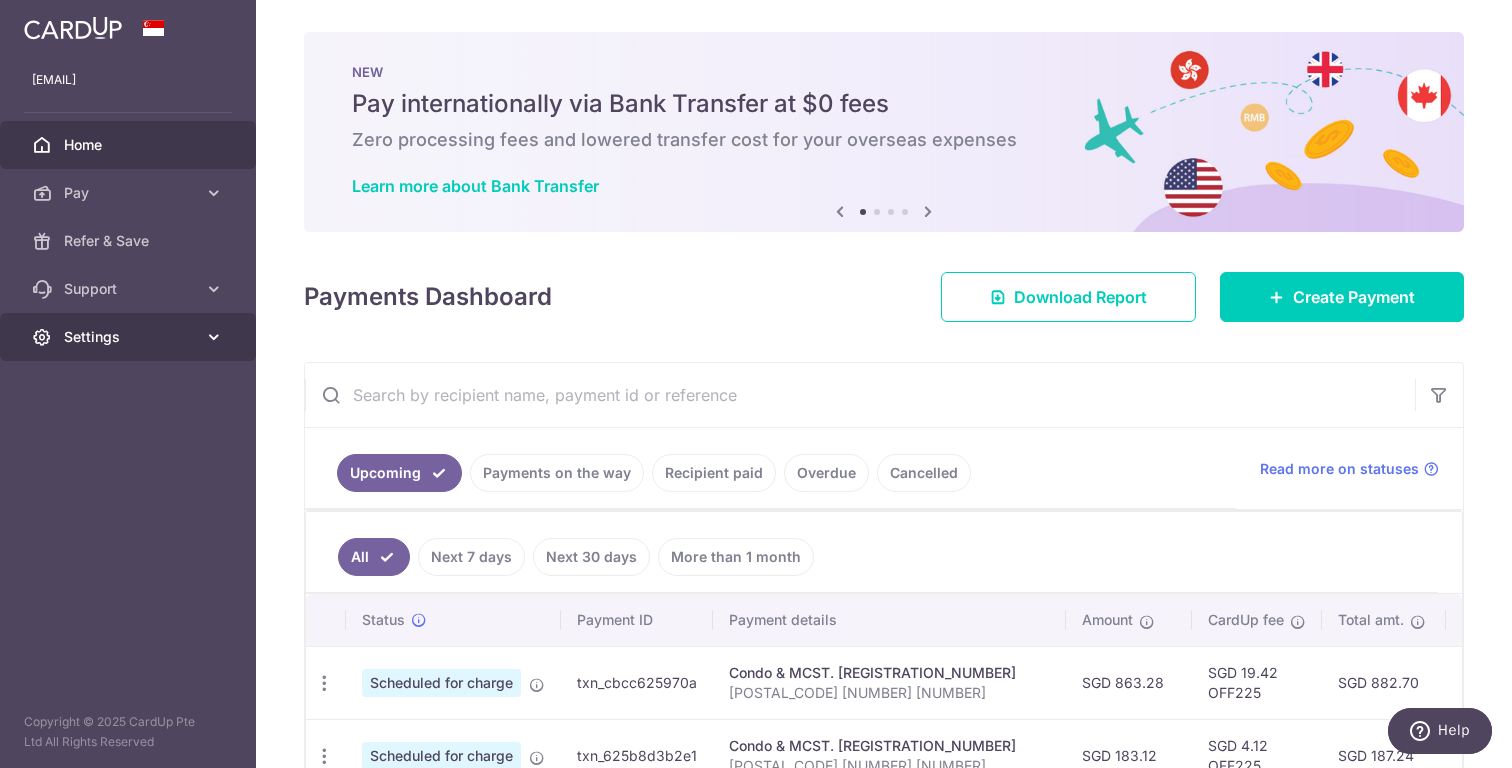click at bounding box center (214, 337) 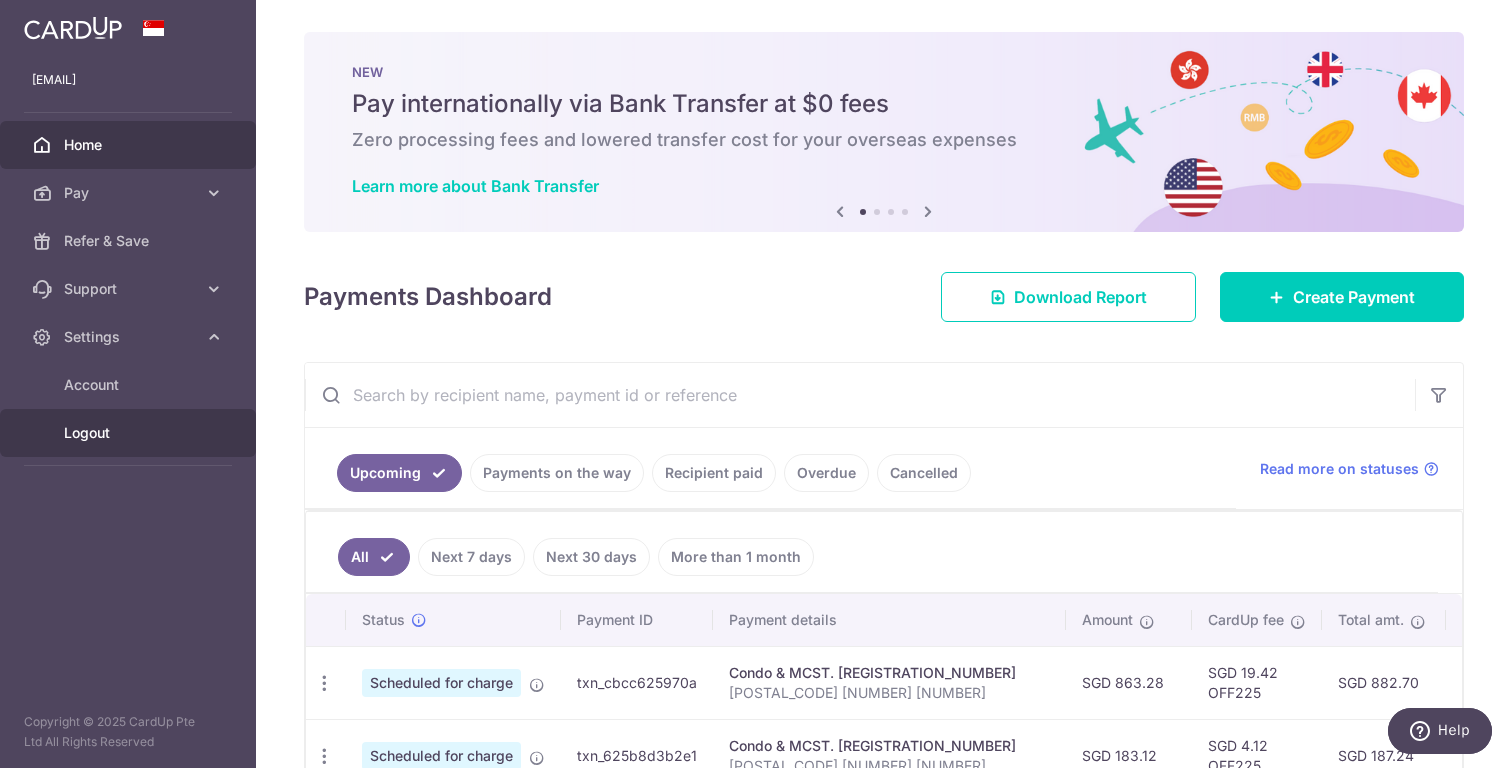 click on "Logout" at bounding box center (130, 433) 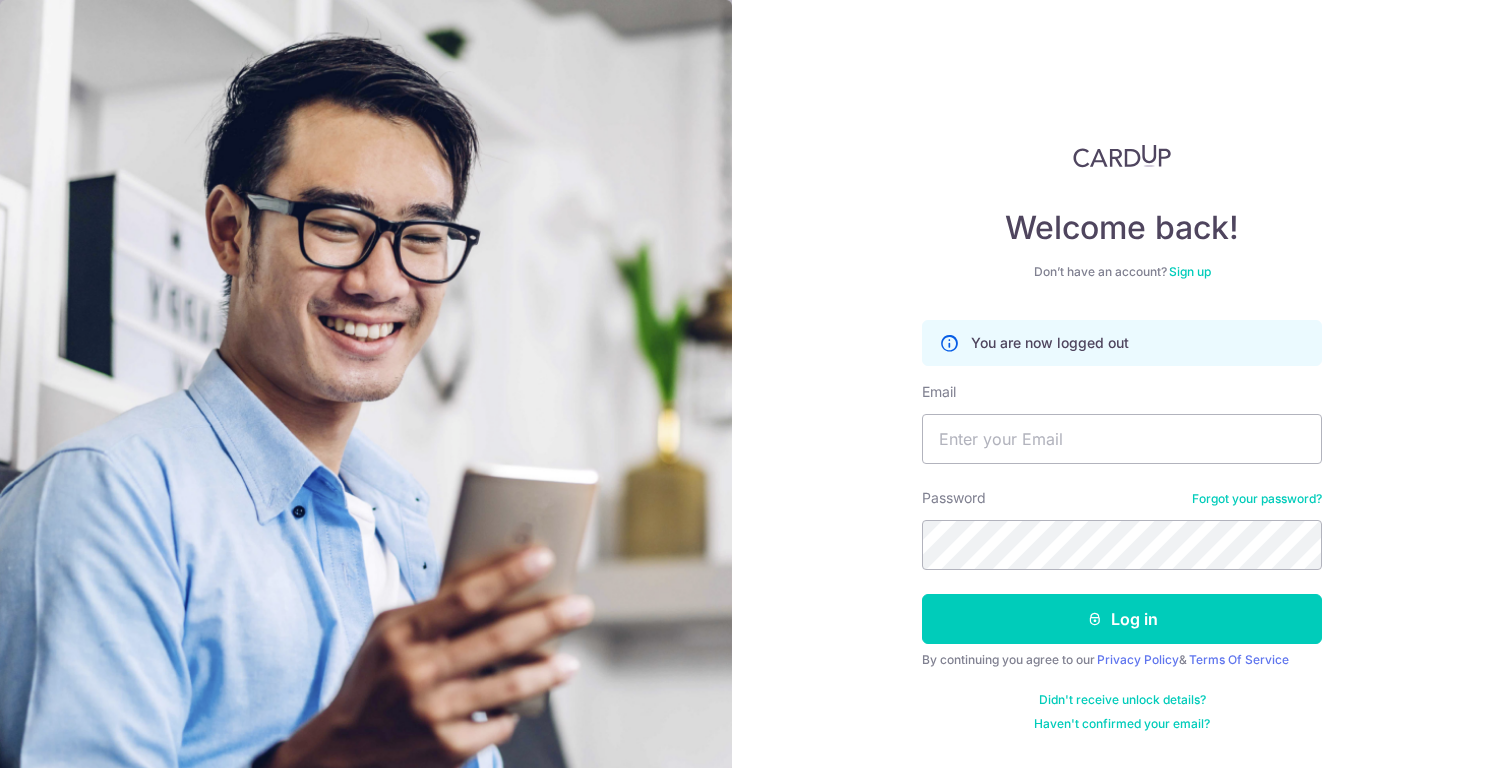 scroll, scrollTop: 0, scrollLeft: 0, axis: both 